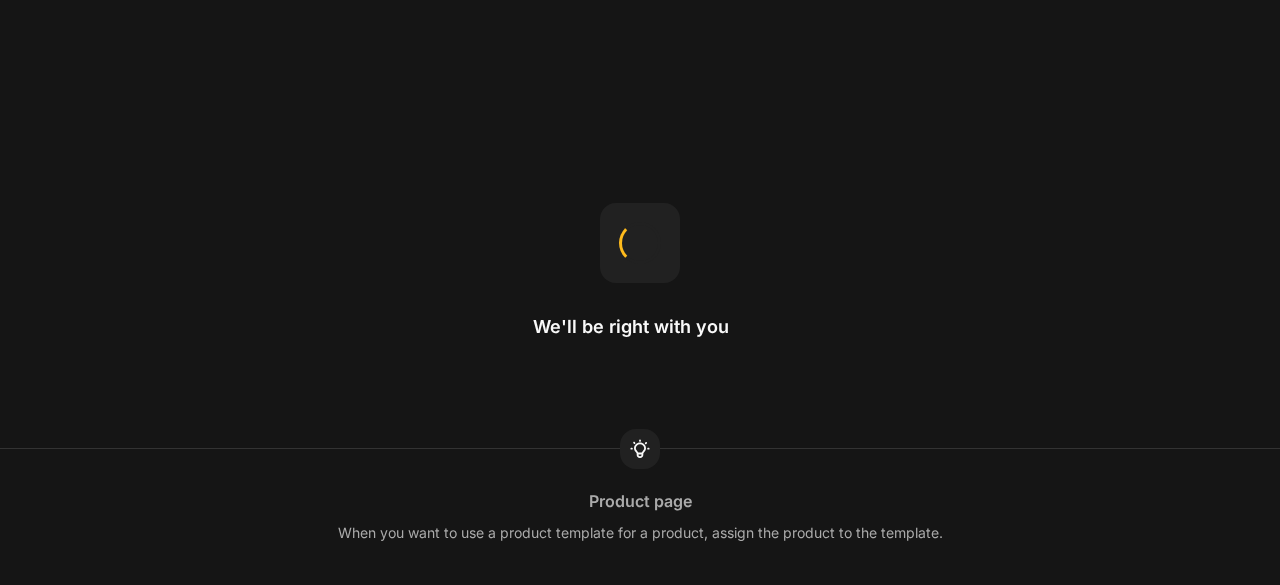 scroll, scrollTop: 0, scrollLeft: 0, axis: both 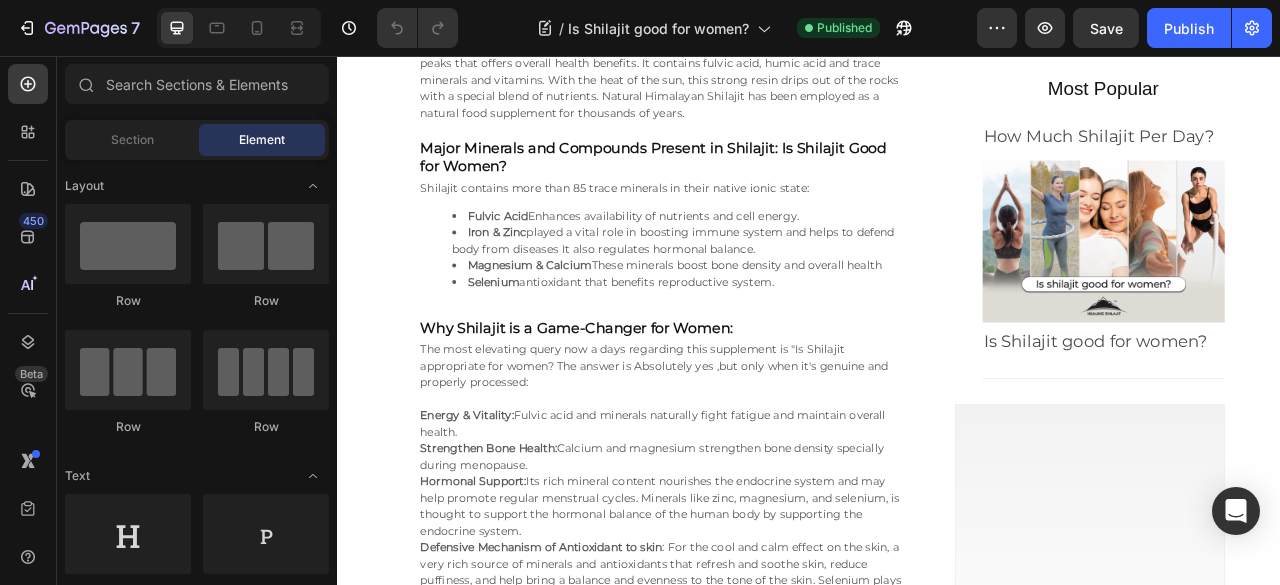 click at bounding box center (937, -236) 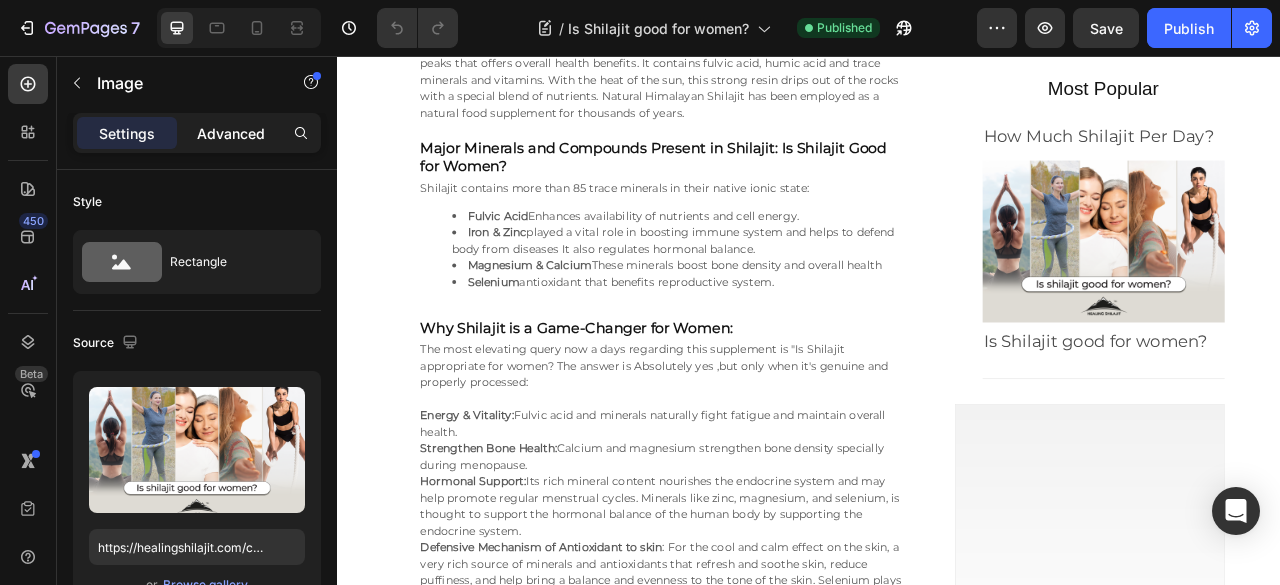click on "Advanced" at bounding box center [231, 133] 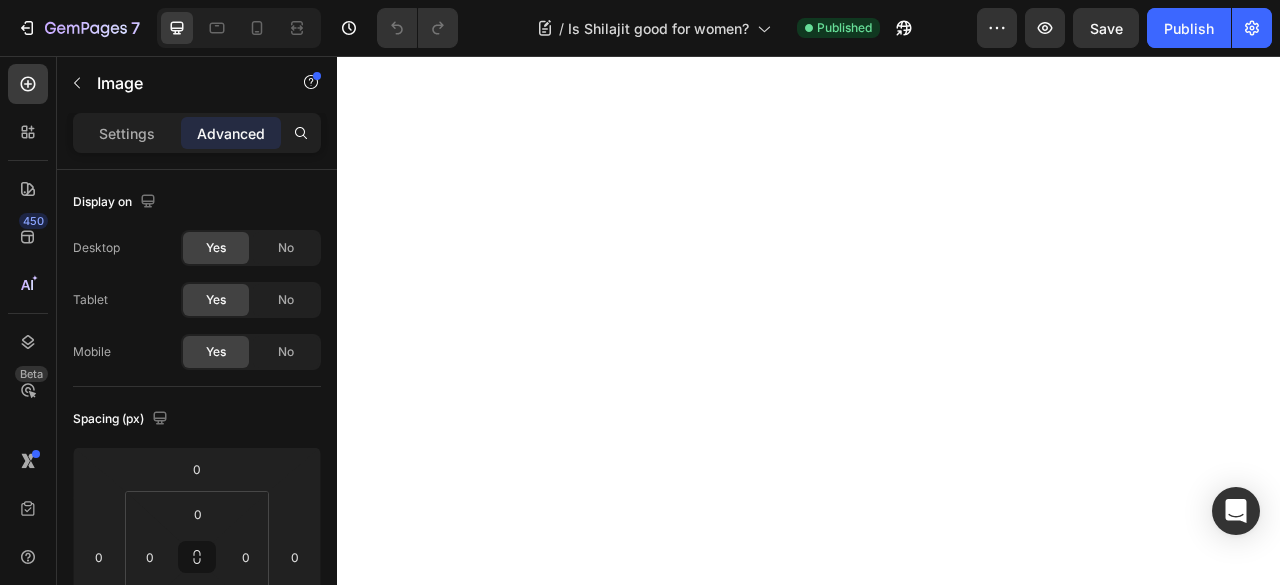 scroll, scrollTop: 0, scrollLeft: 0, axis: both 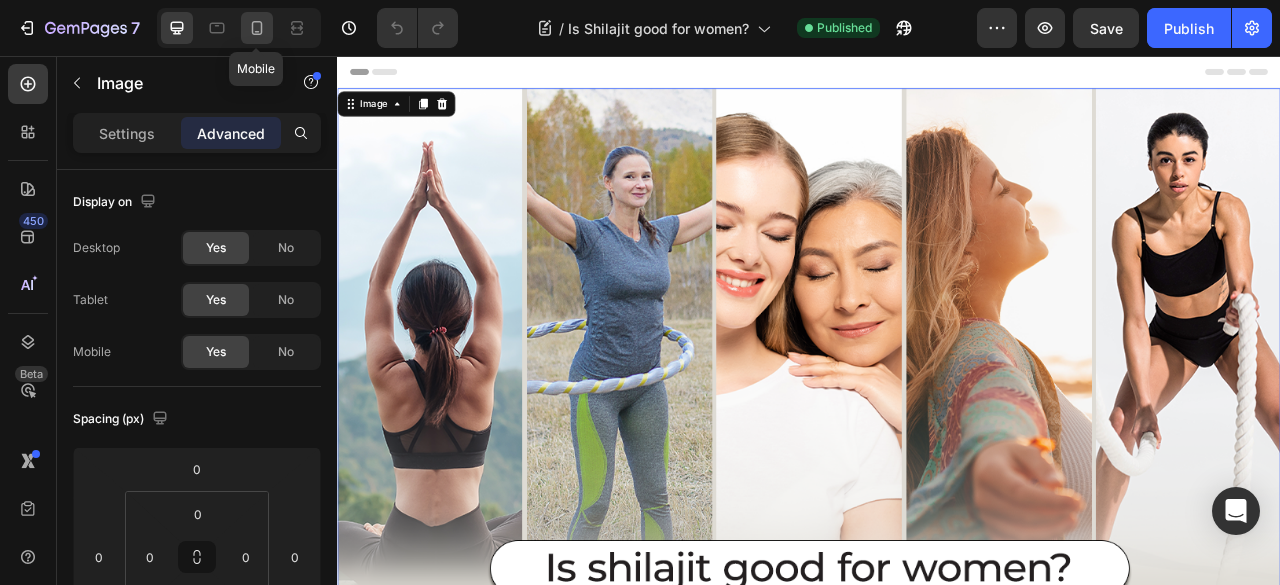 click 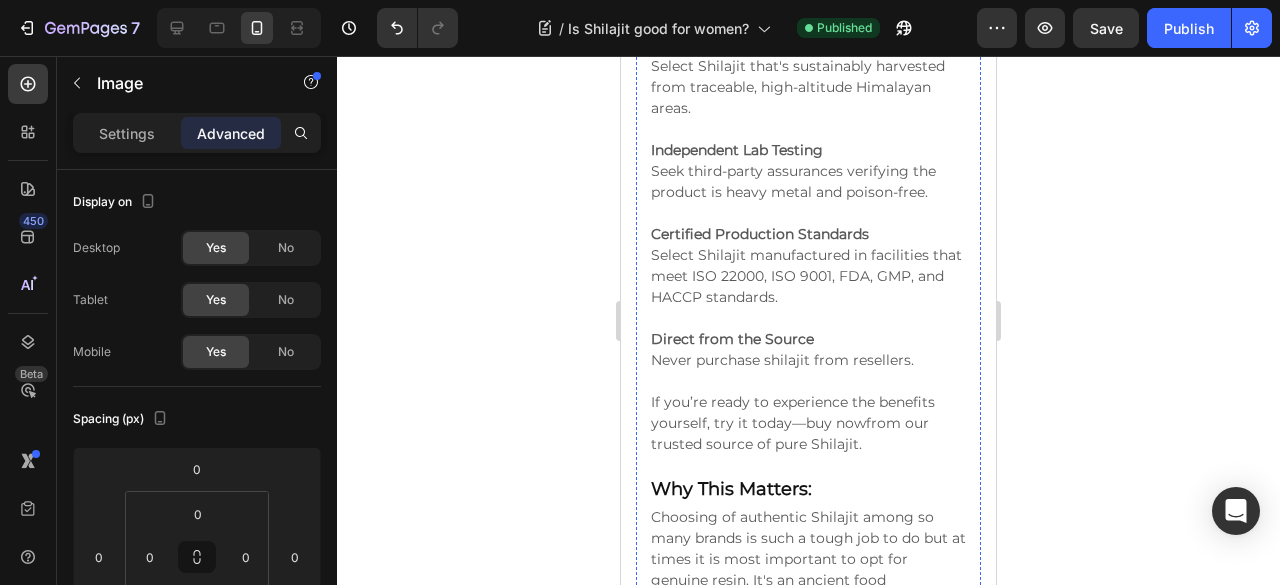 scroll, scrollTop: 2333, scrollLeft: 0, axis: vertical 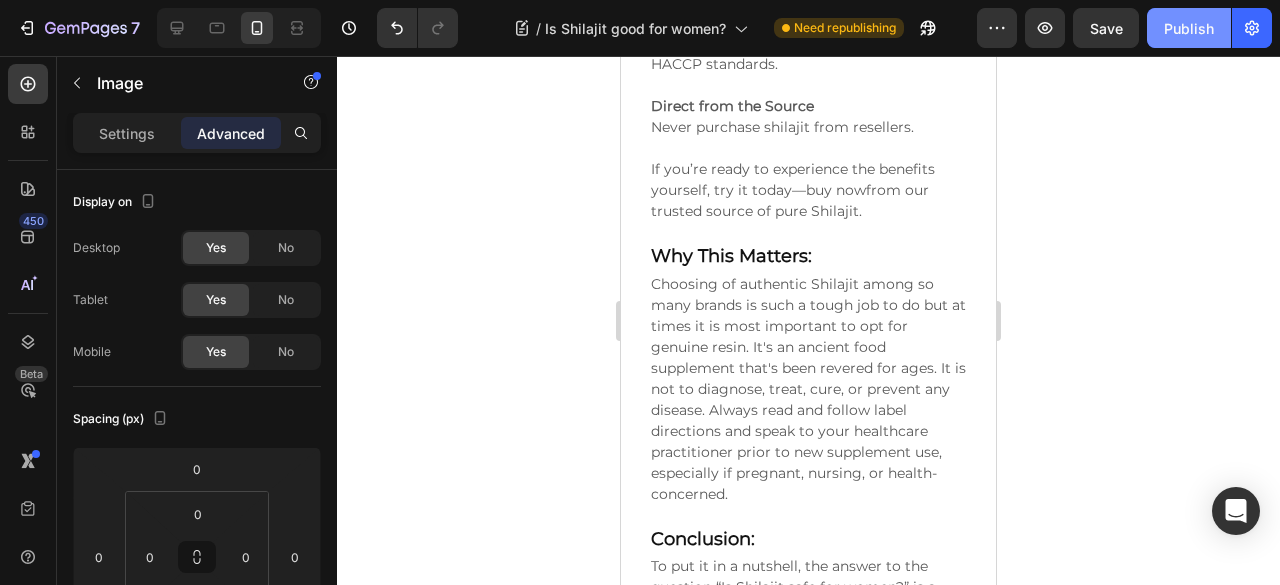 click on "Publish" at bounding box center [1189, 28] 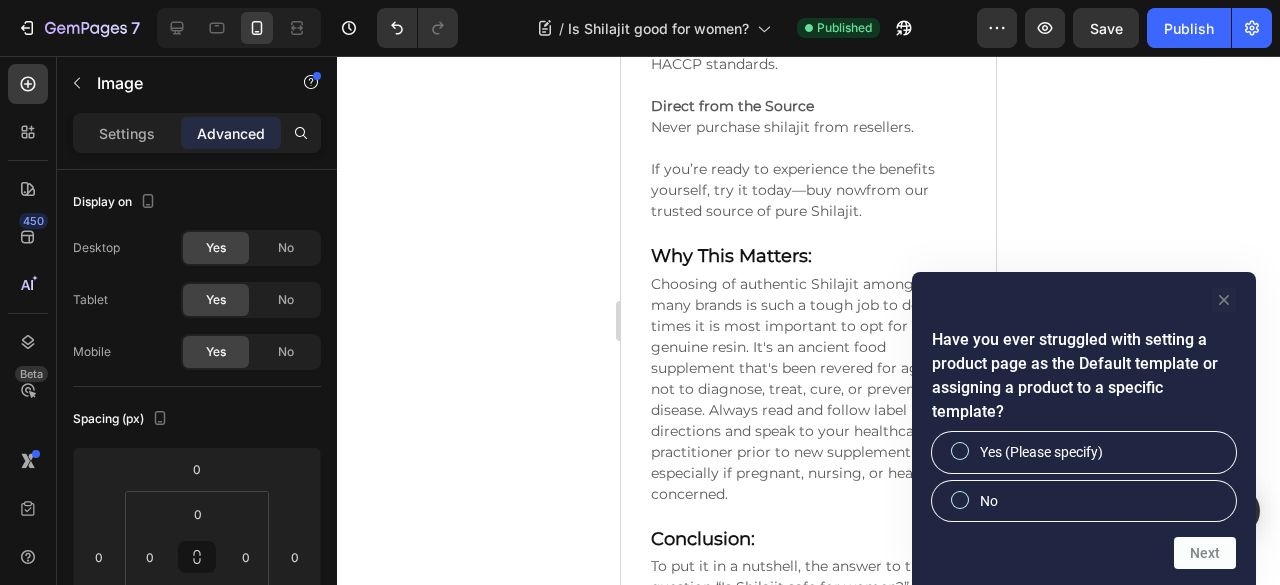click 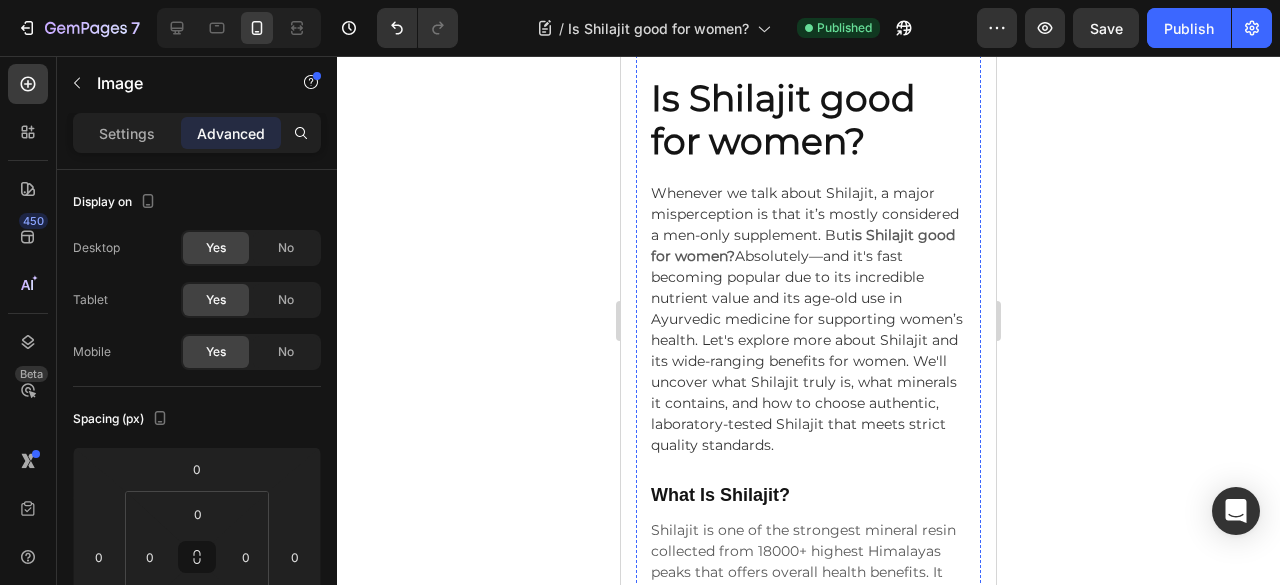 scroll, scrollTop: 0, scrollLeft: 0, axis: both 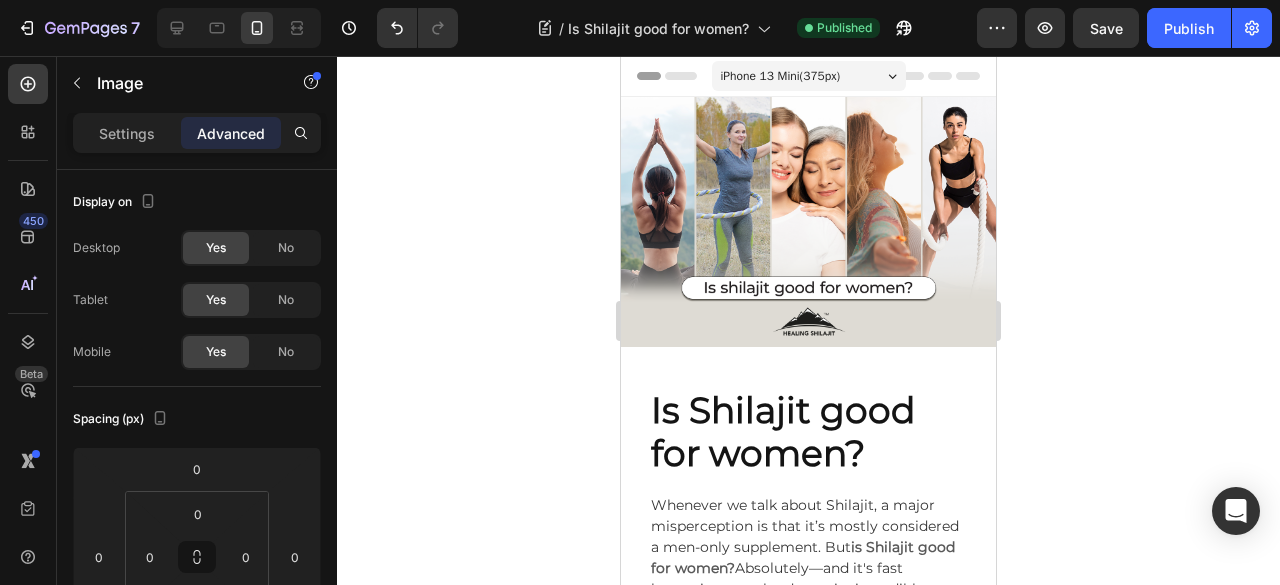 click at bounding box center (808, 222) 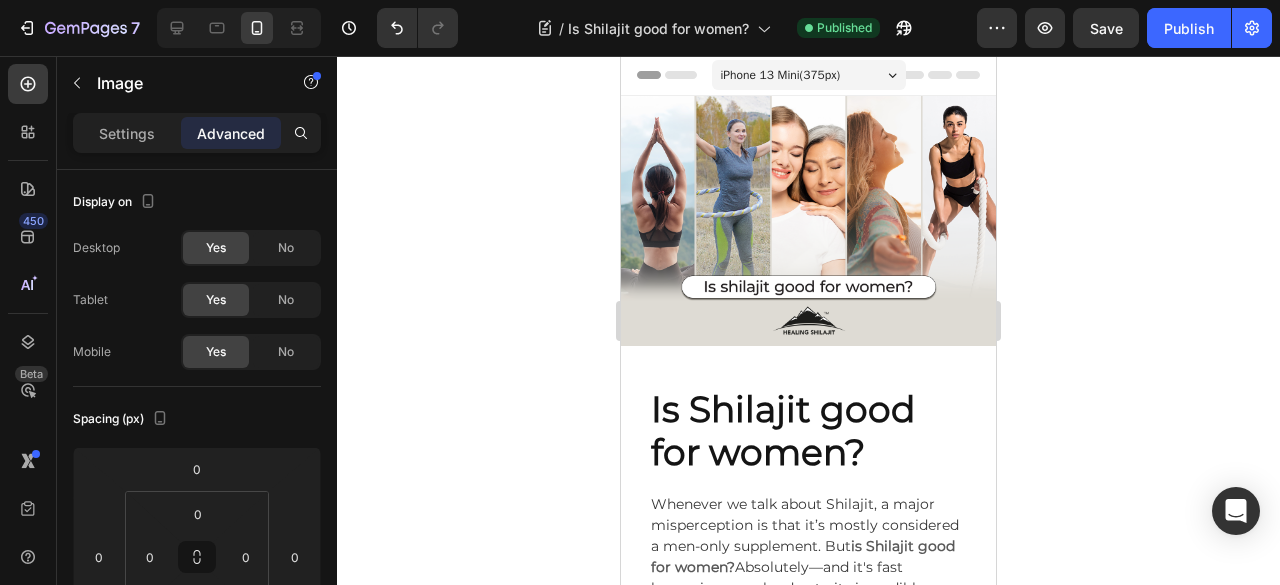 scroll, scrollTop: 0, scrollLeft: 0, axis: both 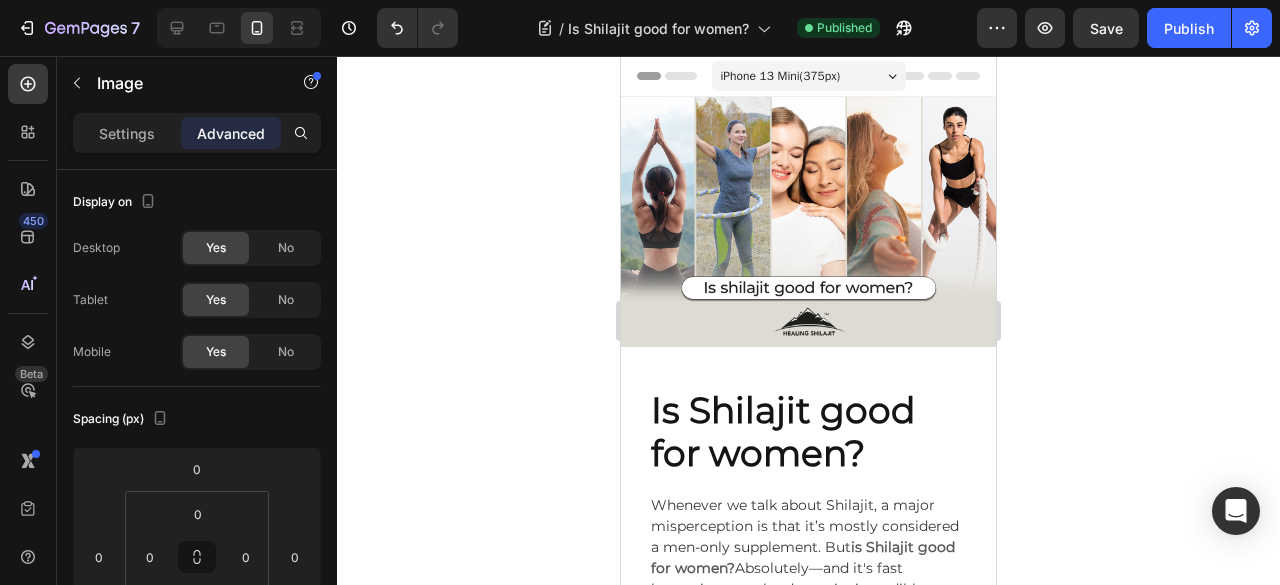 click at bounding box center (808, 222) 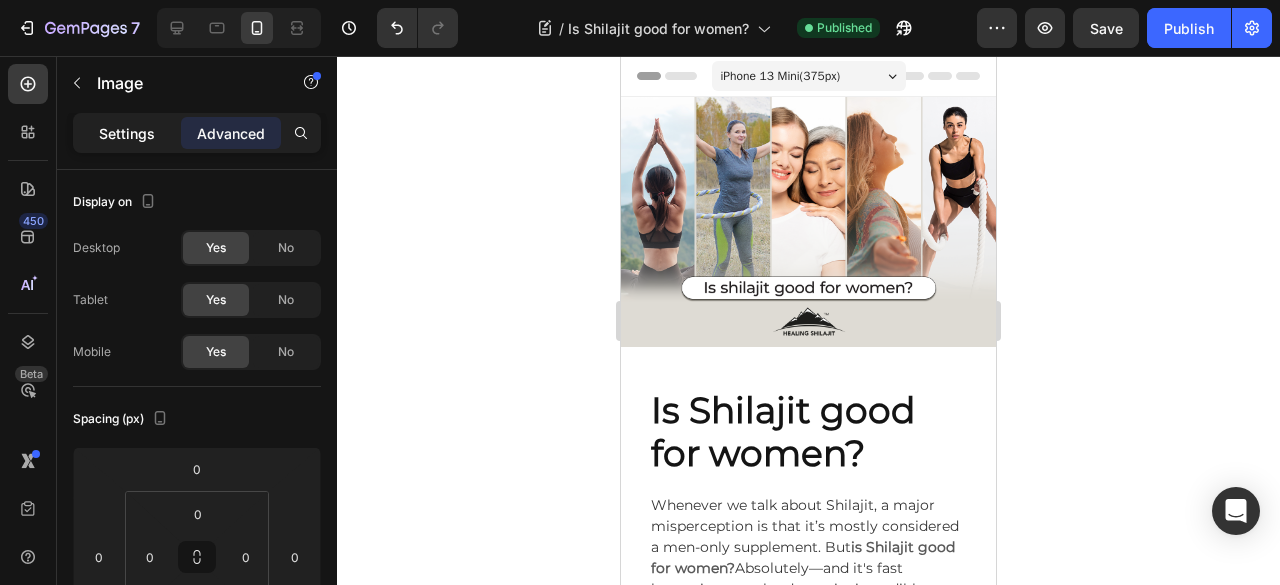 click on "Settings" at bounding box center [127, 133] 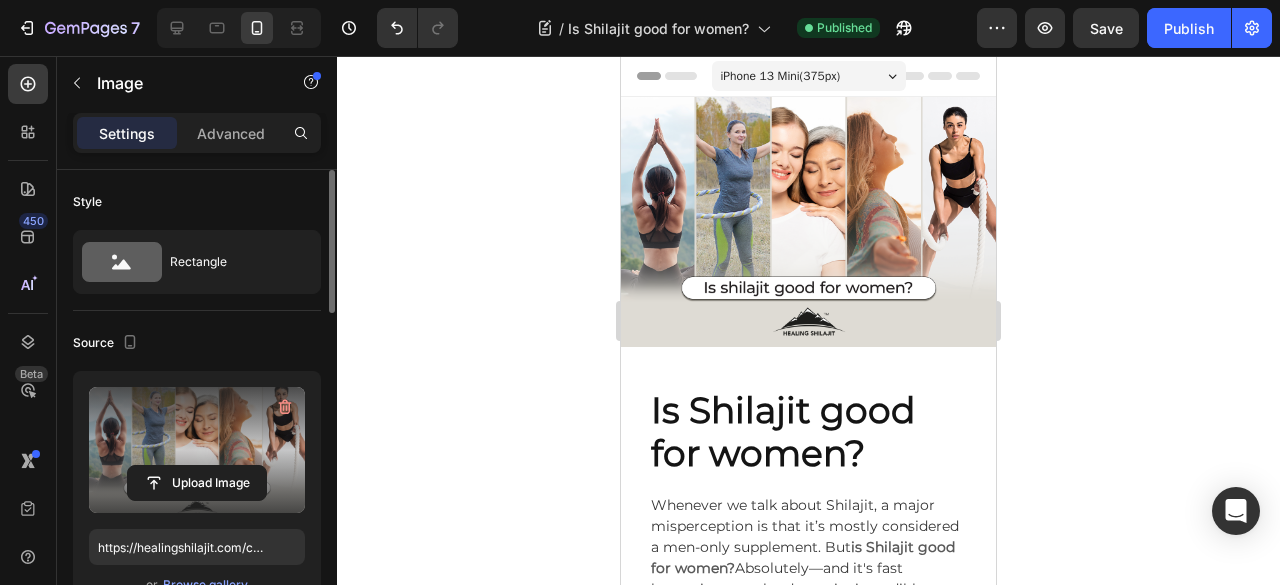 scroll, scrollTop: 33, scrollLeft: 0, axis: vertical 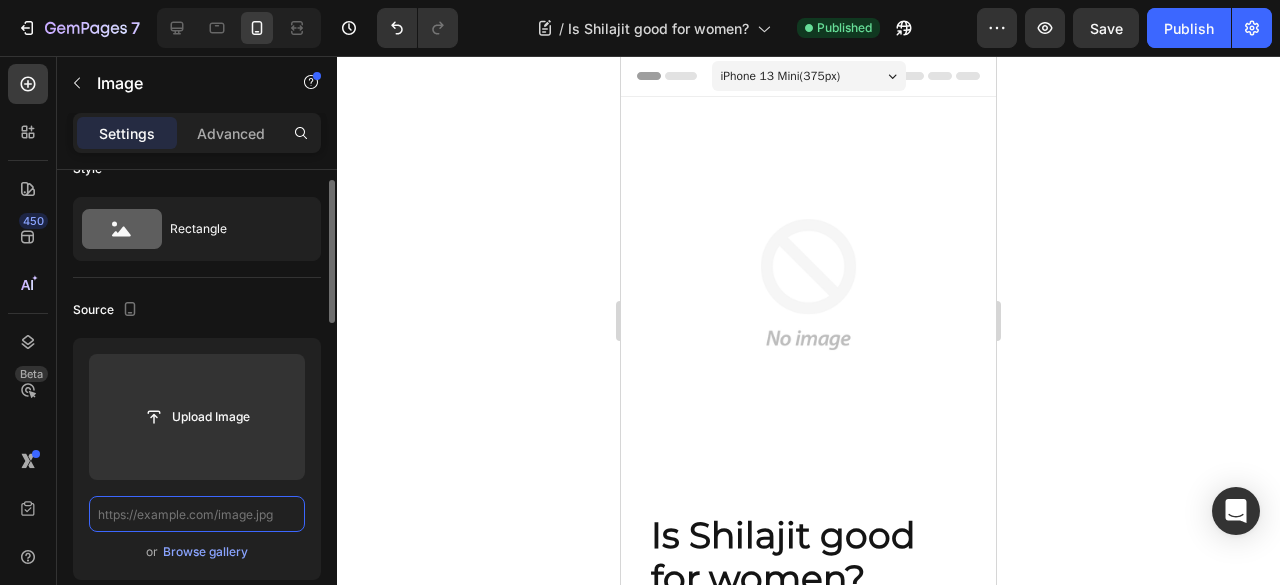 click at bounding box center [197, 514] 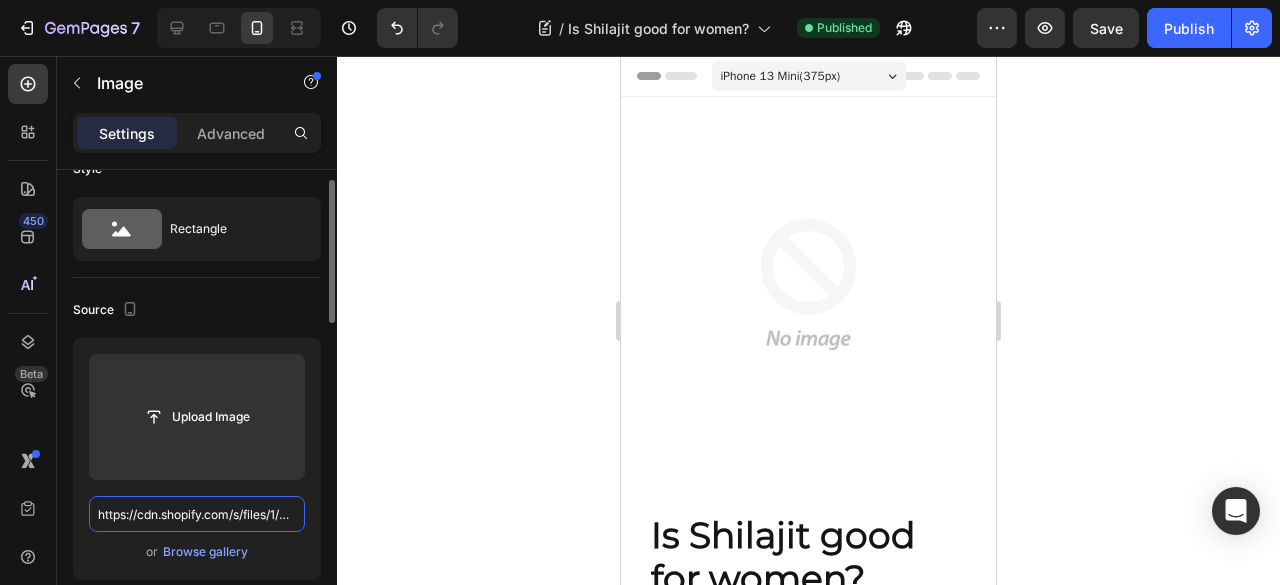 scroll, scrollTop: 0, scrollLeft: 327, axis: horizontal 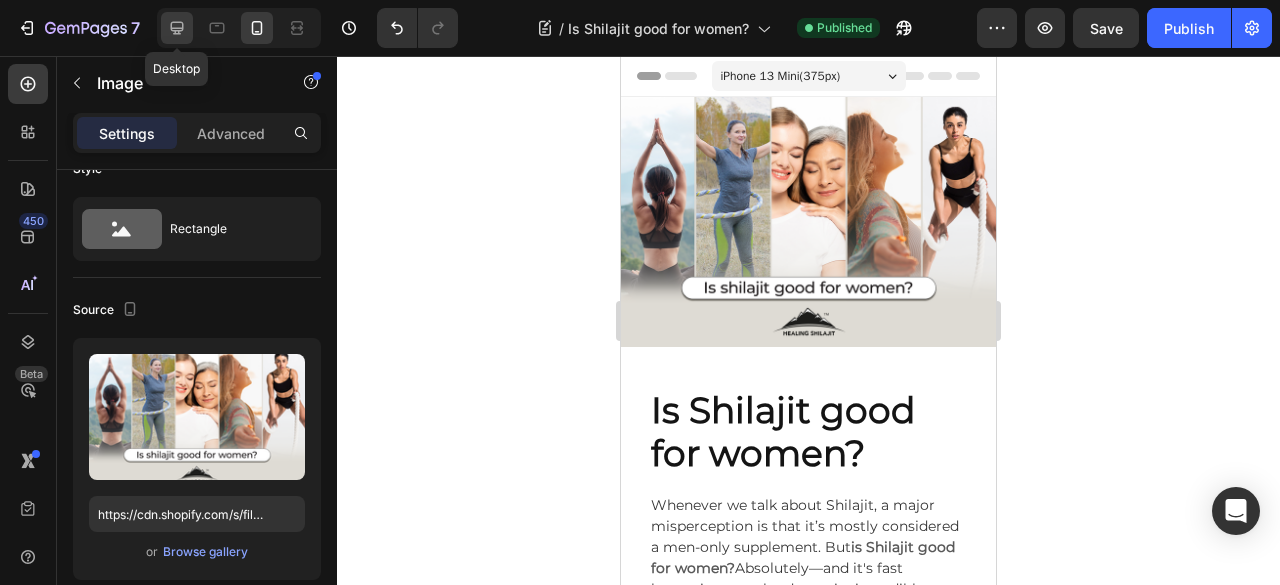 click 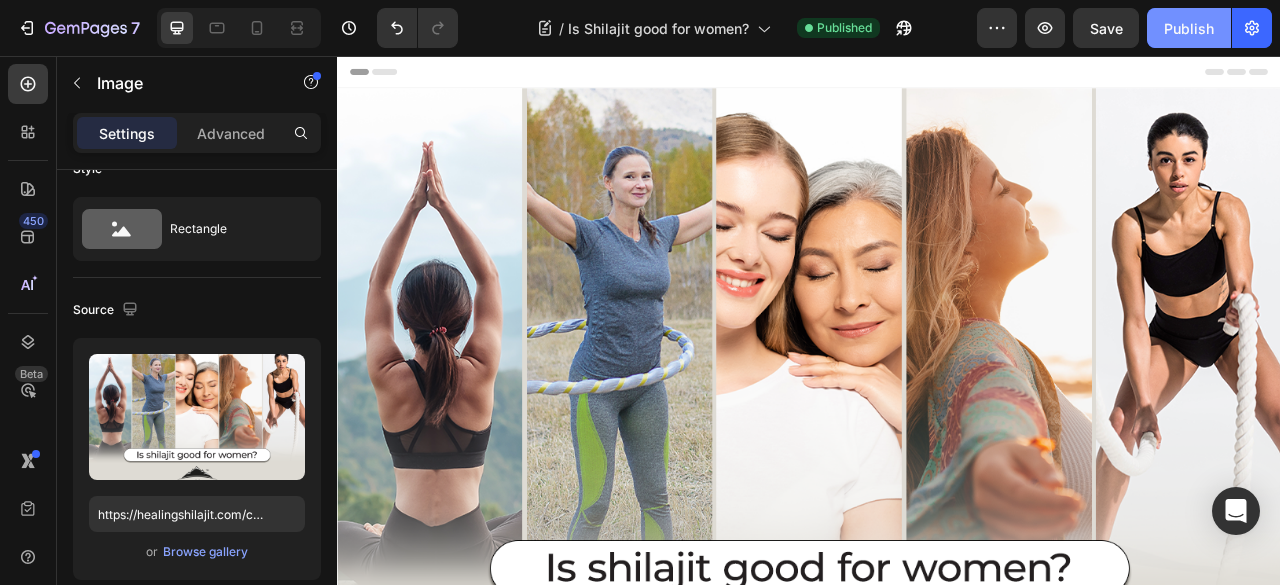 click on "Publish" at bounding box center [1189, 28] 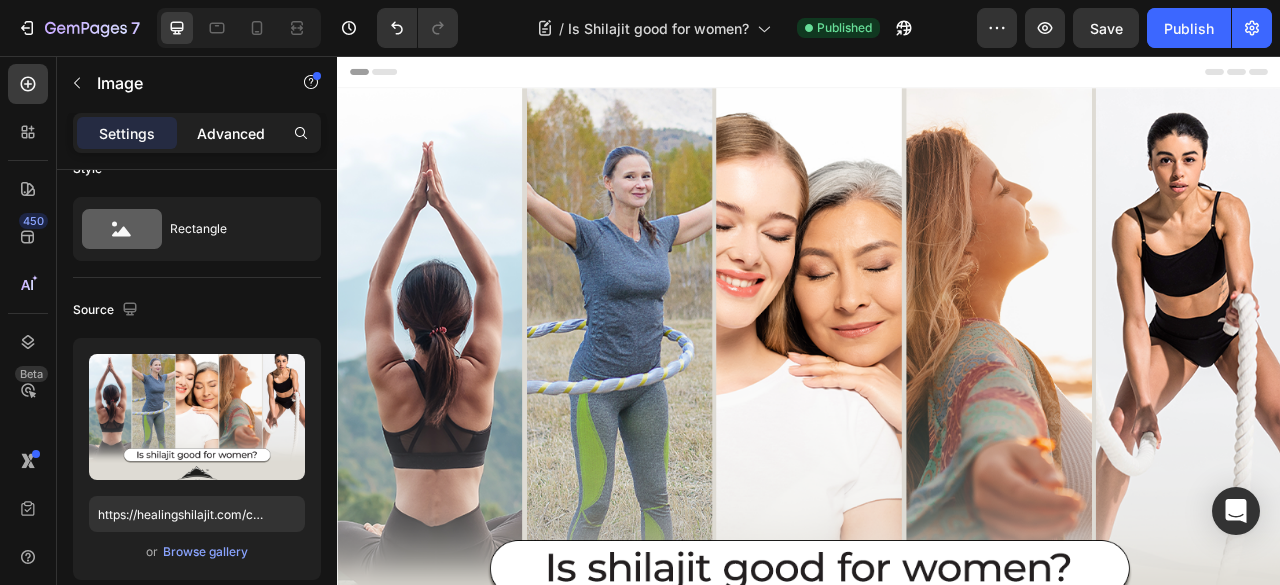 click on "Advanced" at bounding box center [231, 133] 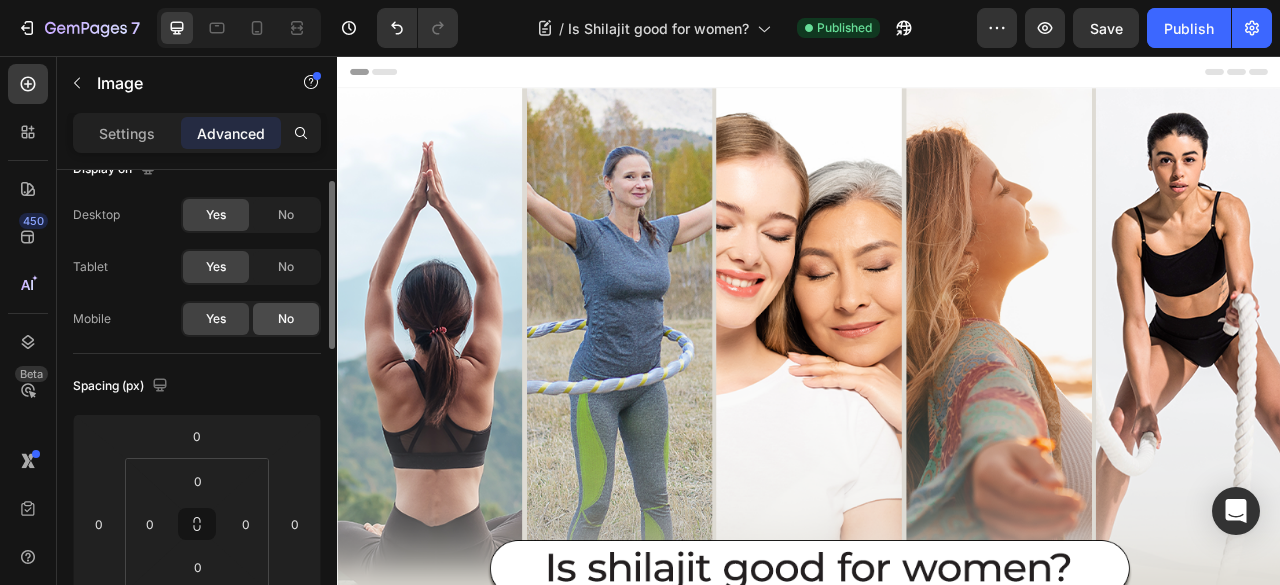 click on "No" 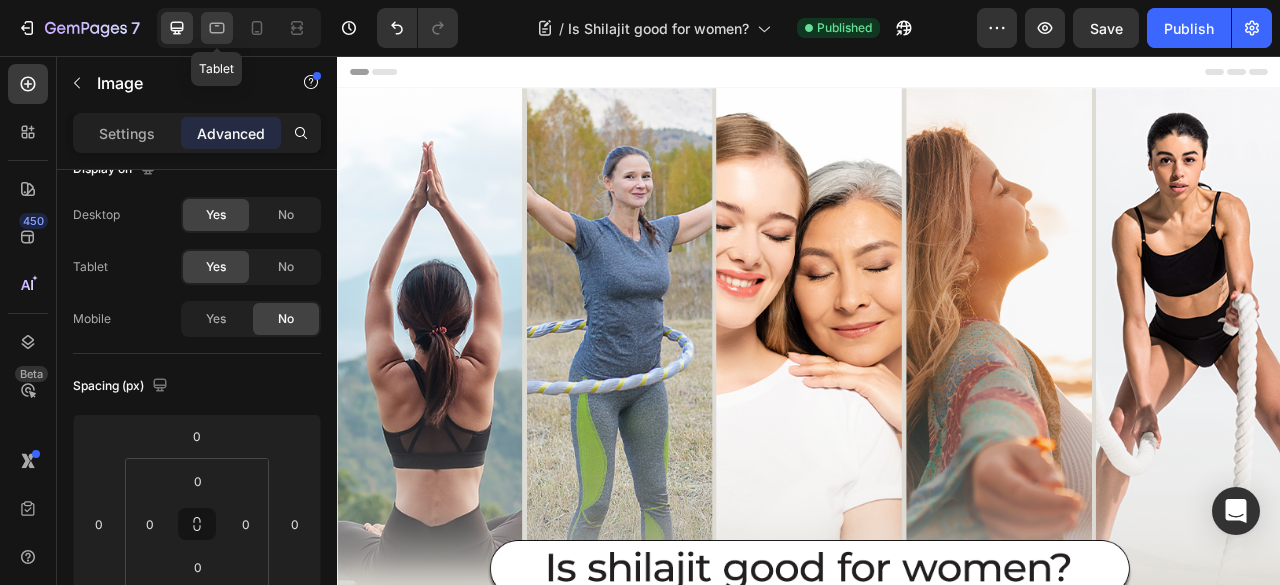 click 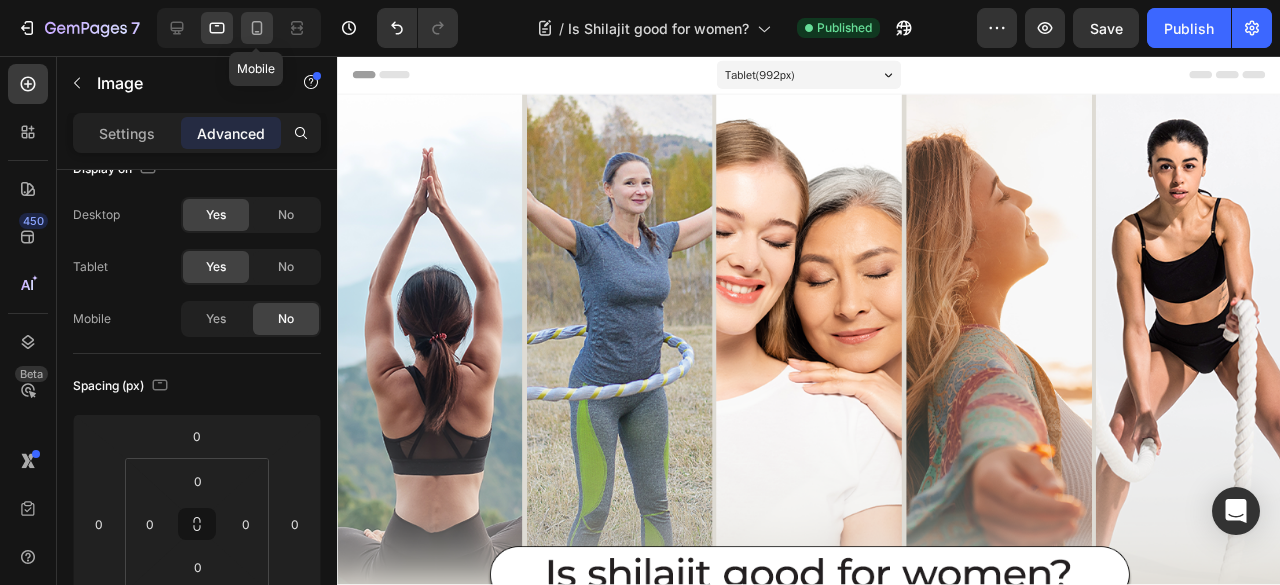 click 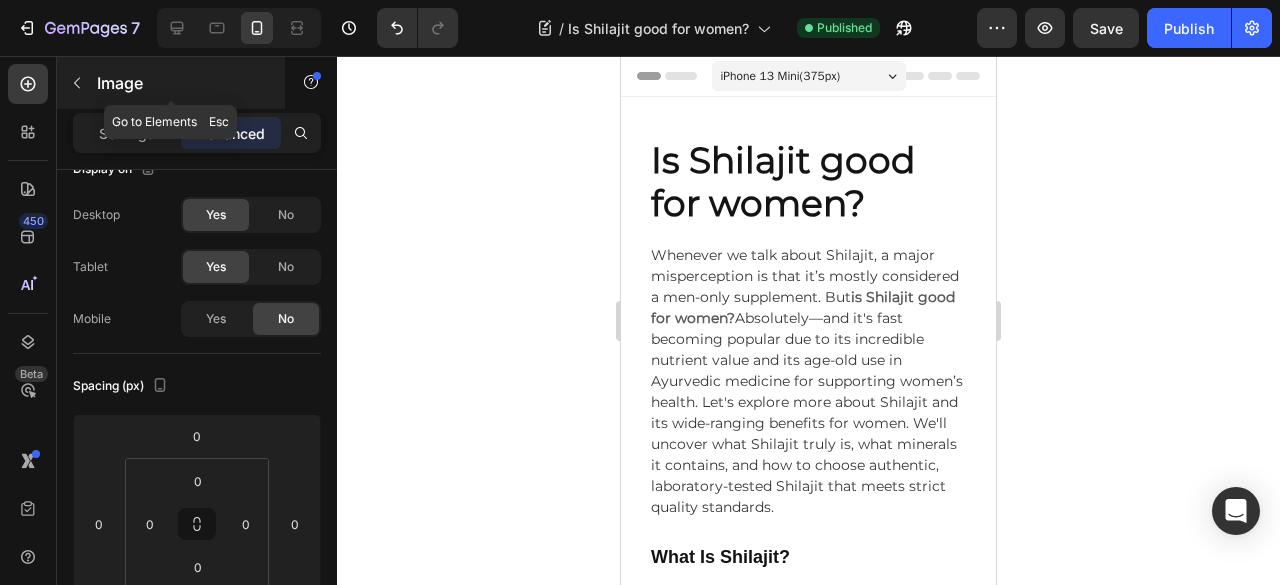 click at bounding box center [77, 83] 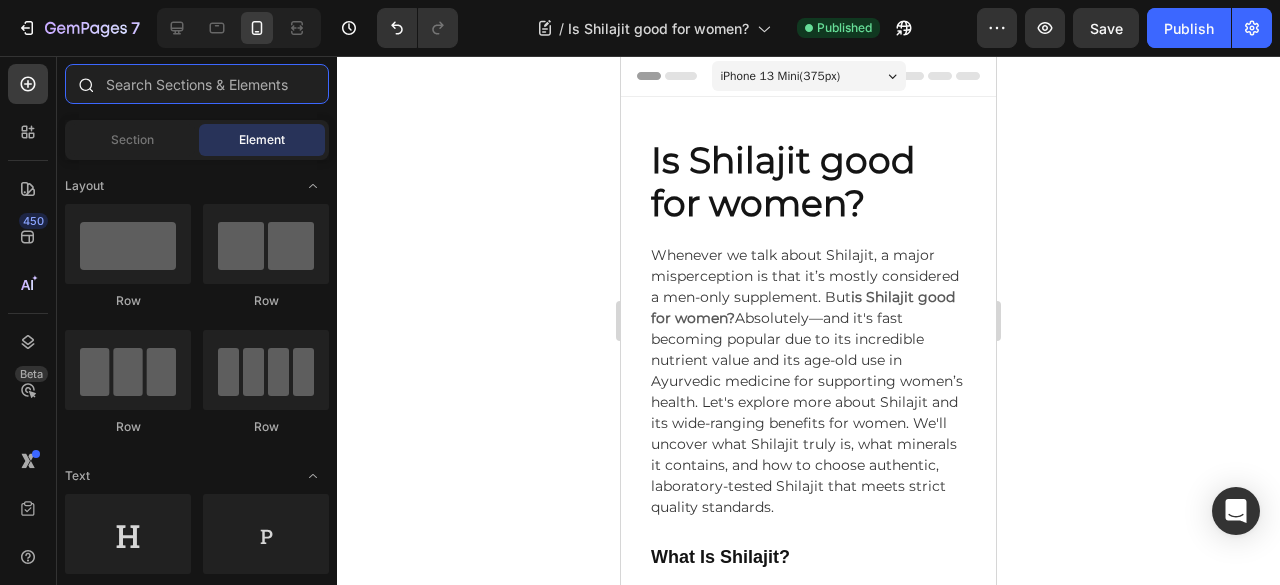 click at bounding box center (197, 84) 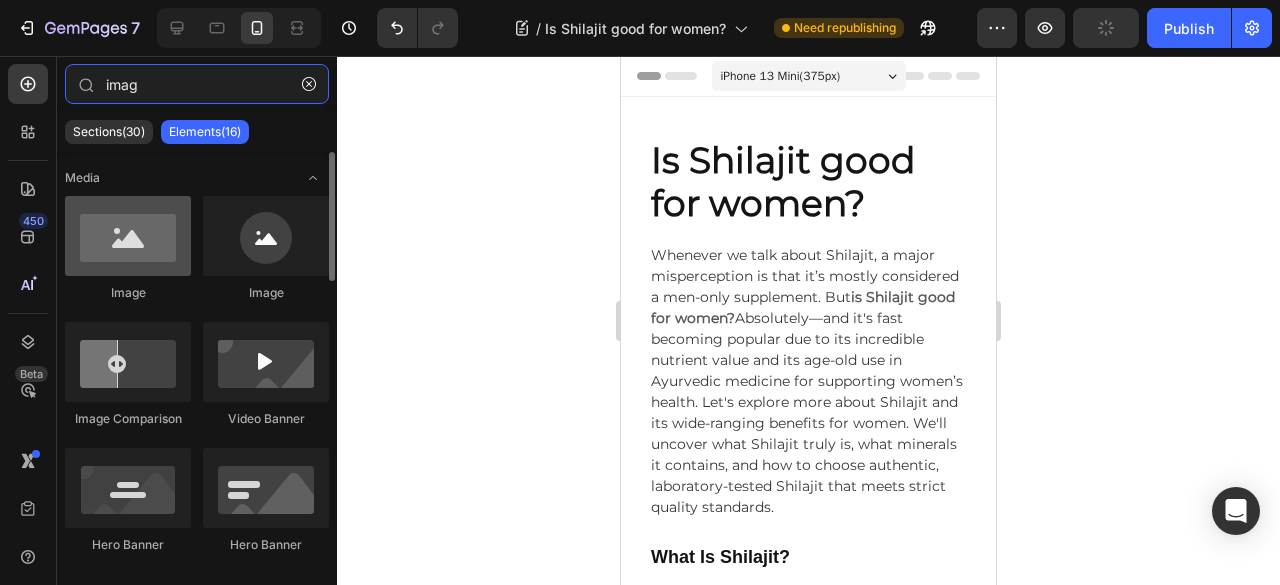 type on "imag" 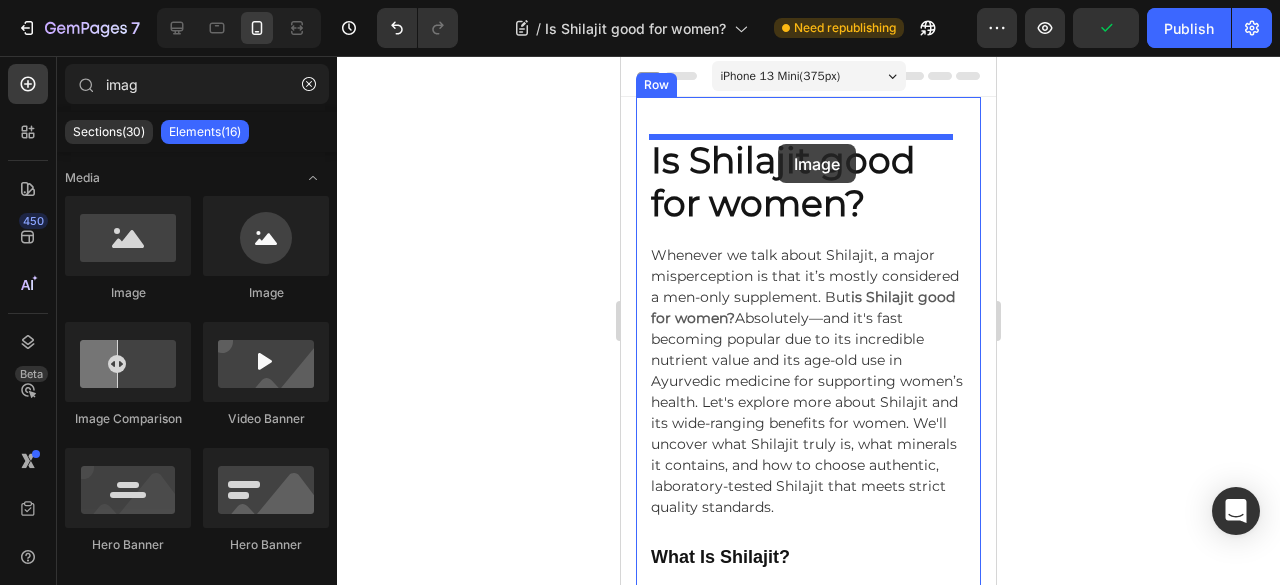 drag, startPoint x: 748, startPoint y: 311, endPoint x: 778, endPoint y: 144, distance: 169.67322 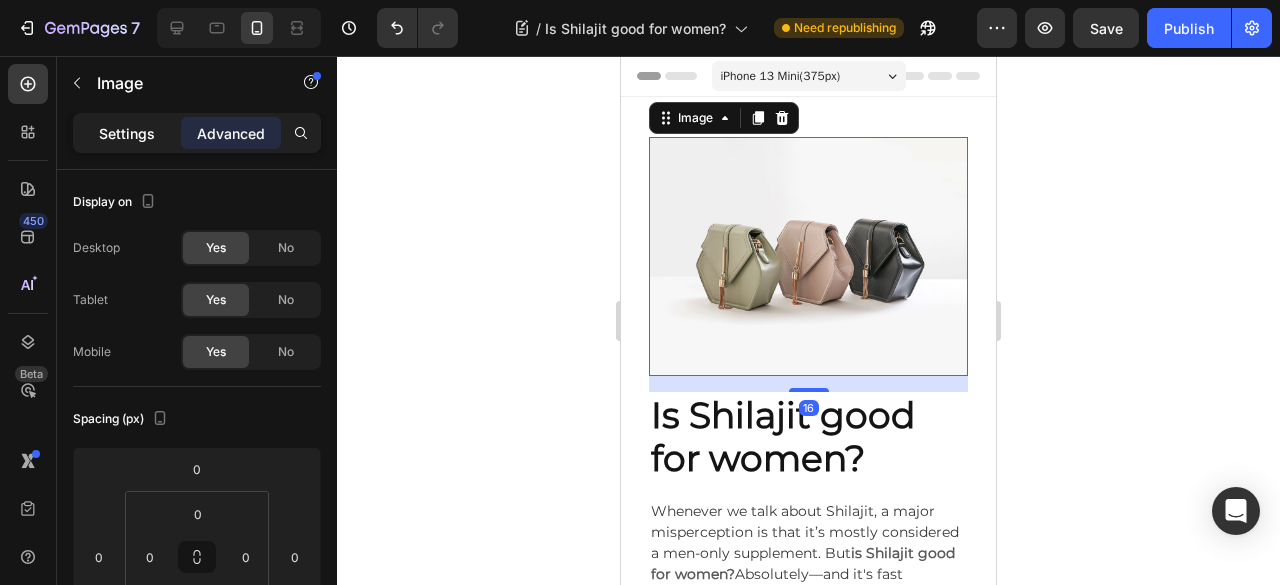 click on "Settings" 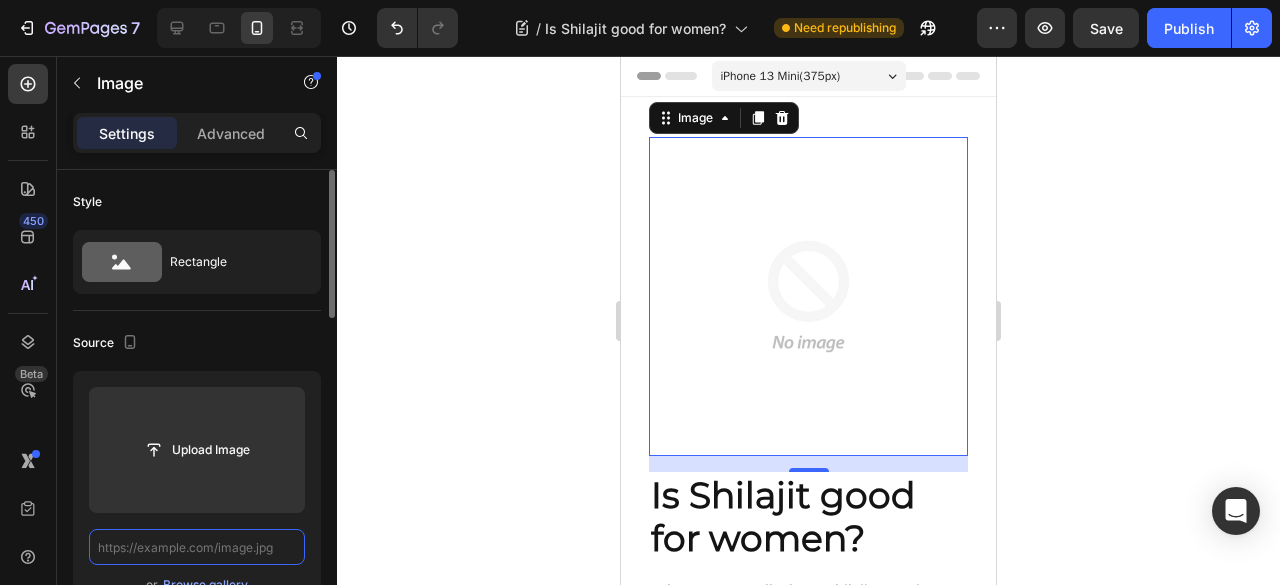 scroll, scrollTop: 0, scrollLeft: 0, axis: both 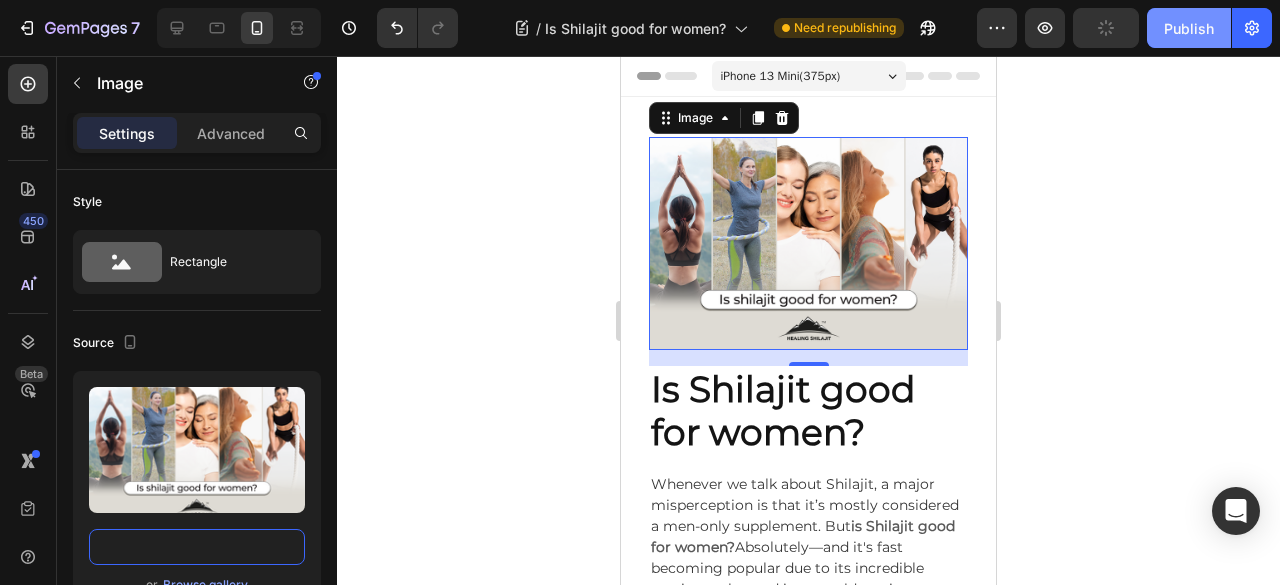 type on "https://cdn.shopify.com/s/files/1/0720/3409/1309/files/Blog_img01.png?v=1753692878" 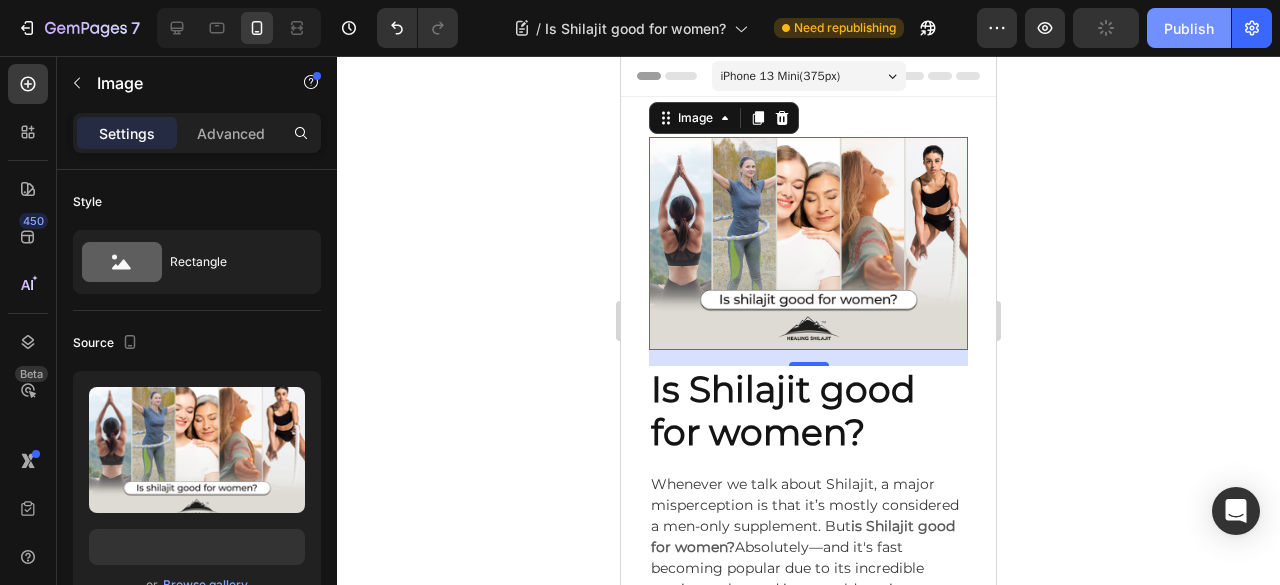 click on "Publish" at bounding box center [1189, 28] 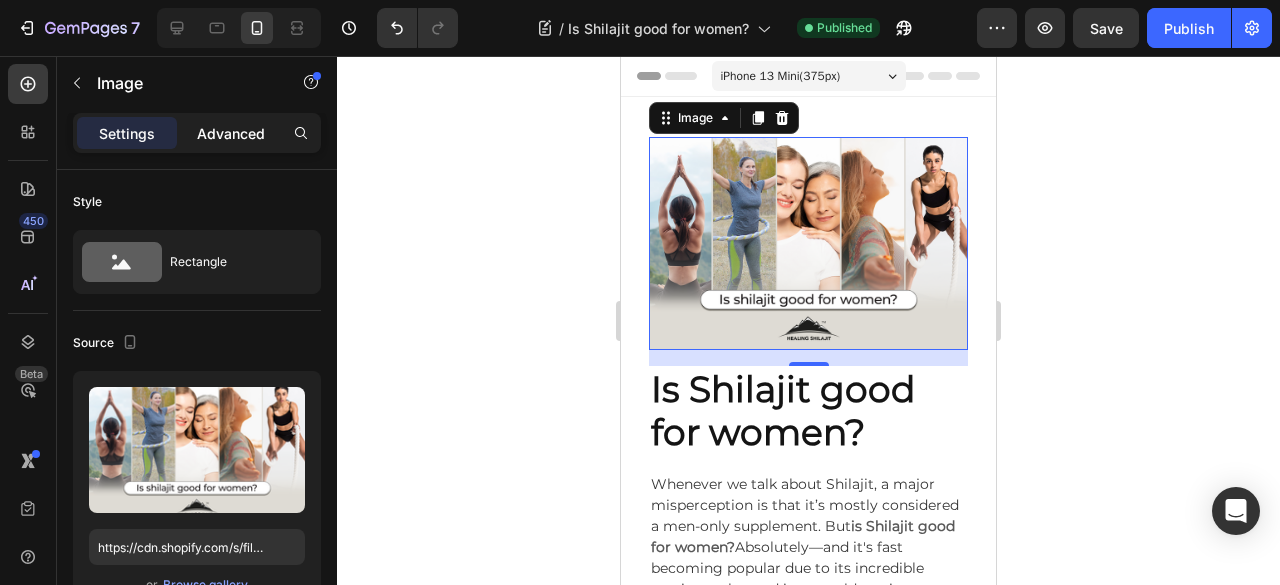 click on "Advanced" at bounding box center (231, 133) 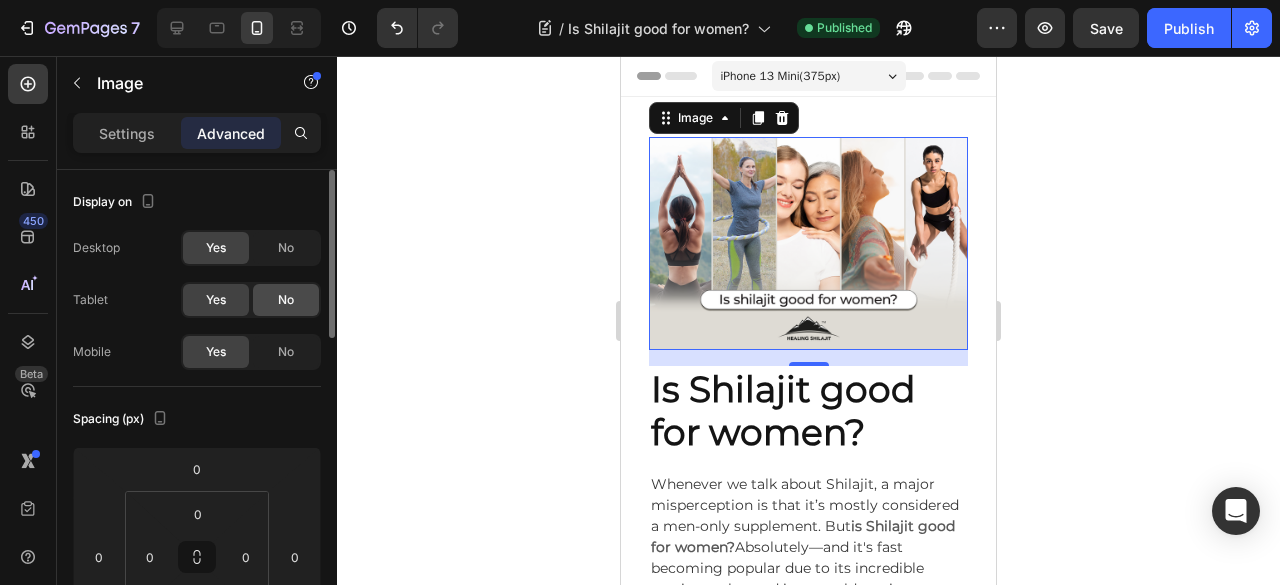 click on "No" 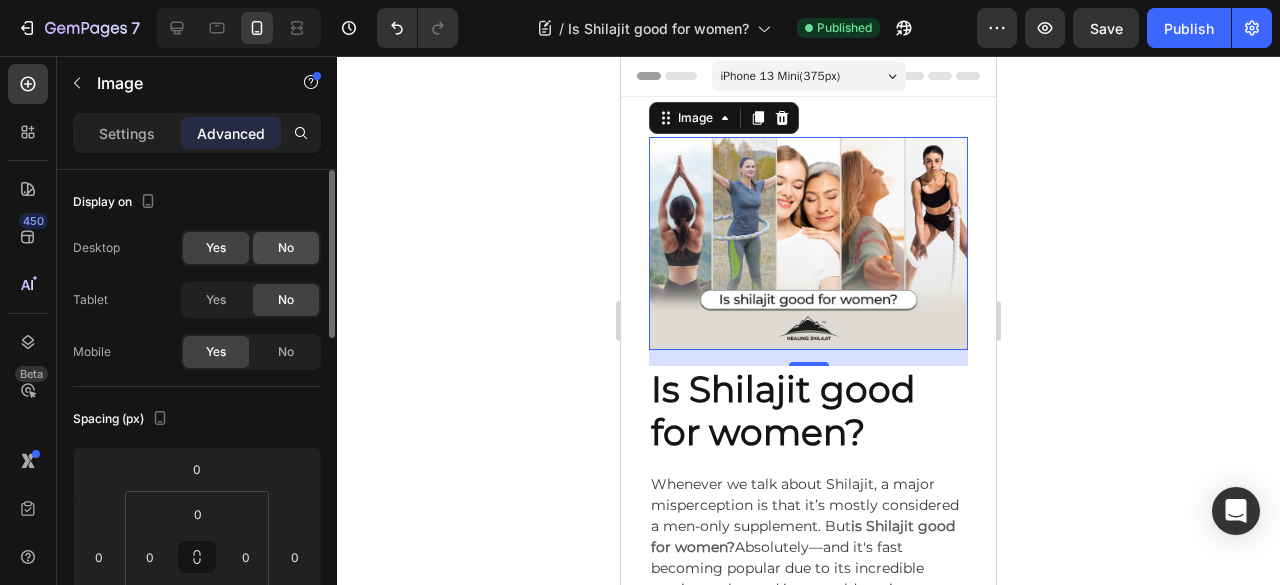 click on "No" 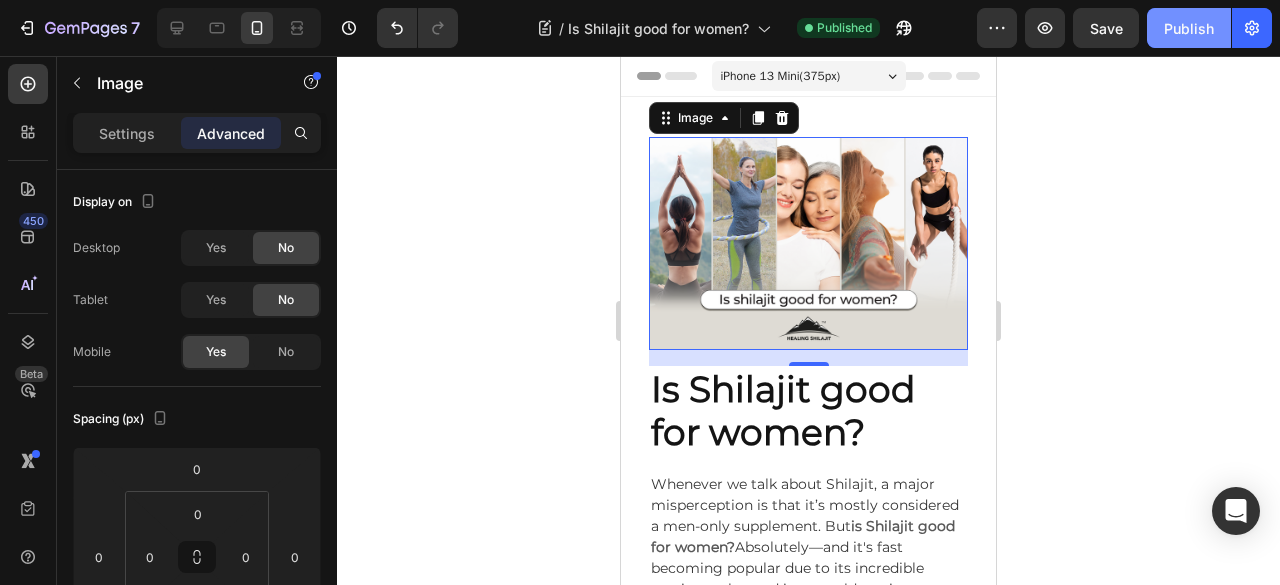 click on "Publish" at bounding box center (1189, 28) 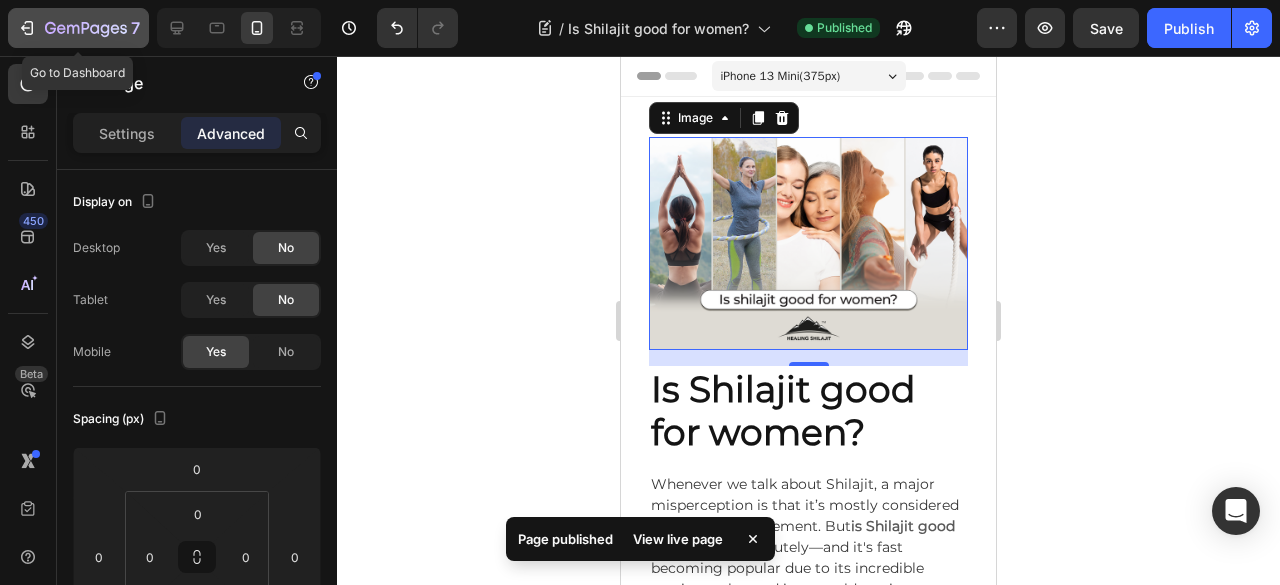 click 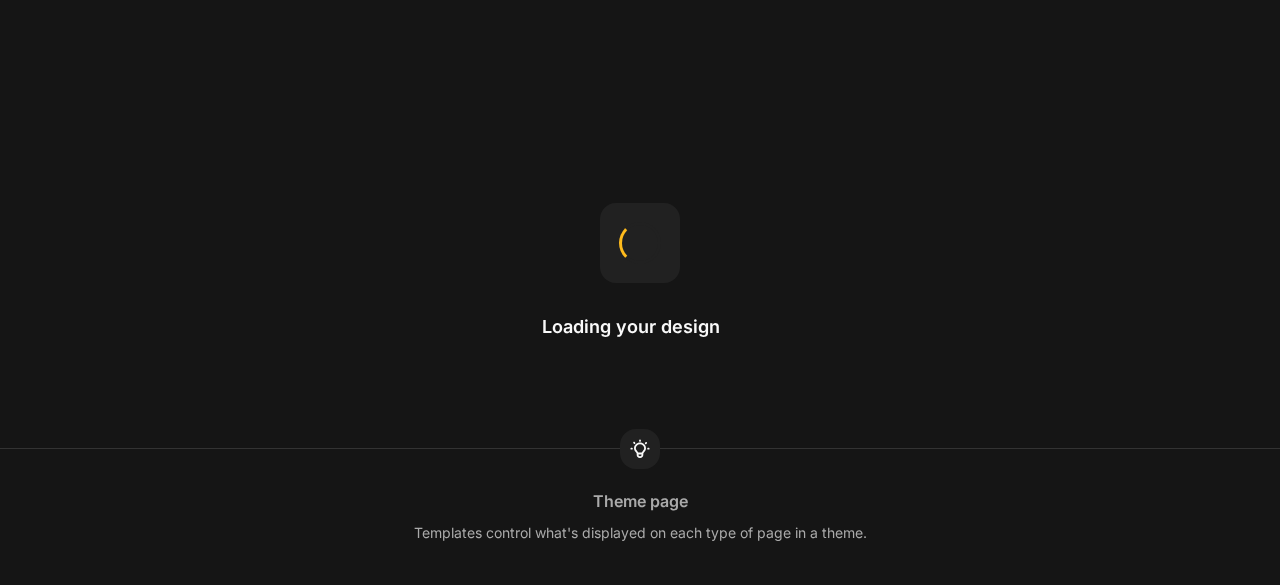 scroll, scrollTop: 0, scrollLeft: 0, axis: both 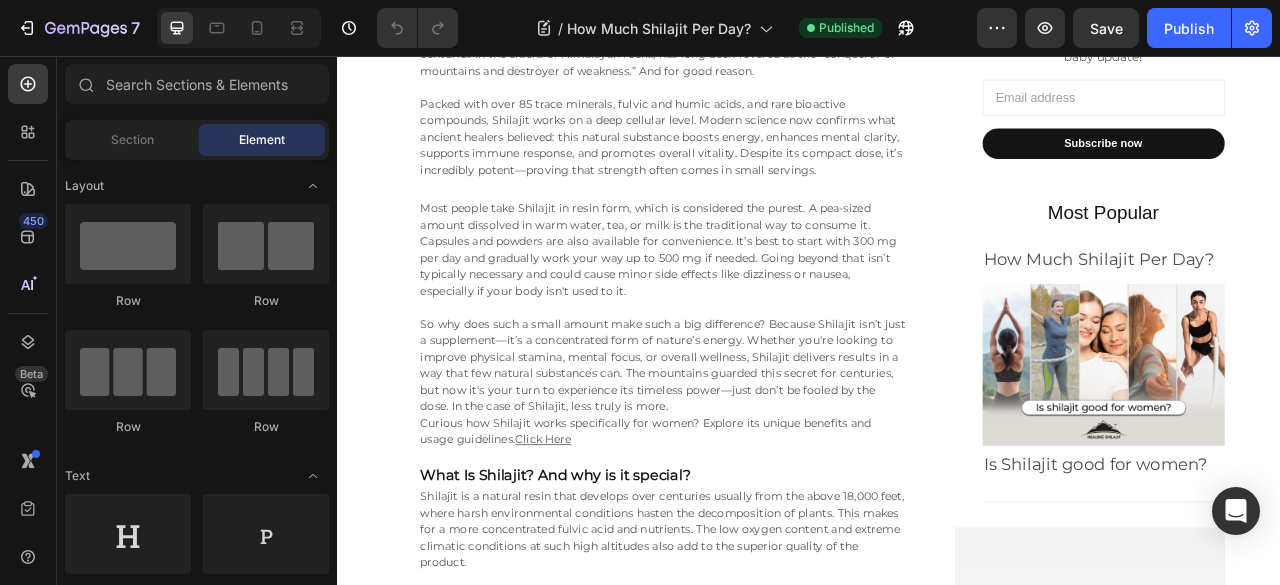 click at bounding box center (937, -91) 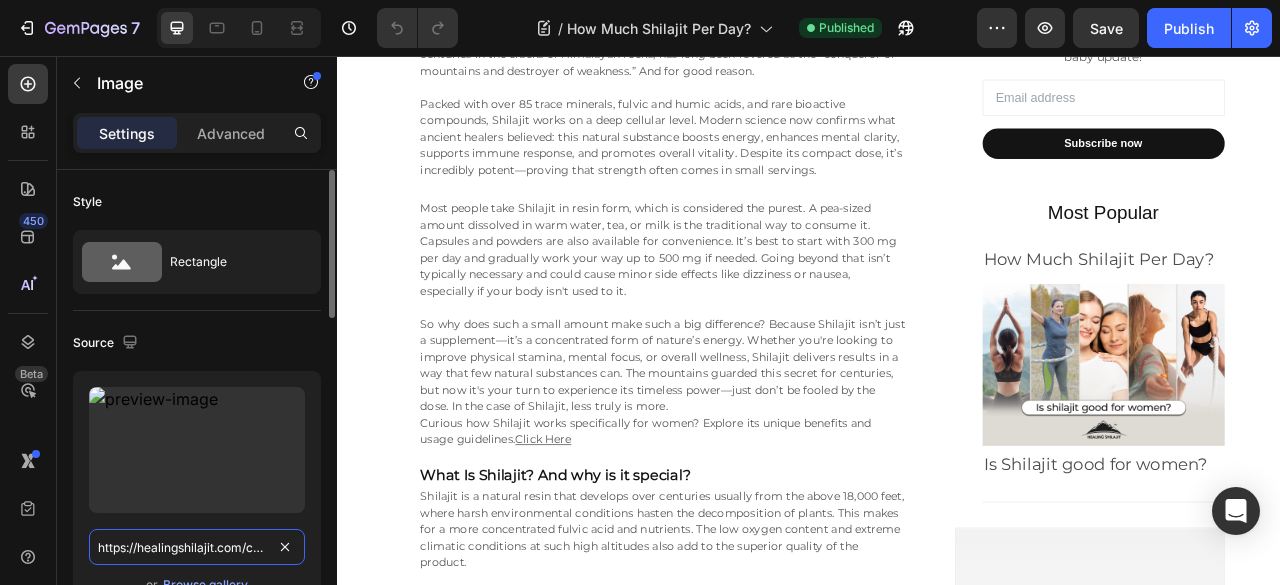 click on "https://healingshilajit.com/cdn/shop/articles/Blog_img_02.png?v=1753977227&width=1950" at bounding box center (197, 547) 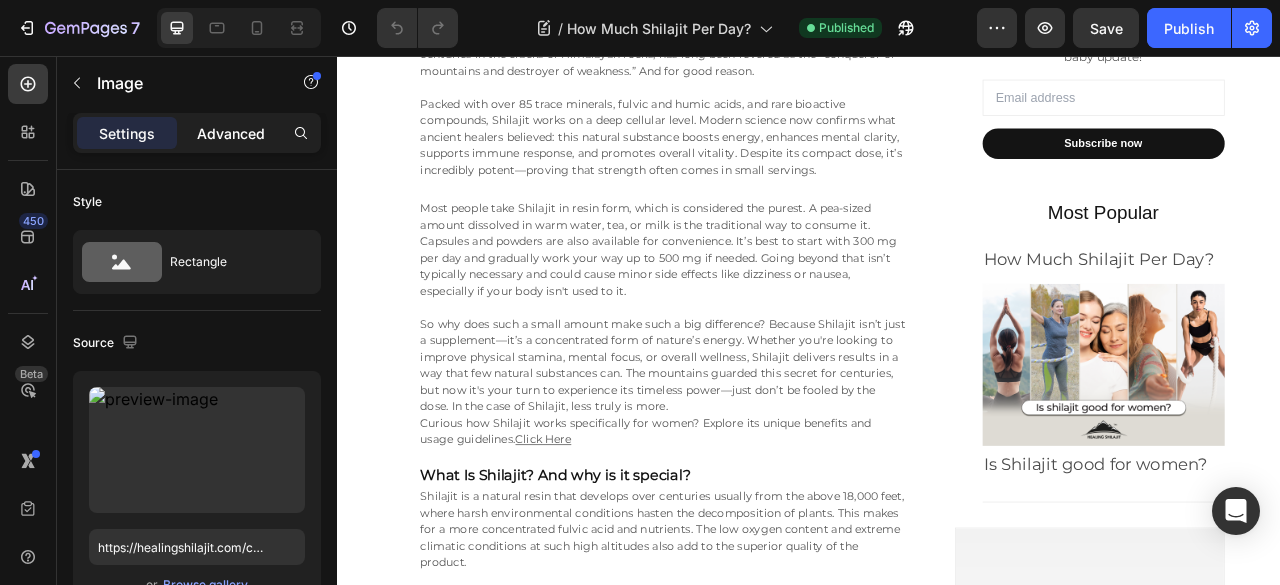 click on "Advanced" at bounding box center [231, 133] 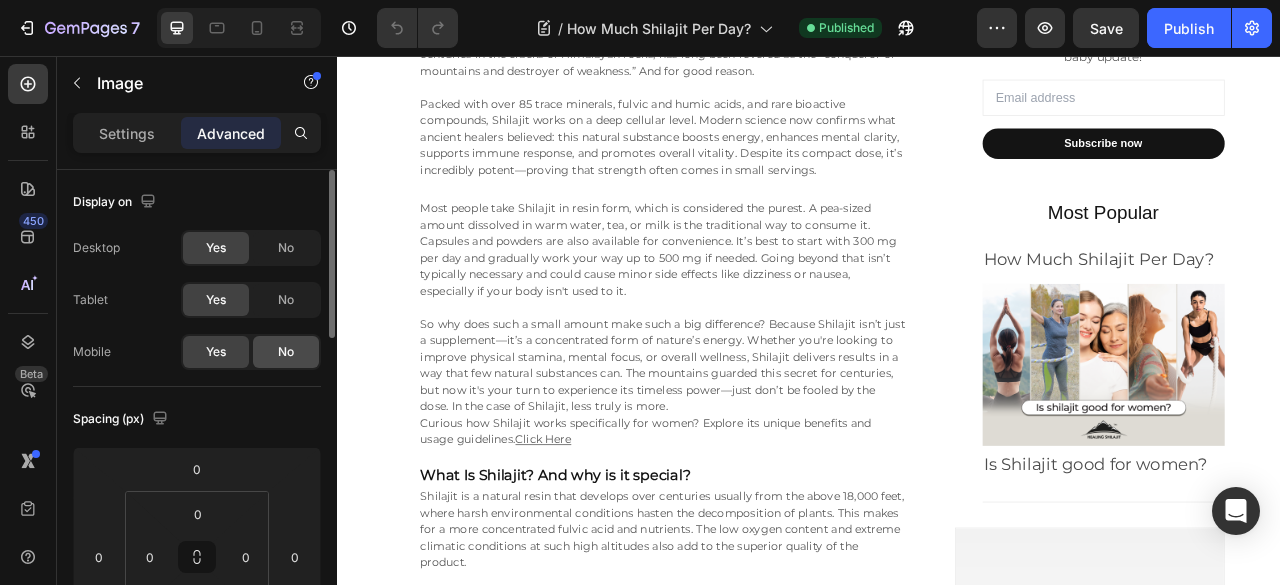 click on "No" 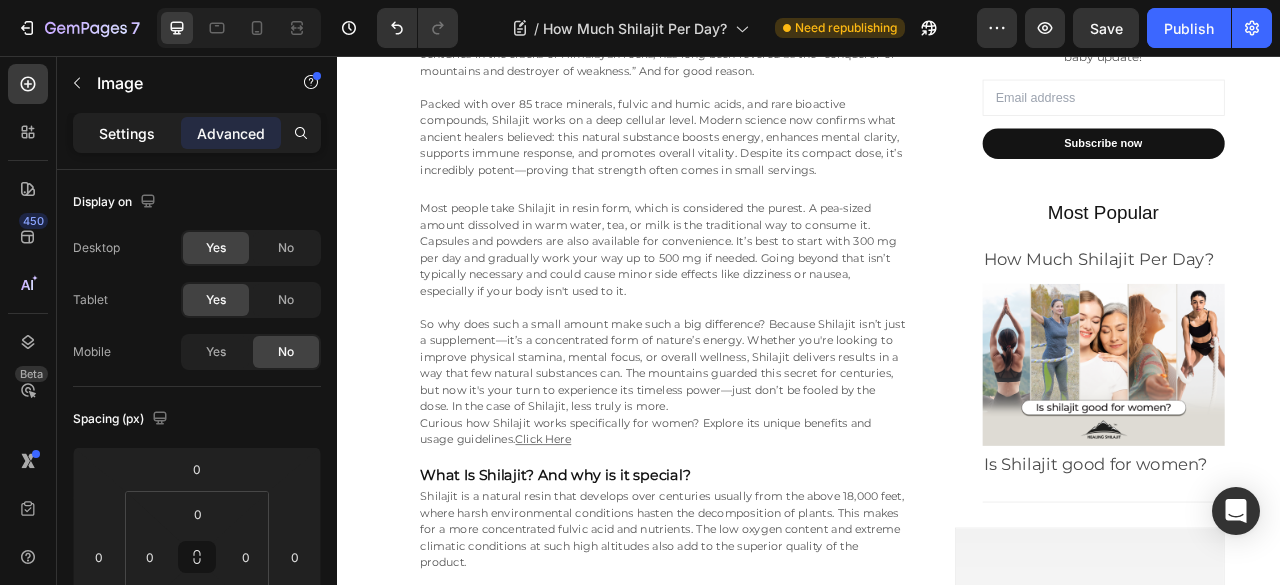 click on "Settings" at bounding box center [127, 133] 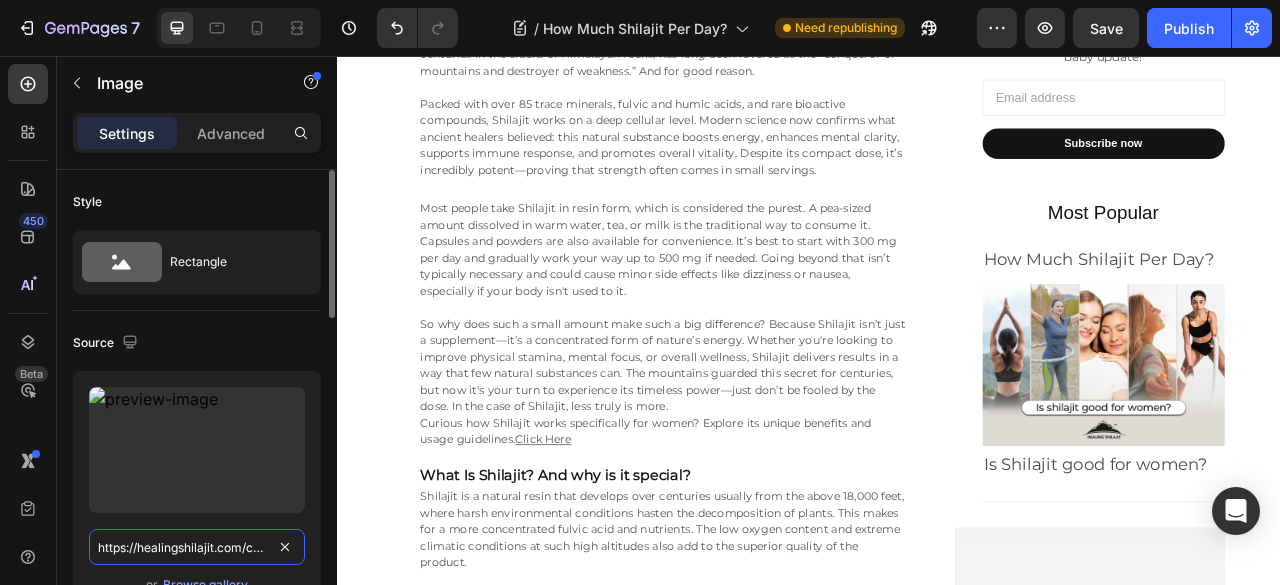 click on "https://healingshilajit.com/cdn/shop/articles/Blog_img_02.png?v=1753977227&width=1950" at bounding box center (197, 547) 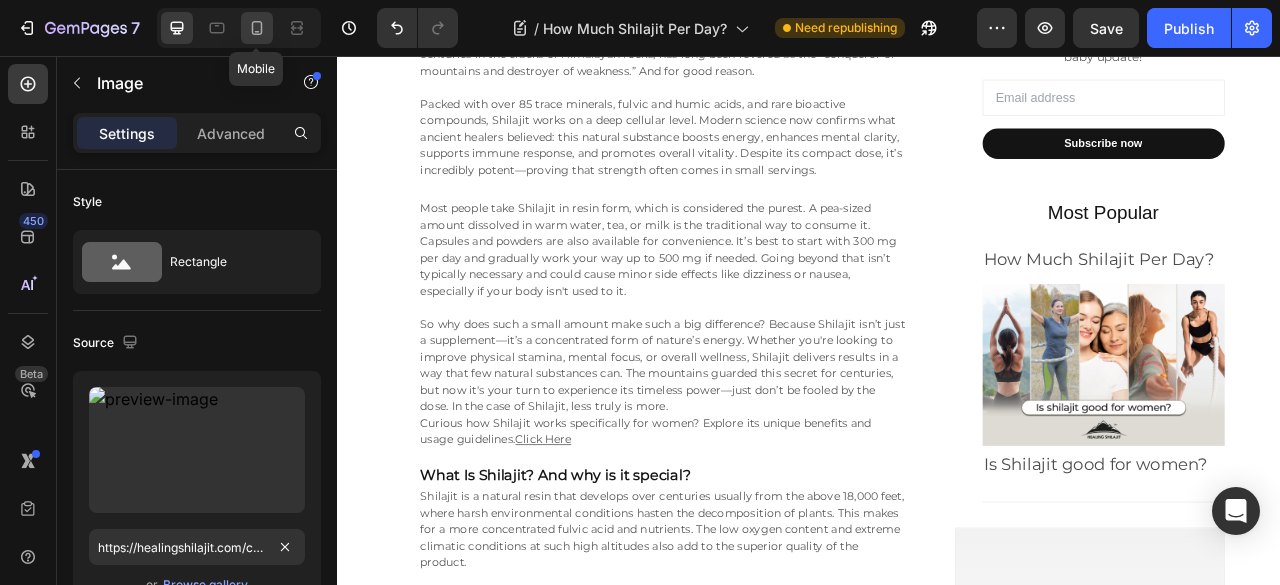click 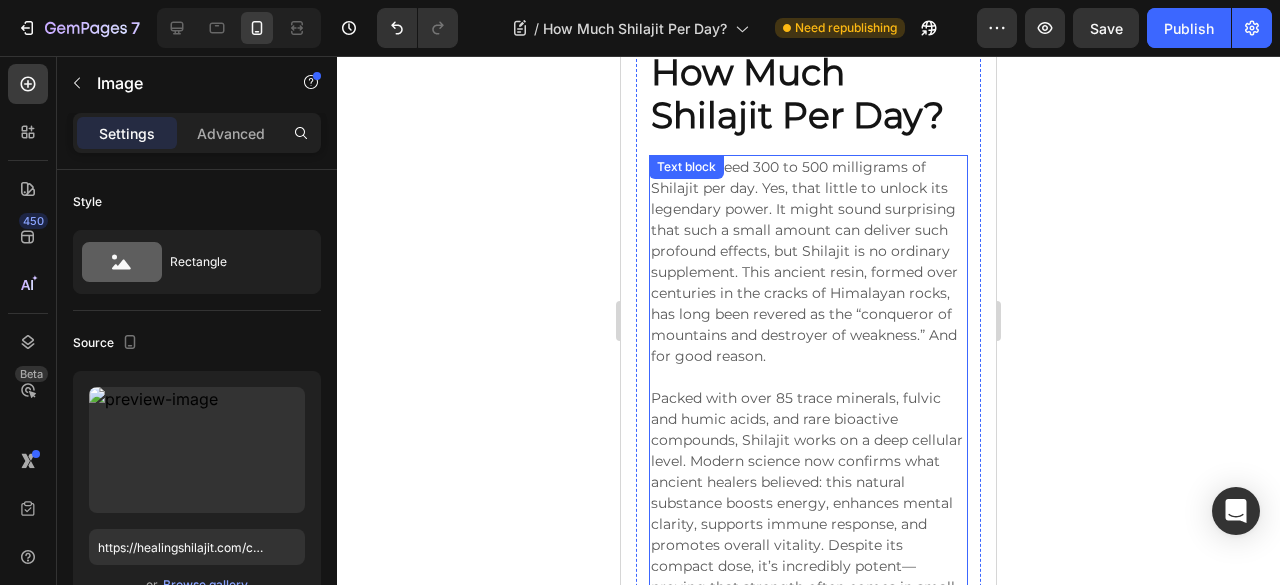 scroll, scrollTop: 0, scrollLeft: 0, axis: both 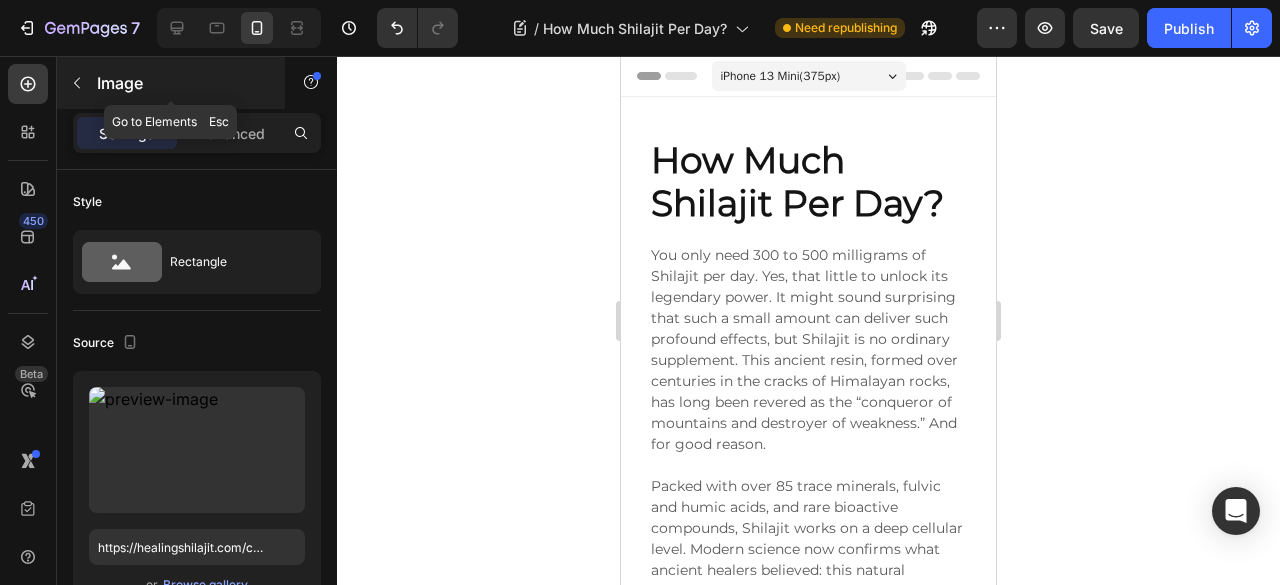 click at bounding box center [77, 83] 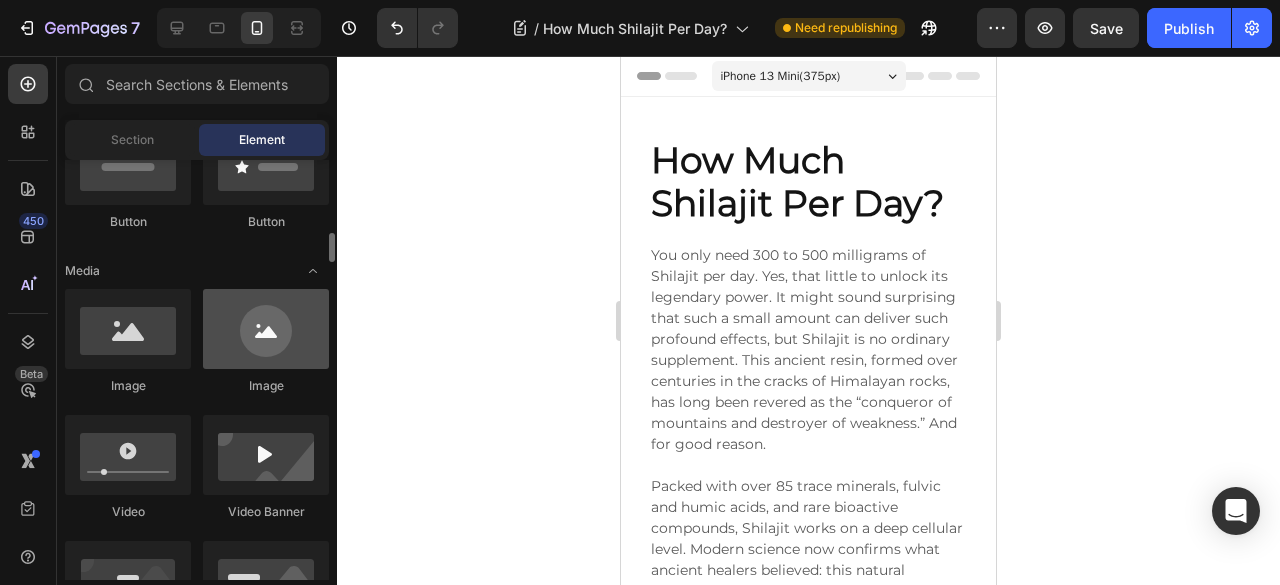 scroll, scrollTop: 566, scrollLeft: 0, axis: vertical 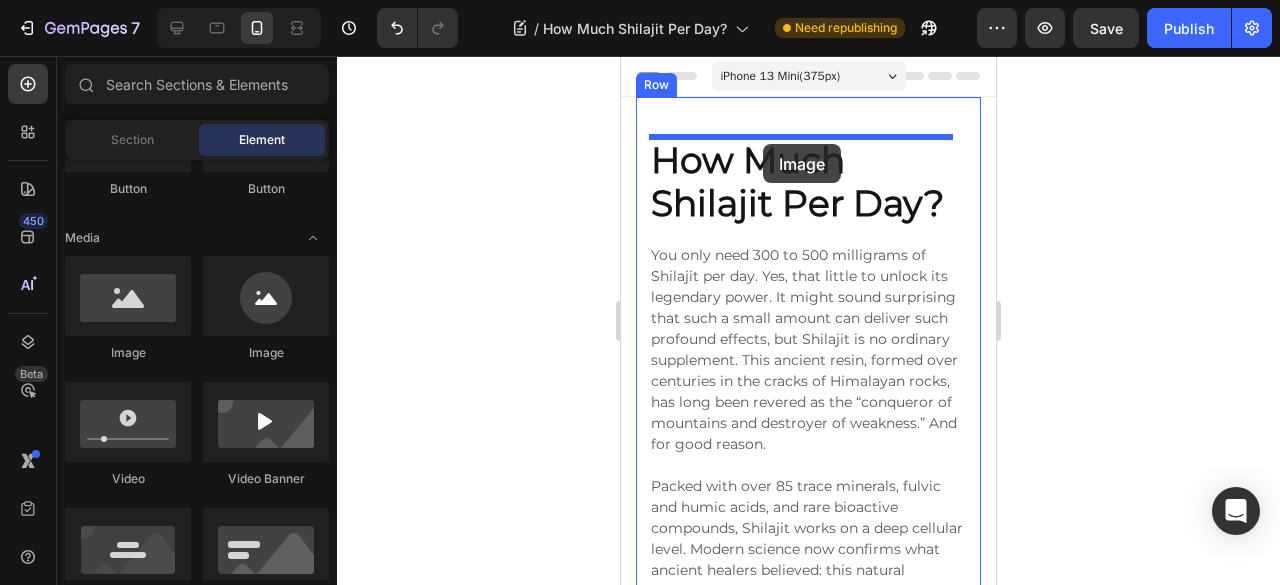 drag, startPoint x: 761, startPoint y: 361, endPoint x: 763, endPoint y: 144, distance: 217.00922 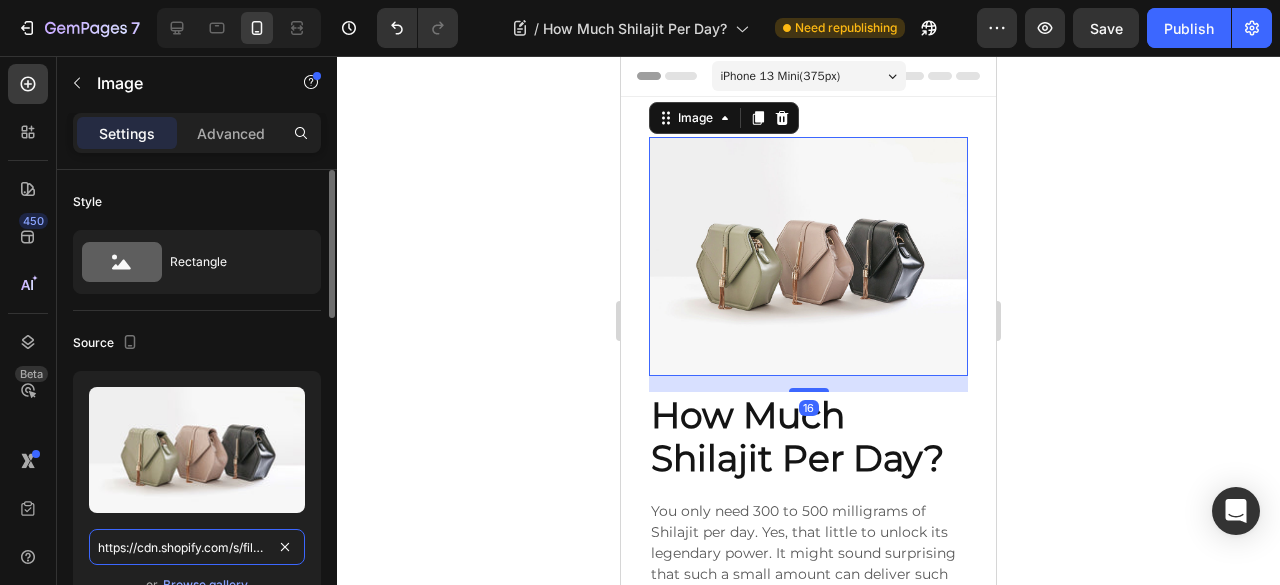 click on "https://cdn.shopify.com/s/files/1/2005/9307/files/image_demo.jpg" at bounding box center (197, 547) 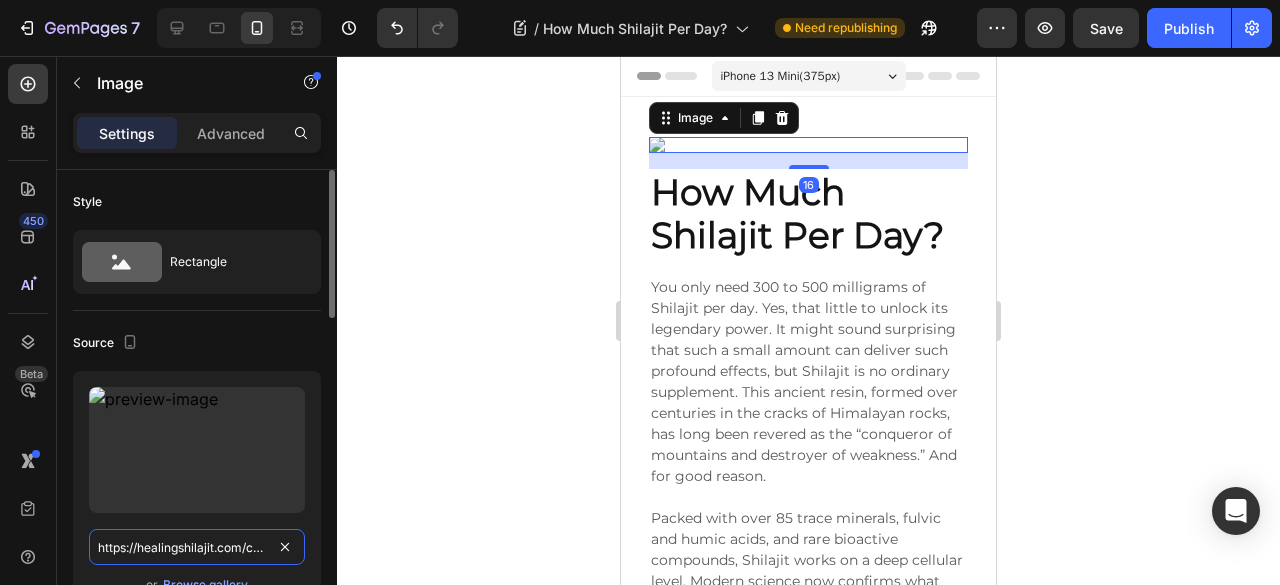 scroll, scrollTop: 0, scrollLeft: 346, axis: horizontal 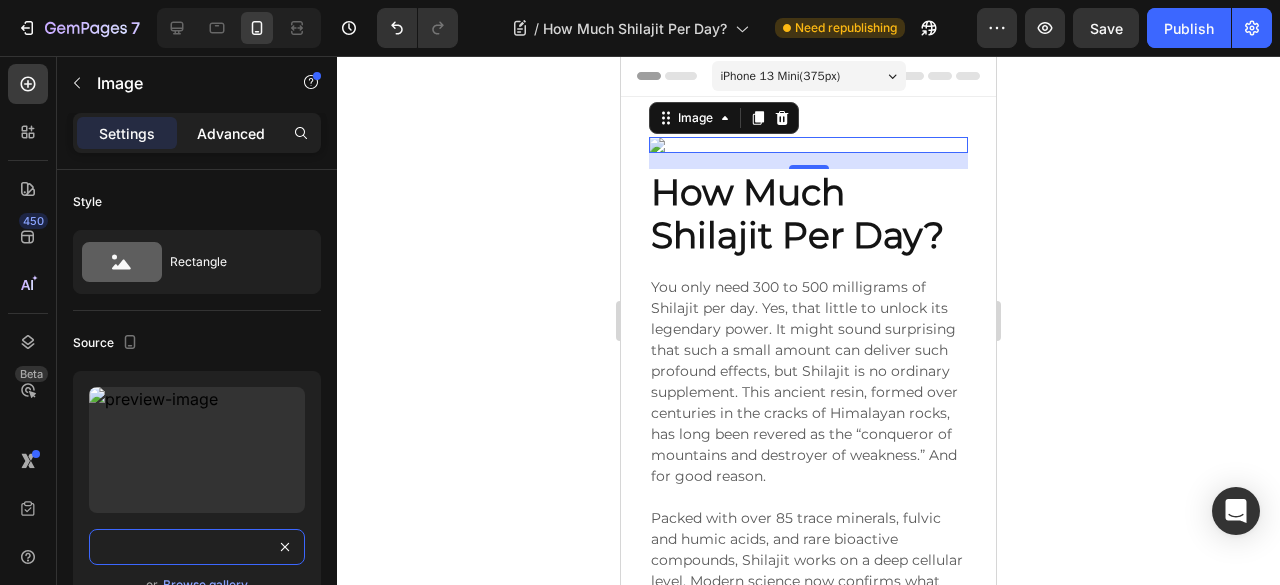 type on "https://healingshilajit.com/cdn/shop/articles/Blog_img_02.png?v=1753977227&width=1950" 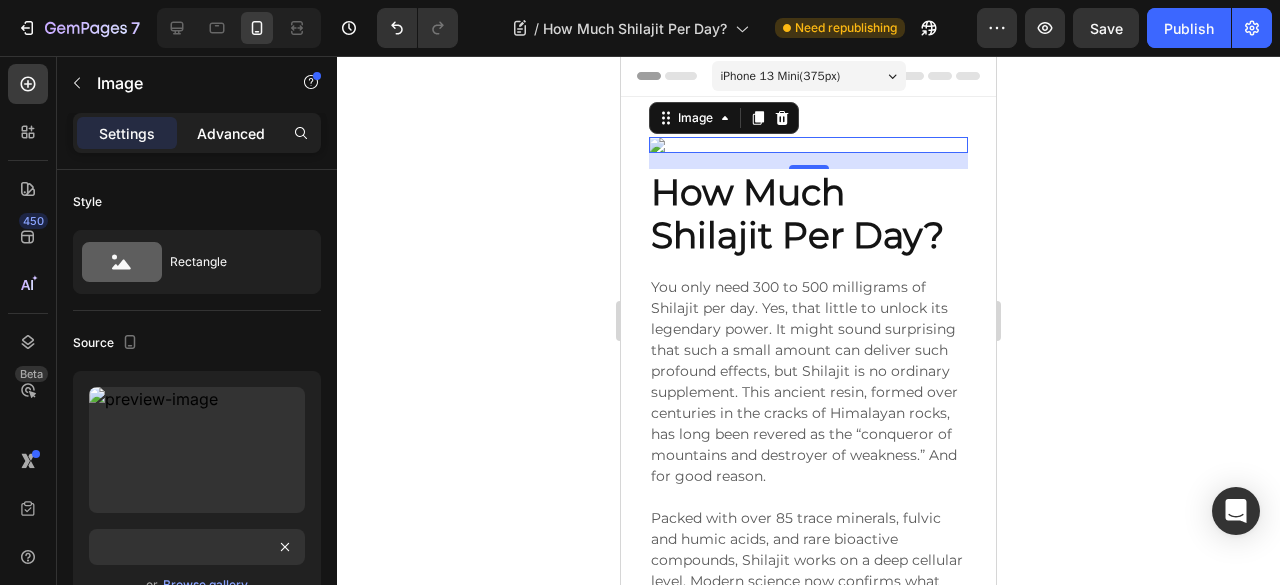 click on "Advanced" at bounding box center [231, 133] 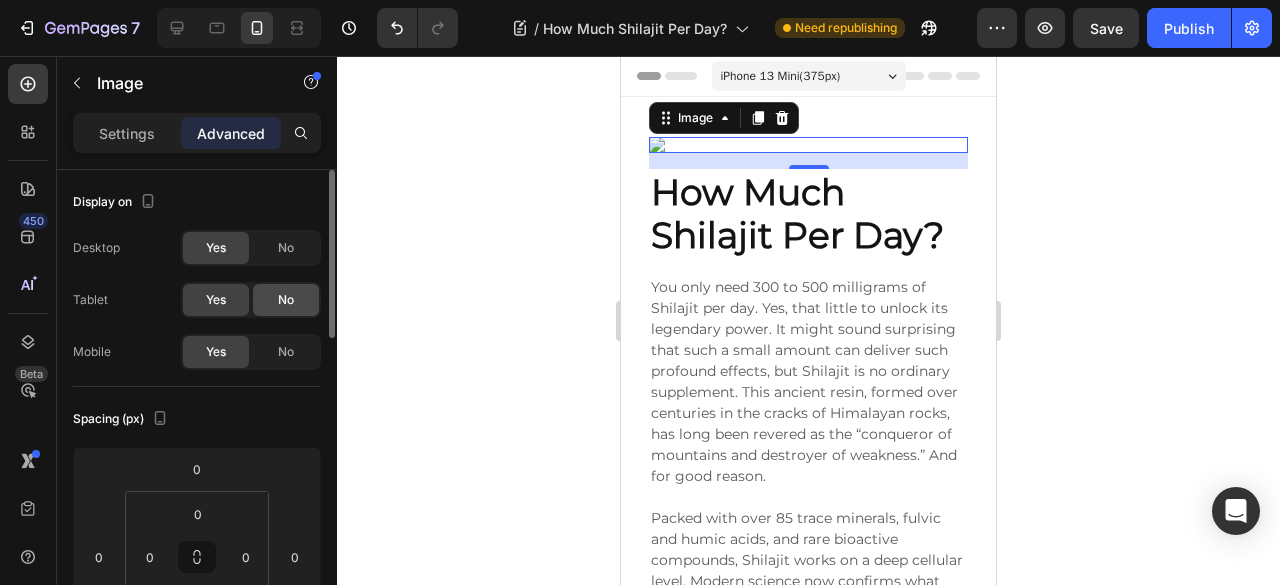 click on "No" 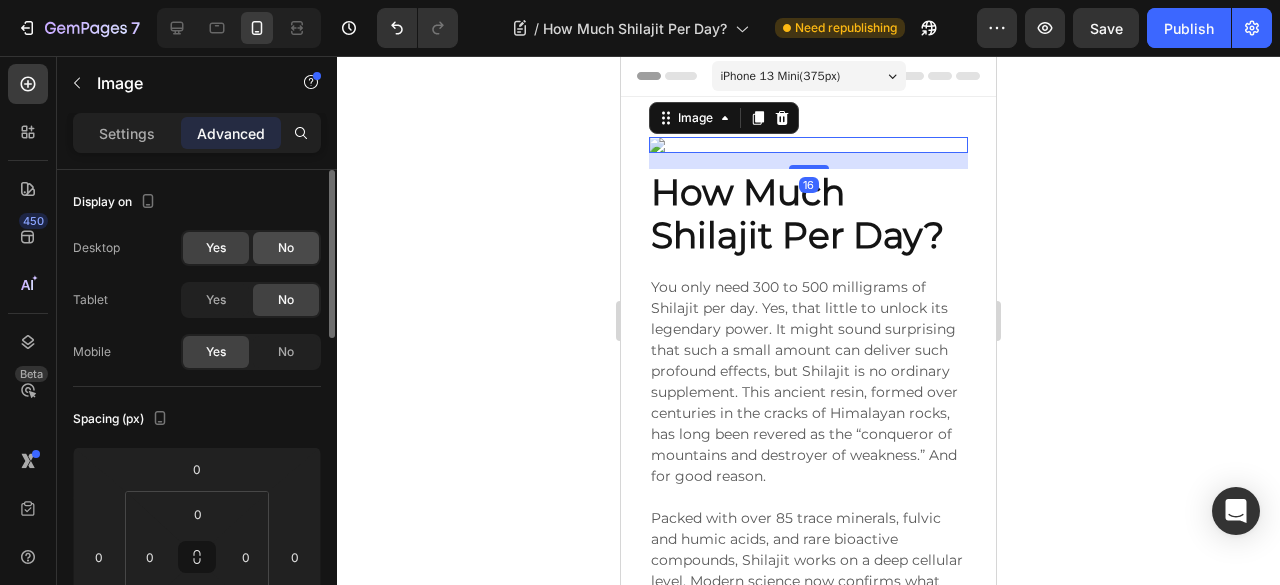 click on "No" 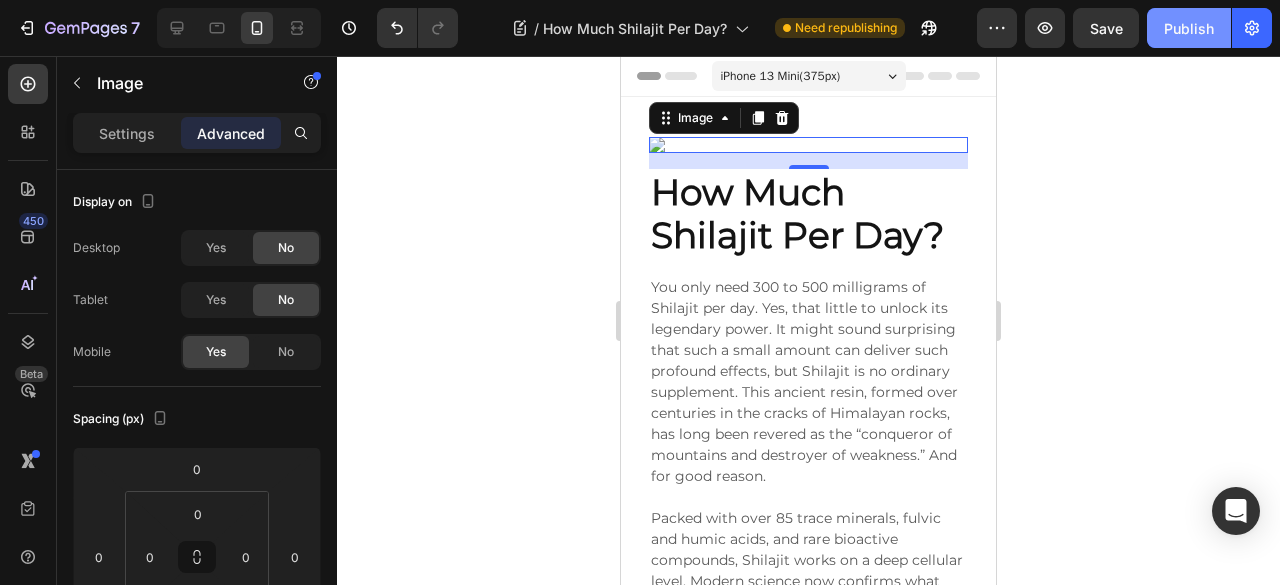 click on "Publish" at bounding box center [1189, 28] 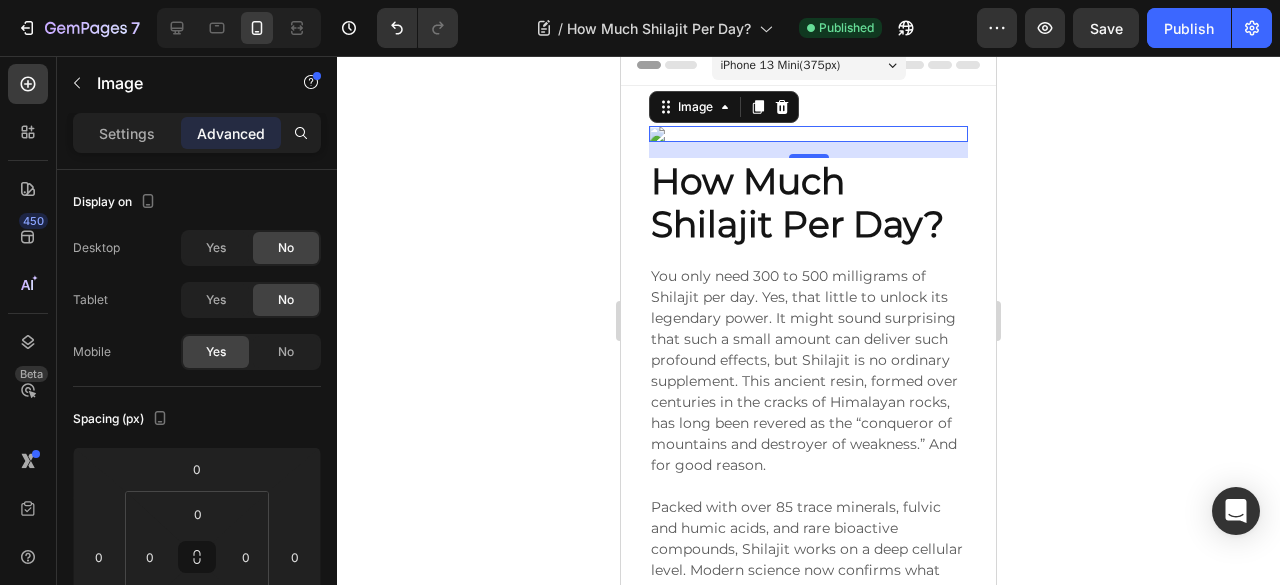 scroll, scrollTop: 0, scrollLeft: 0, axis: both 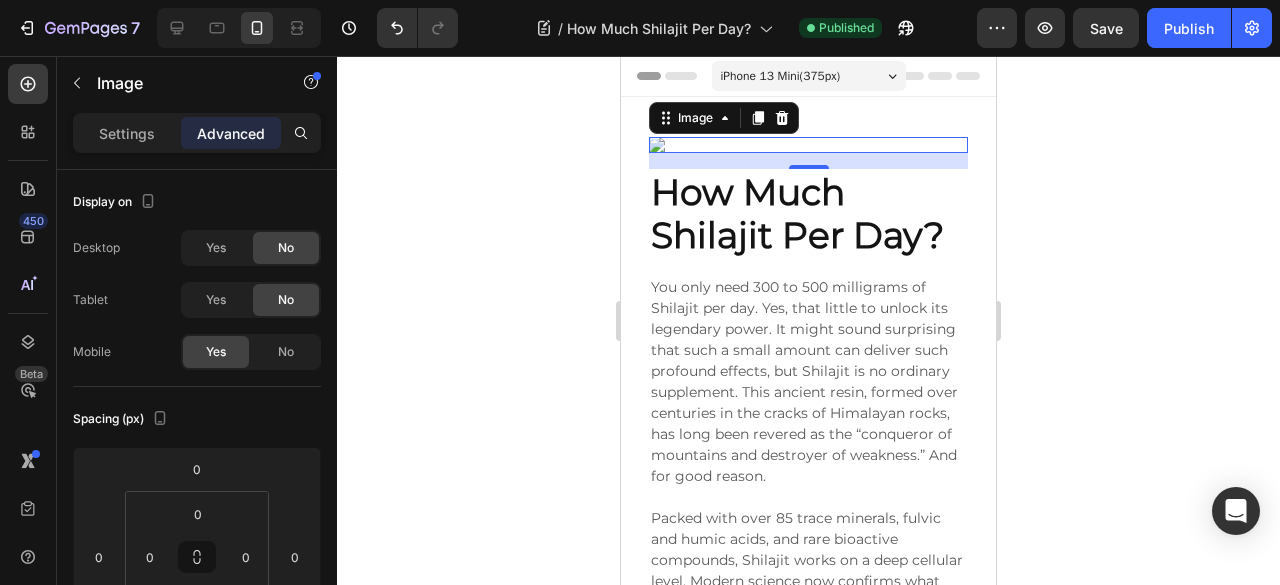 click at bounding box center [808, 145] 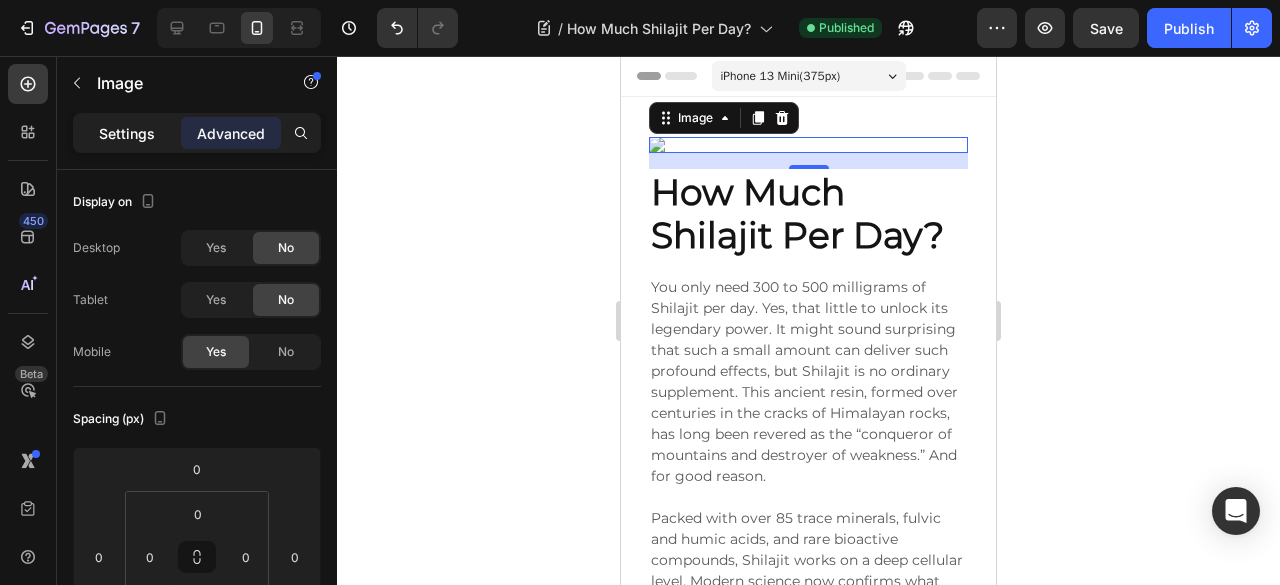 click on "Settings" 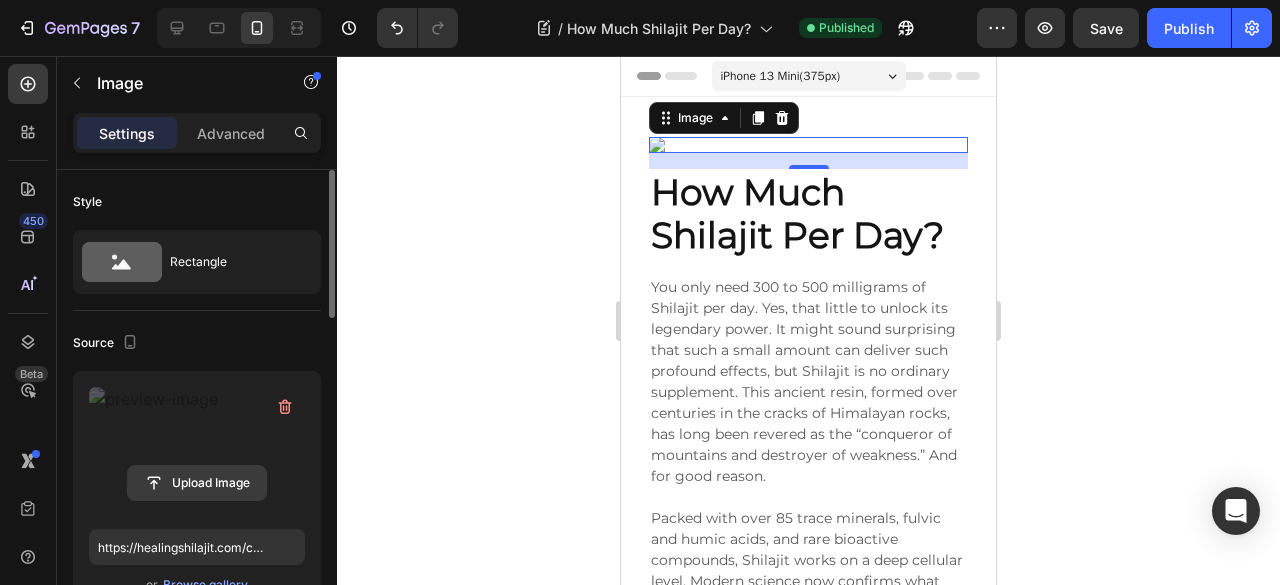 click 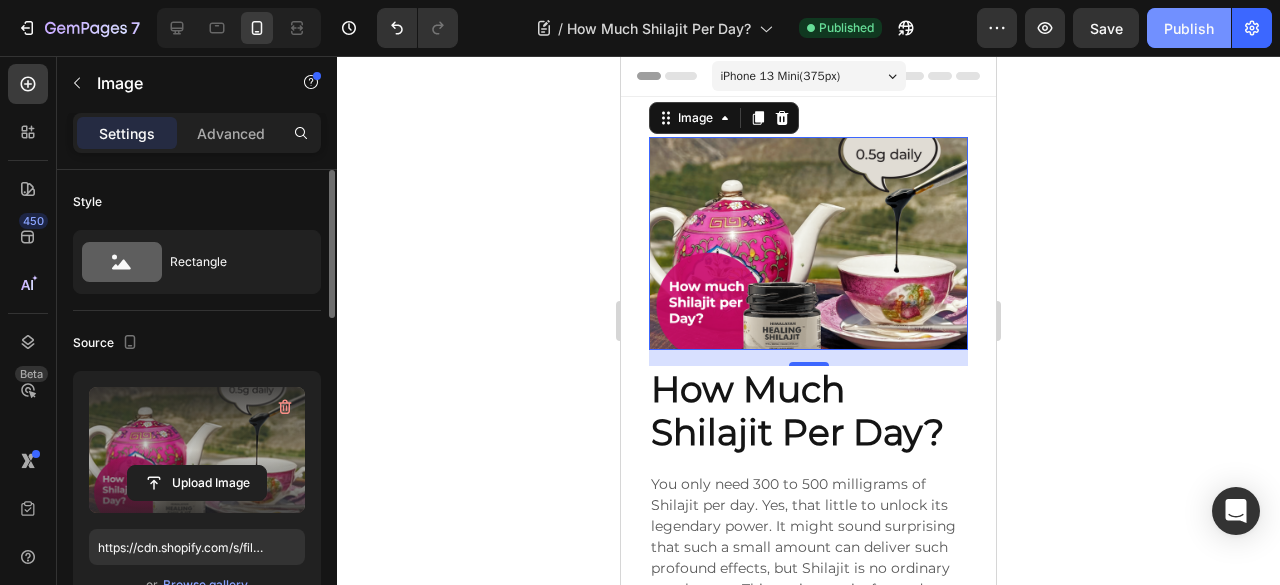 click on "Publish" at bounding box center [1189, 28] 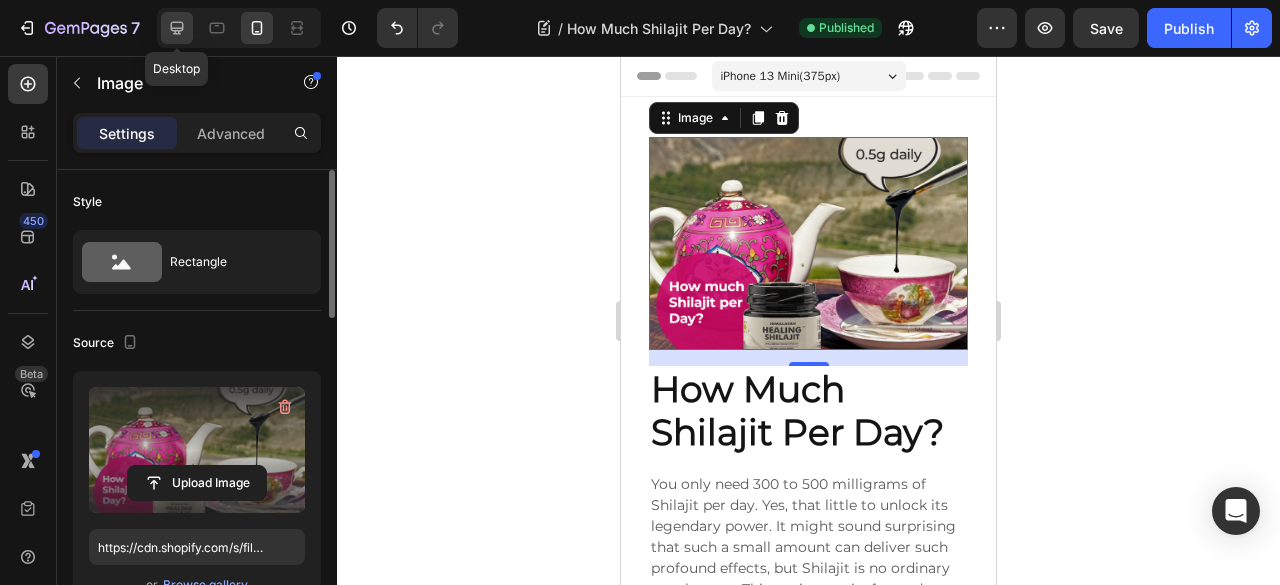 click 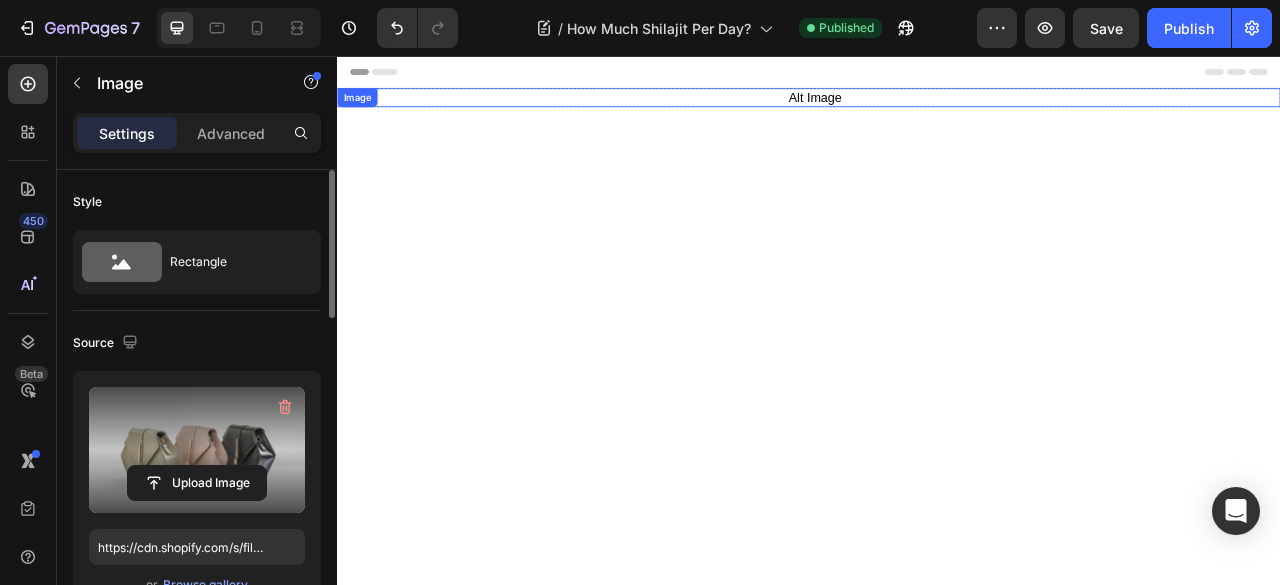 click at bounding box center [937, 109] 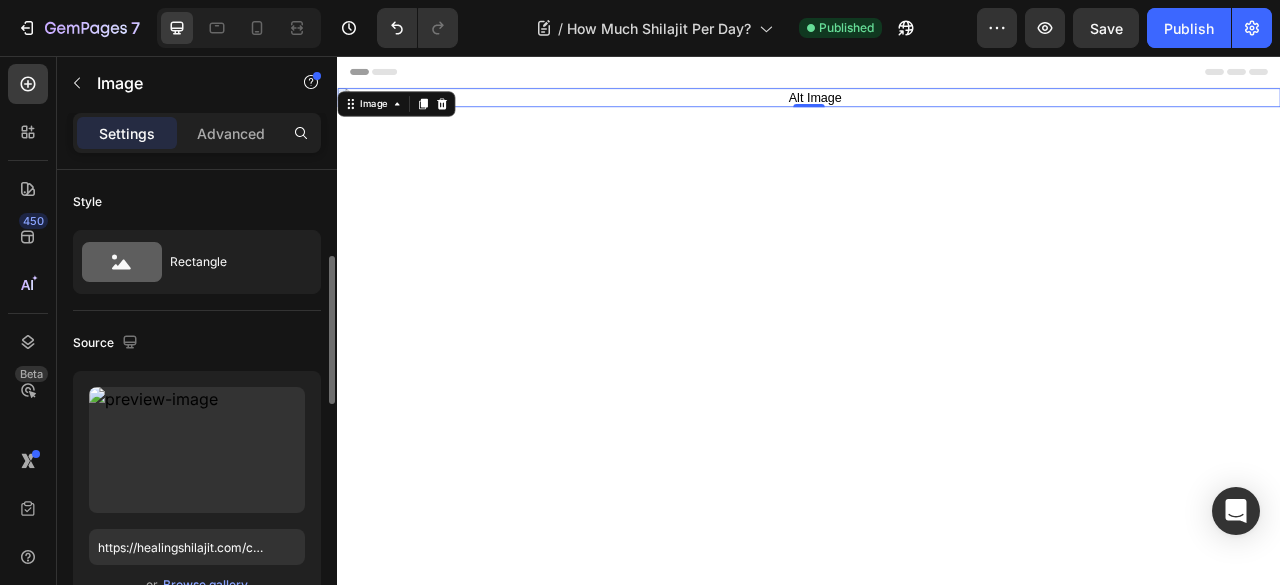 scroll, scrollTop: 100, scrollLeft: 0, axis: vertical 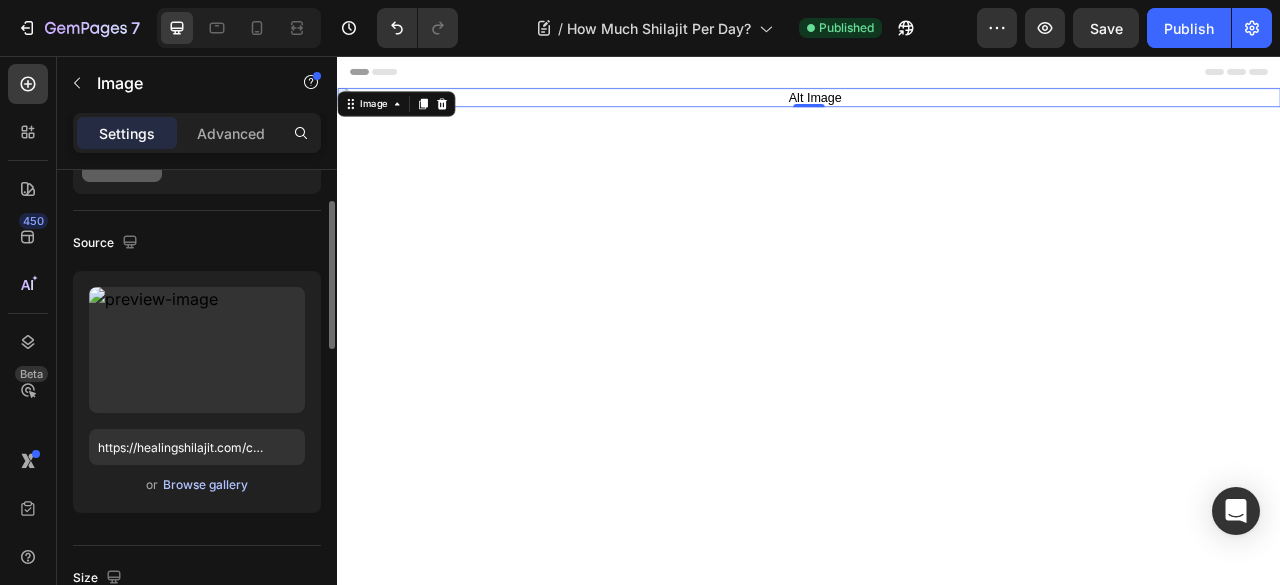 click on "Browse gallery" at bounding box center (205, 485) 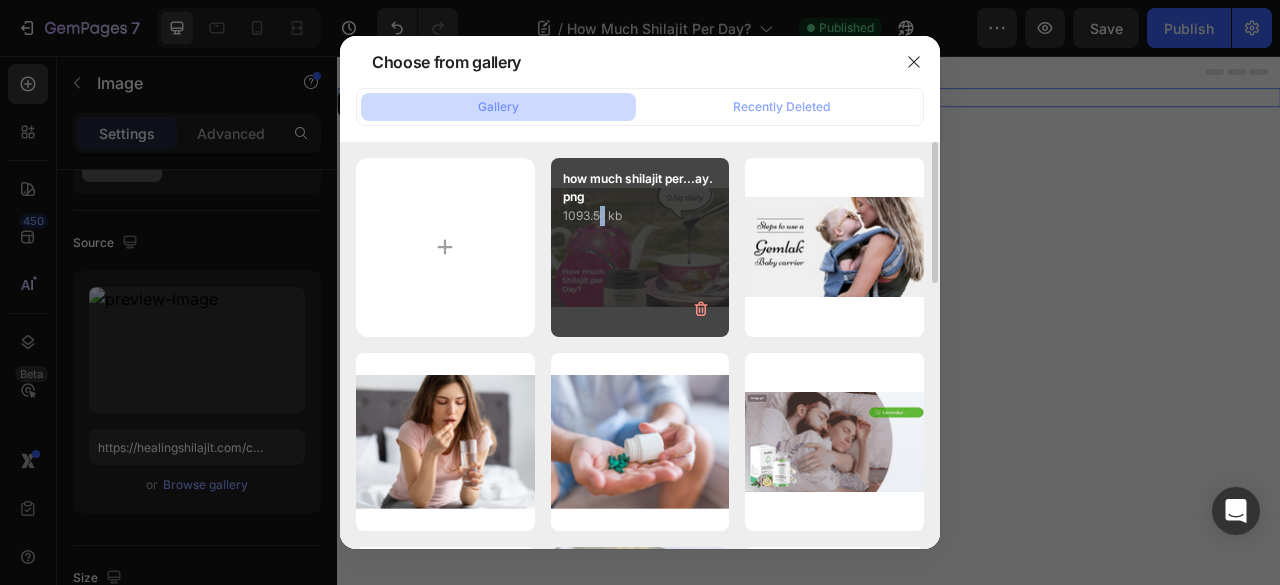 click on "how much shilajit per...ay.png 1093.51 kb" at bounding box center (640, 247) 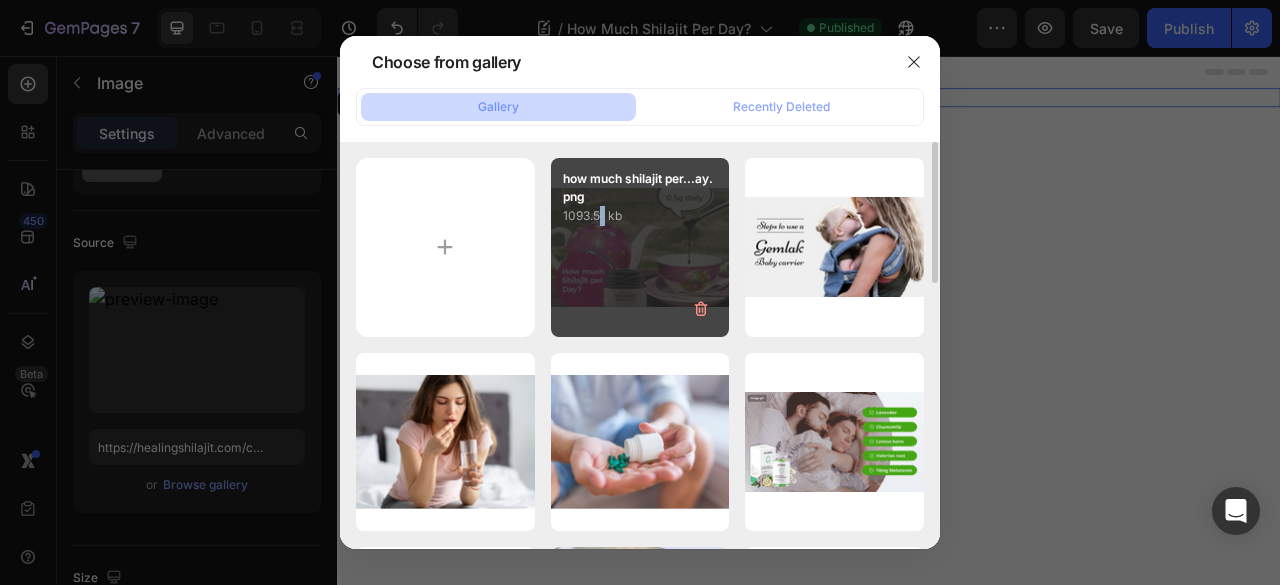 type on "https://cdn.shopify.com/s/files/1/0720/3409/1309/files/gempages_538536067247113363-c87227cc-9ade-4dd2-ba19-4a61451f85ed.png" 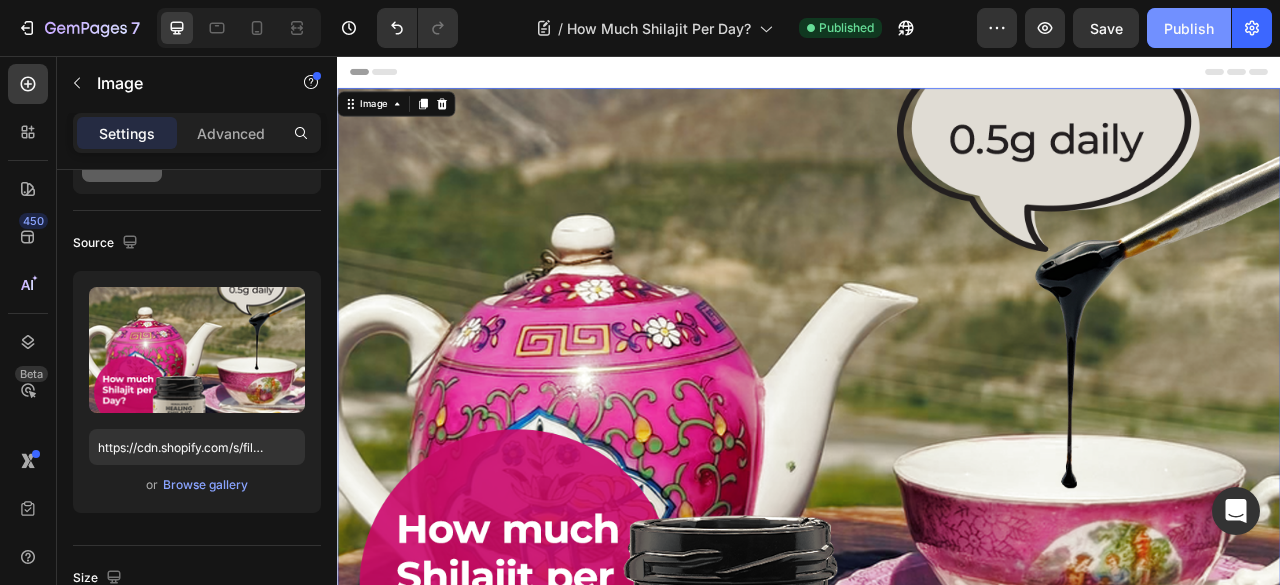 click on "Publish" at bounding box center [1189, 28] 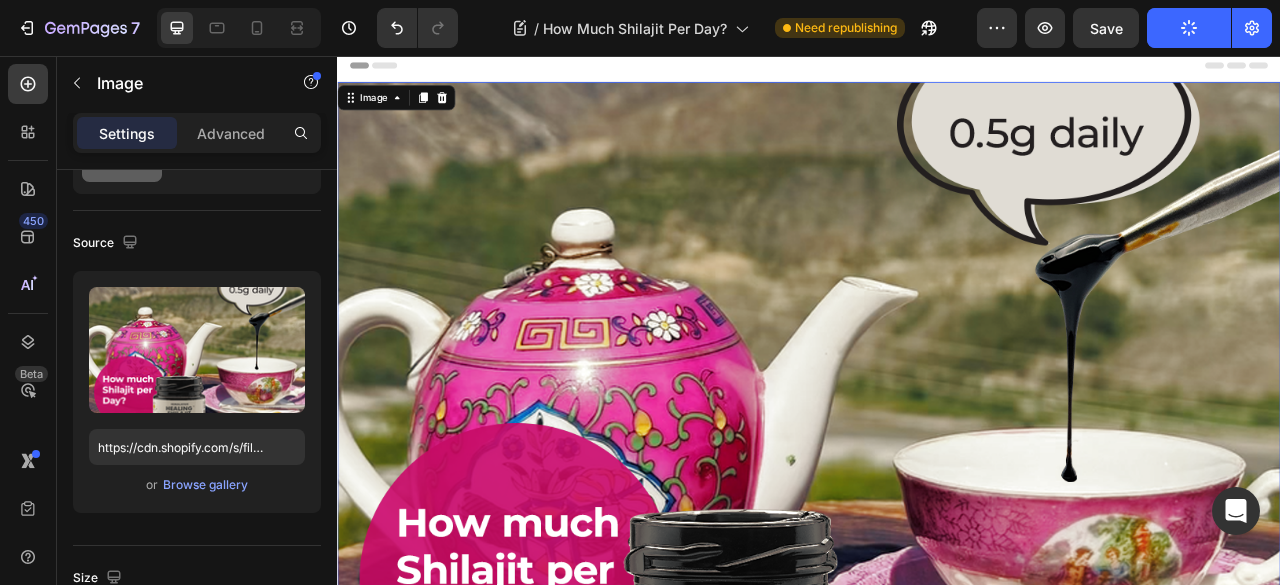 scroll, scrollTop: 0, scrollLeft: 0, axis: both 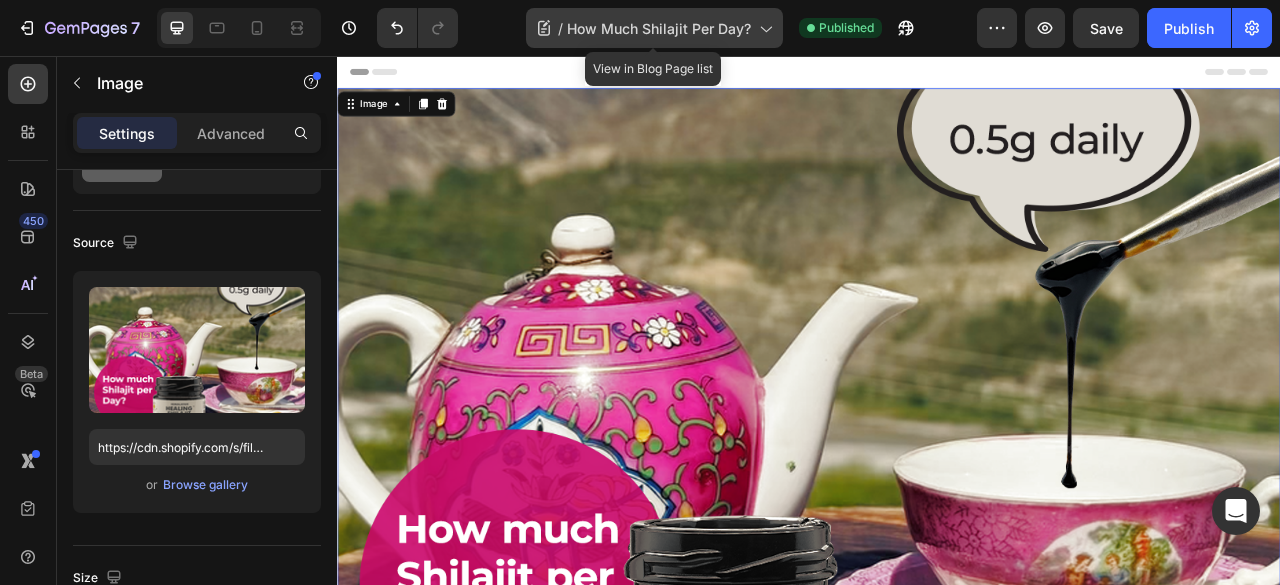 click on "How Much Shilajit Per Day?" at bounding box center [659, 28] 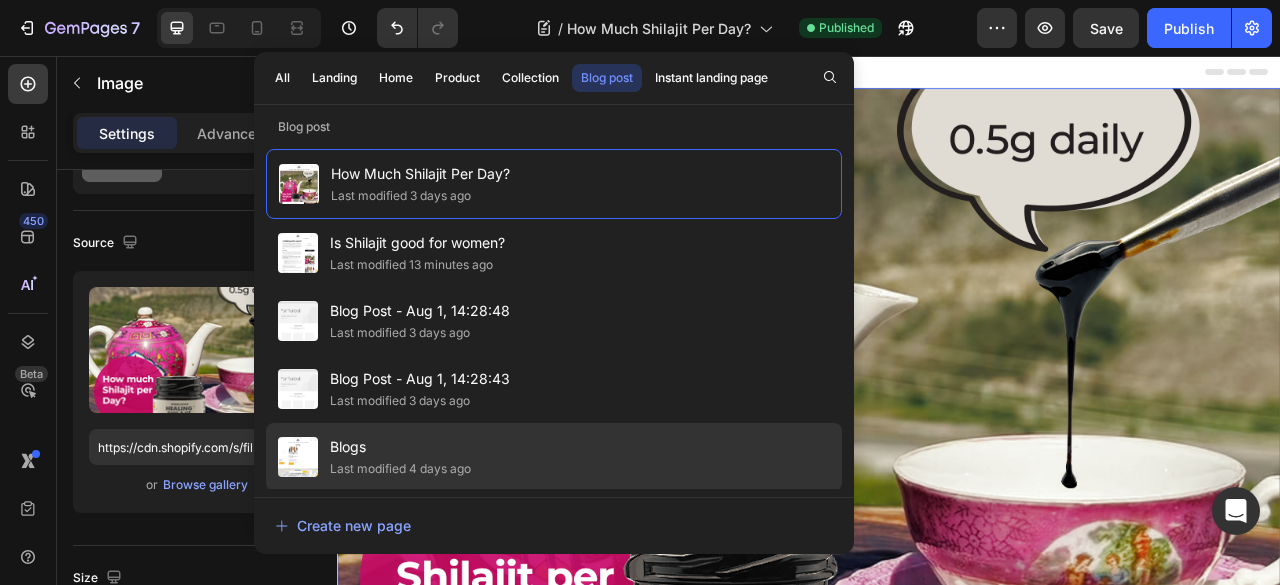 click on "Last modified 4 days ago" 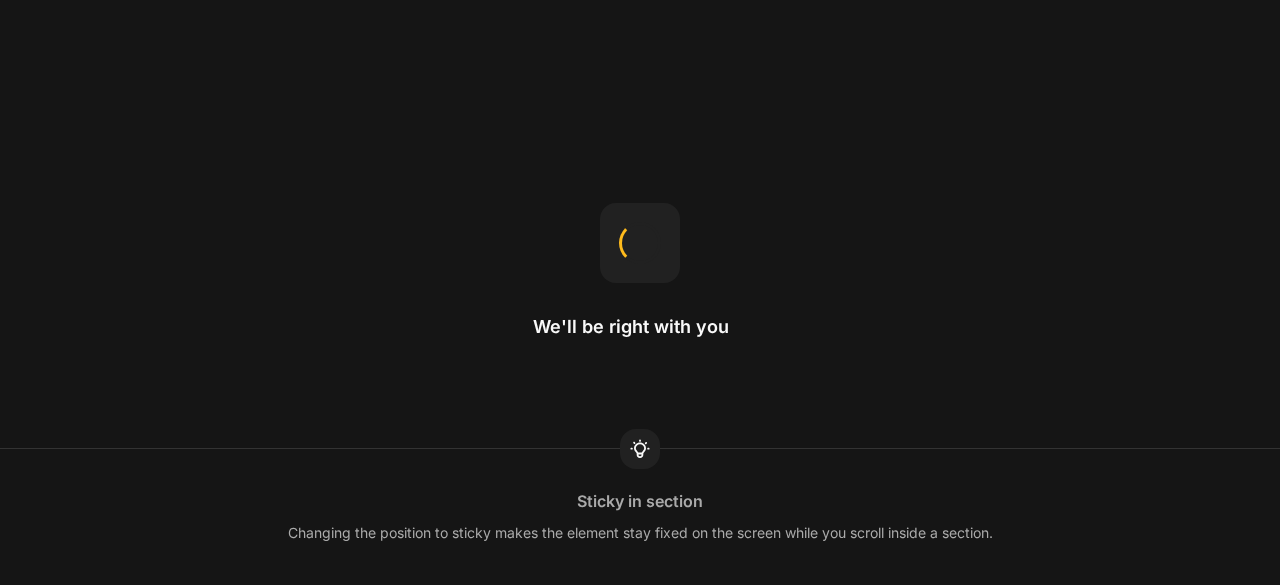 scroll, scrollTop: 0, scrollLeft: 0, axis: both 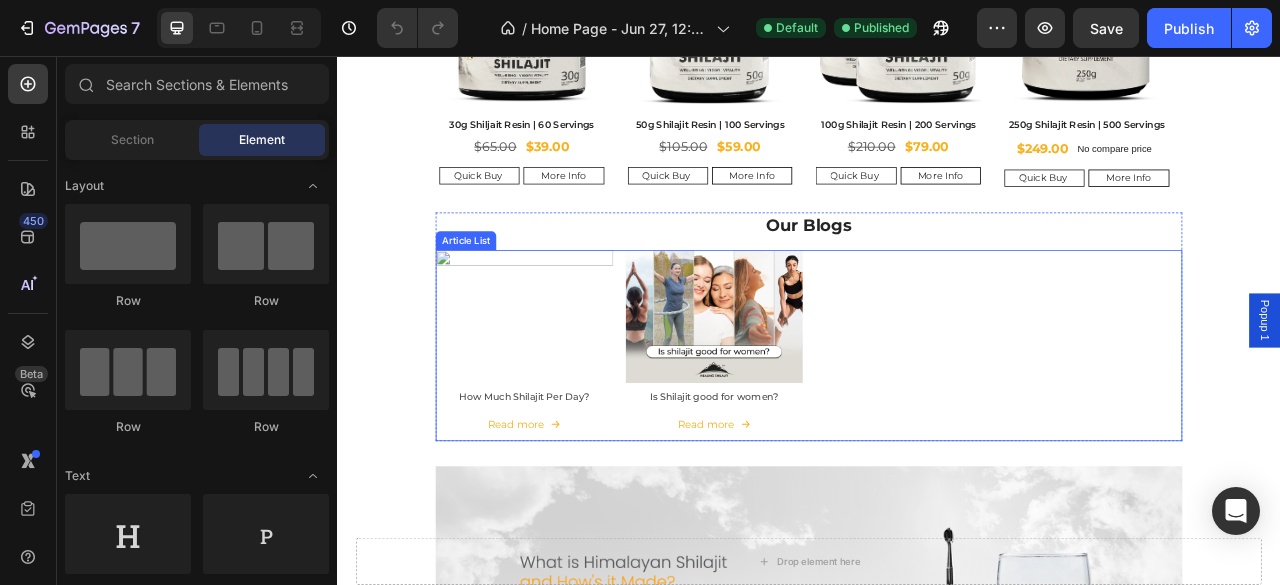 click on "Article Image How Much Shilajit Per Day? Article Title Read more Article Read More Article List Article Image Is Shilajit good for women? Article Title Read more Article Read More Article List" at bounding box center [937, 424] 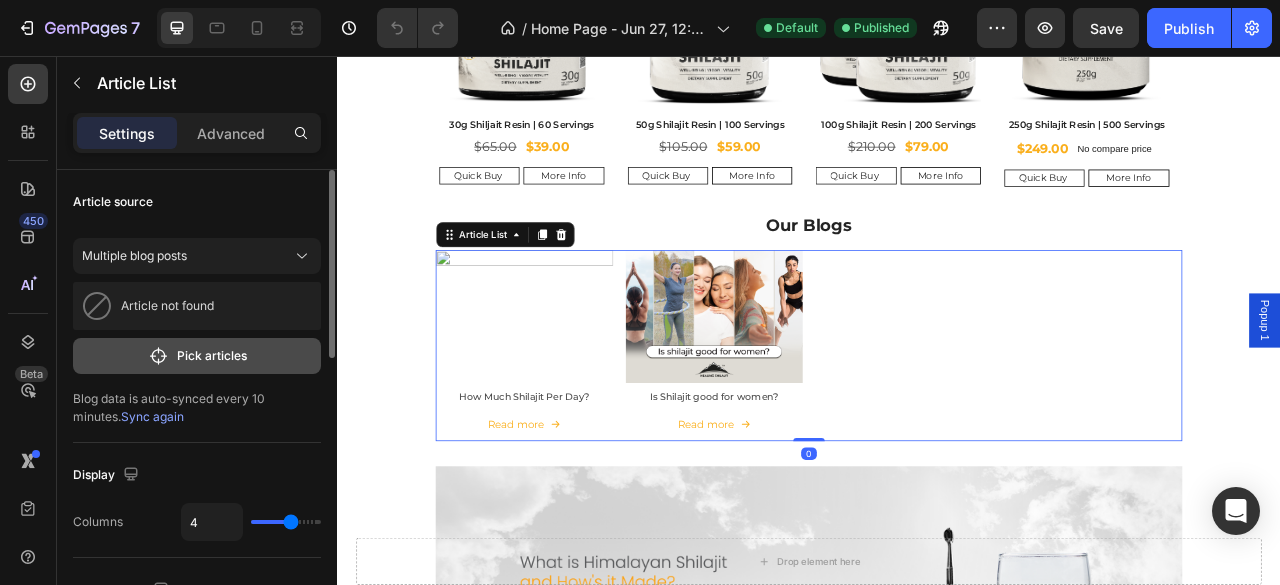 click on "Pick articles" at bounding box center (197, 356) 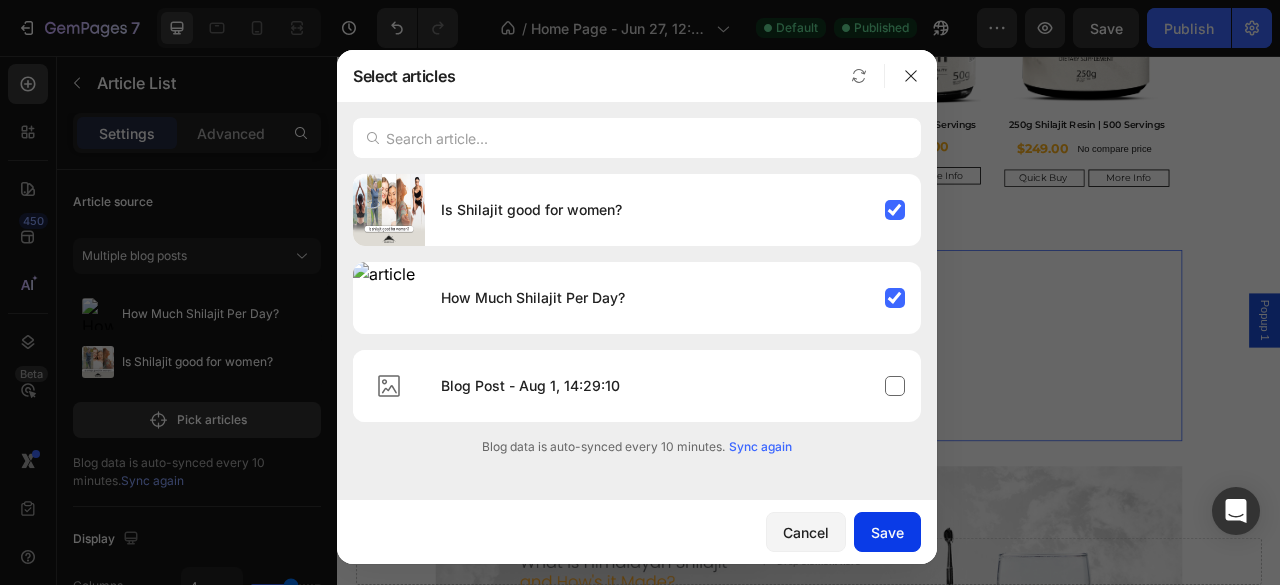 click on "Save" 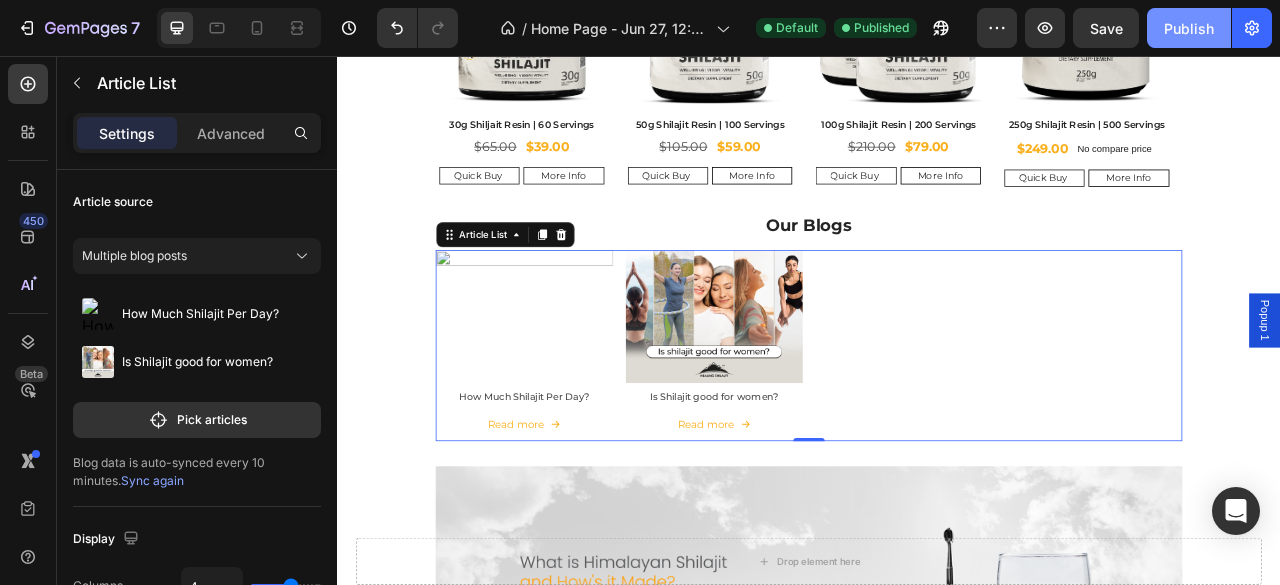 click on "Publish" at bounding box center (1189, 28) 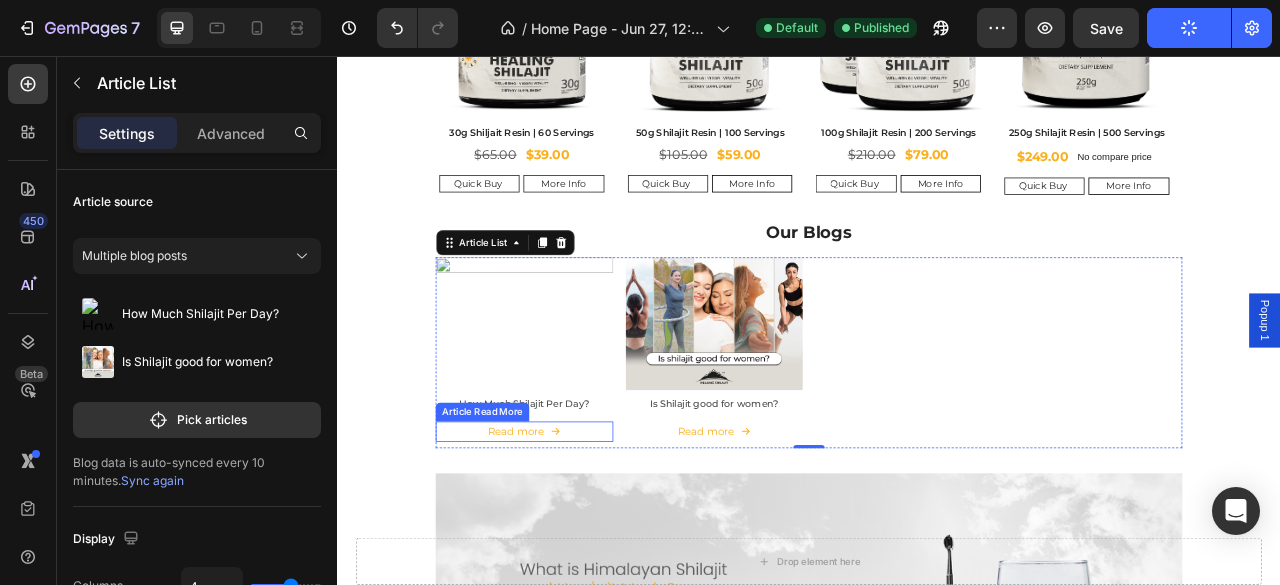 scroll, scrollTop: 866, scrollLeft: 0, axis: vertical 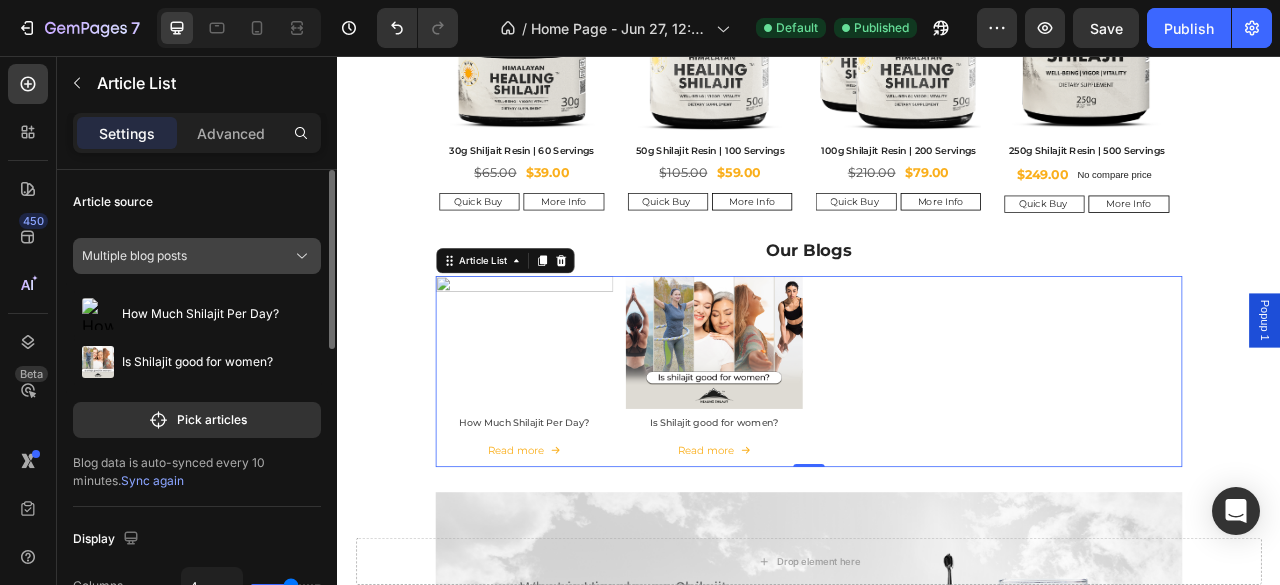 click on "Multiple blog posts" 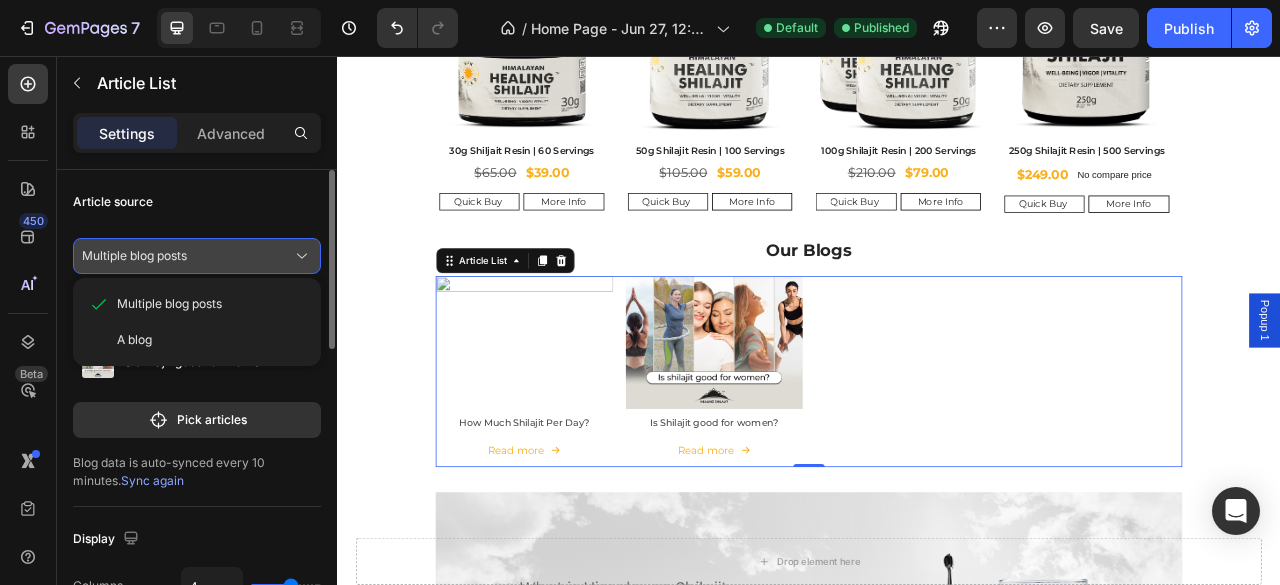 click on "Multiple blog posts" 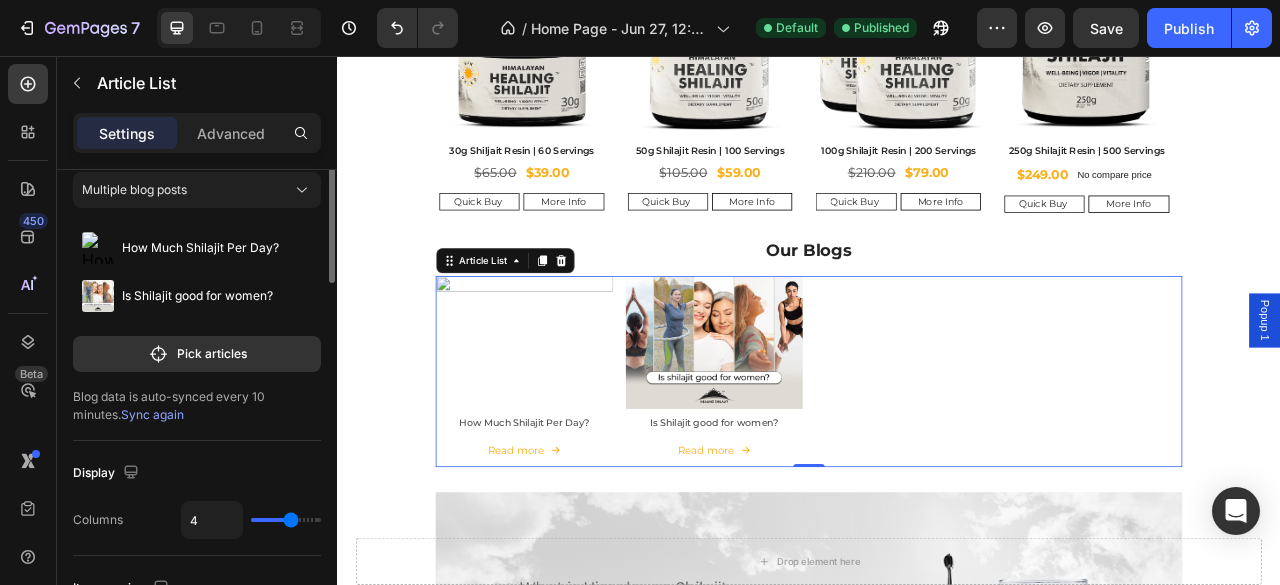 scroll, scrollTop: 0, scrollLeft: 0, axis: both 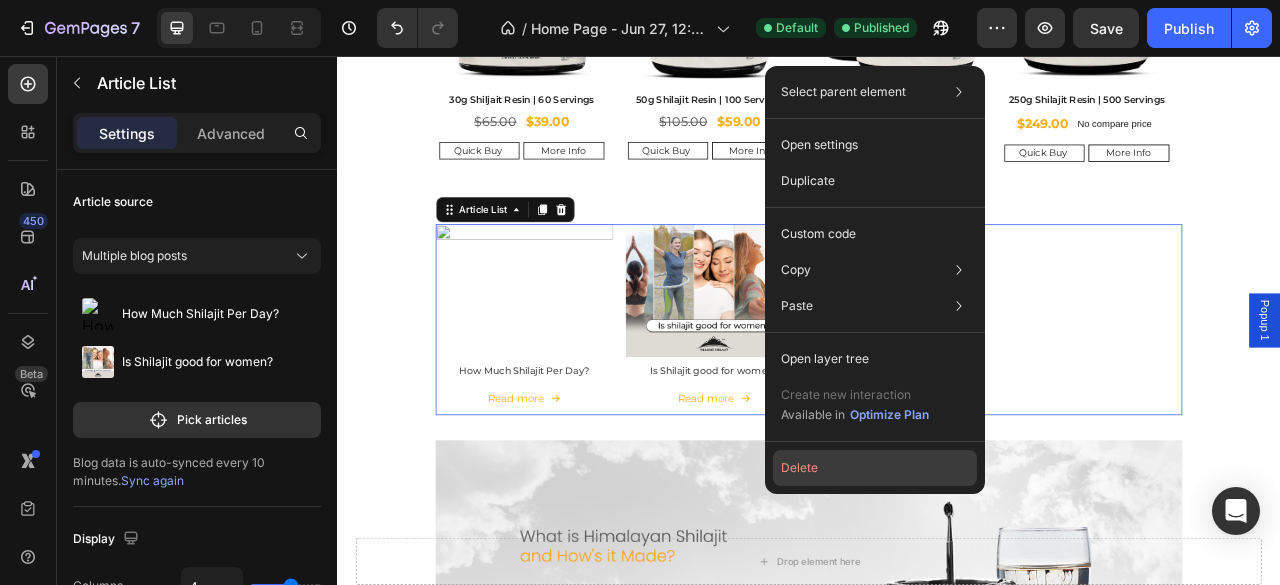 click on "Delete" 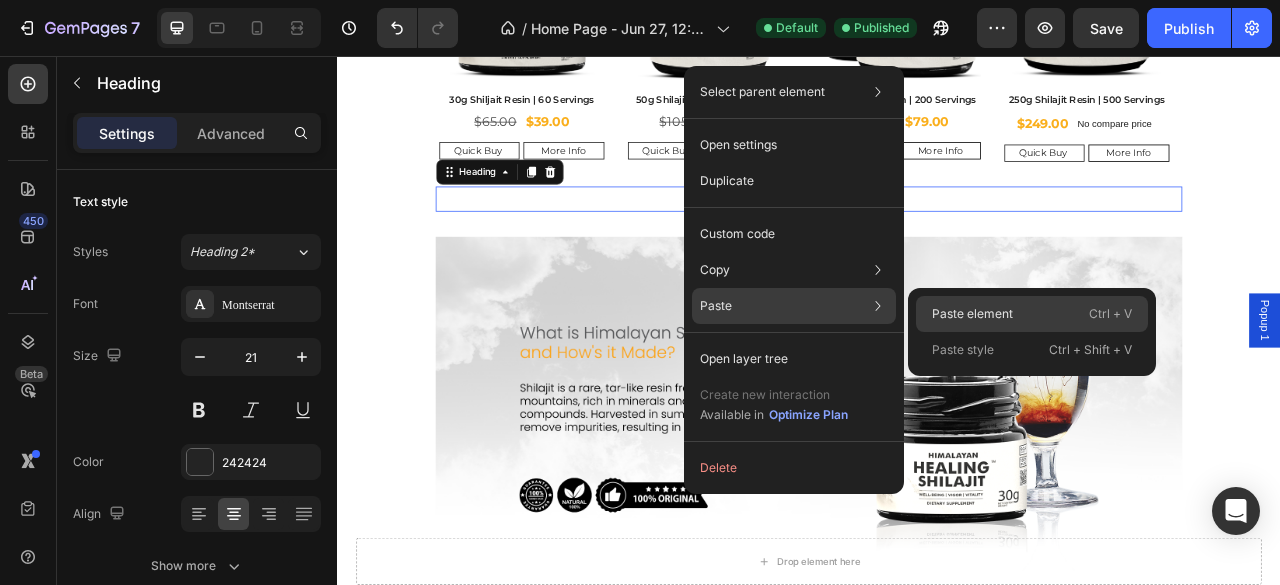 click on "Paste element  Ctrl + V" 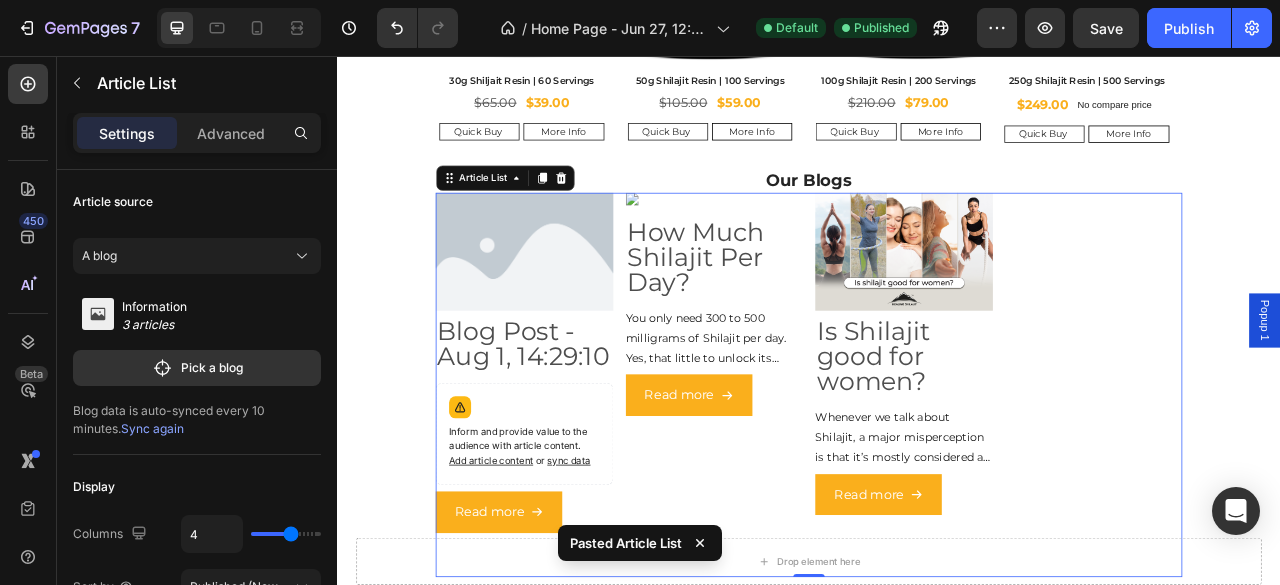 scroll, scrollTop: 933, scrollLeft: 0, axis: vertical 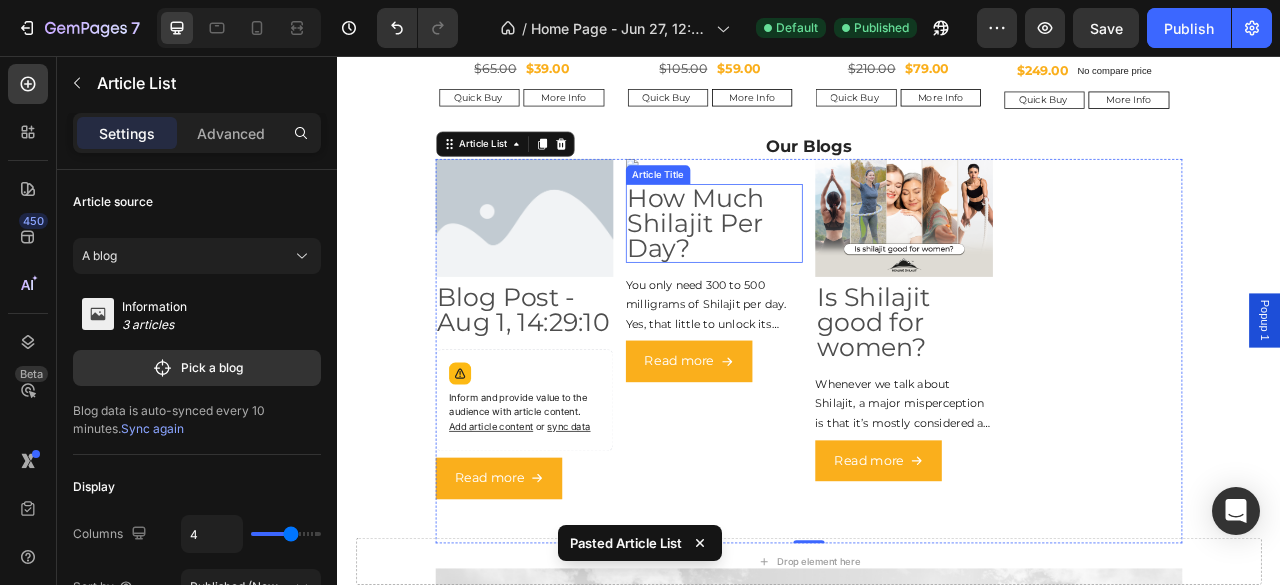 click on "How Much Shilajit Per Day?" at bounding box center [817, 269] 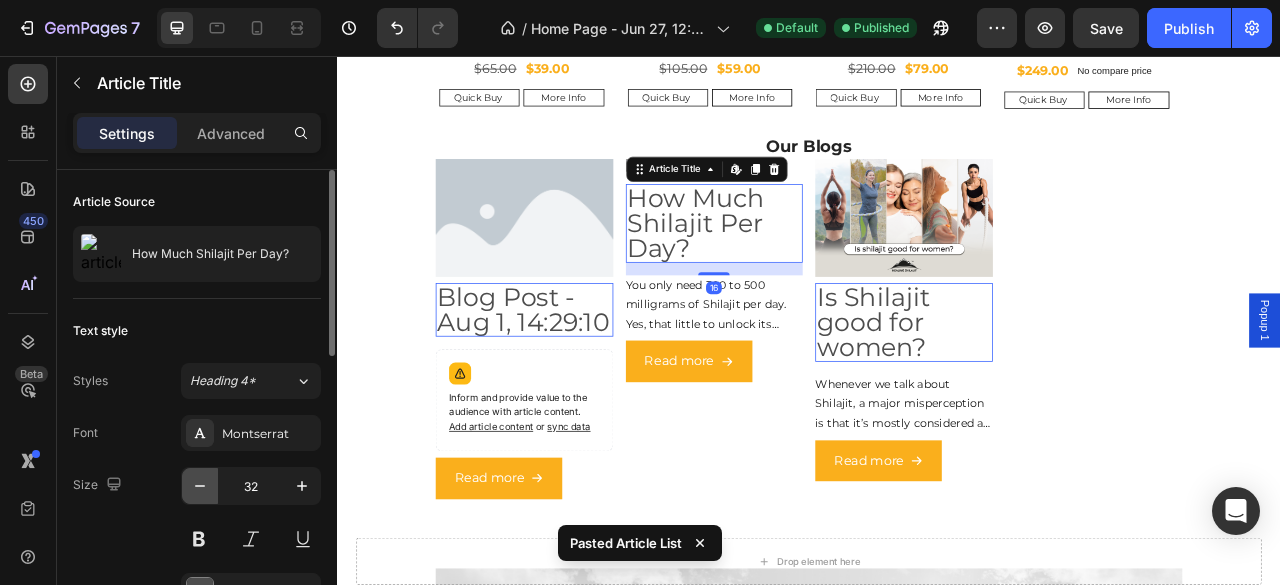 click 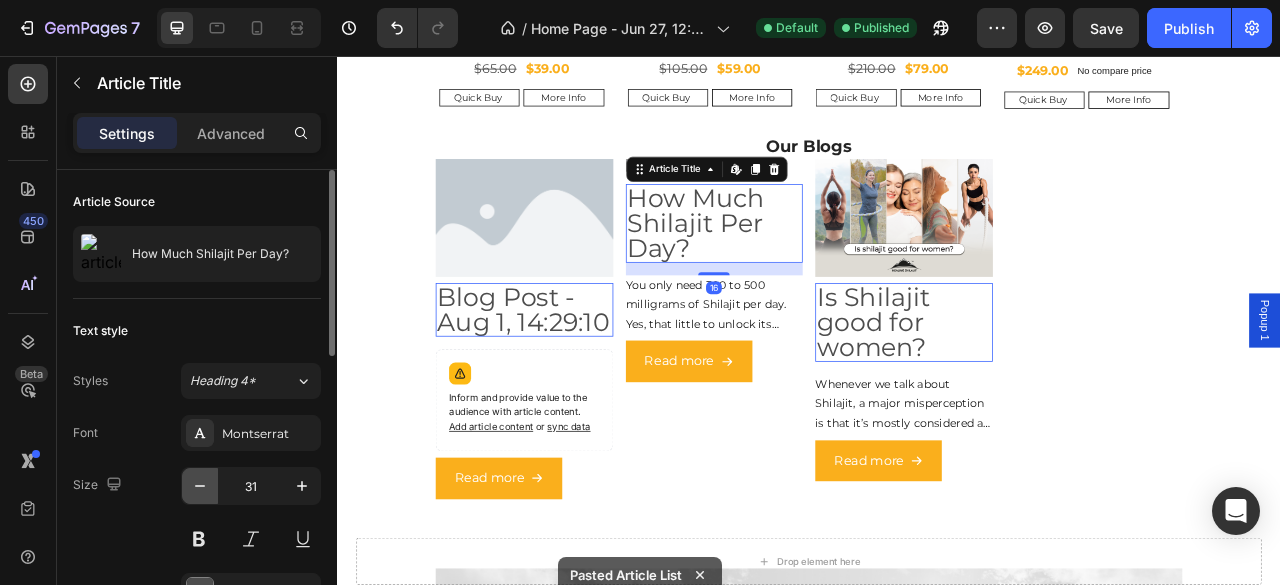 click 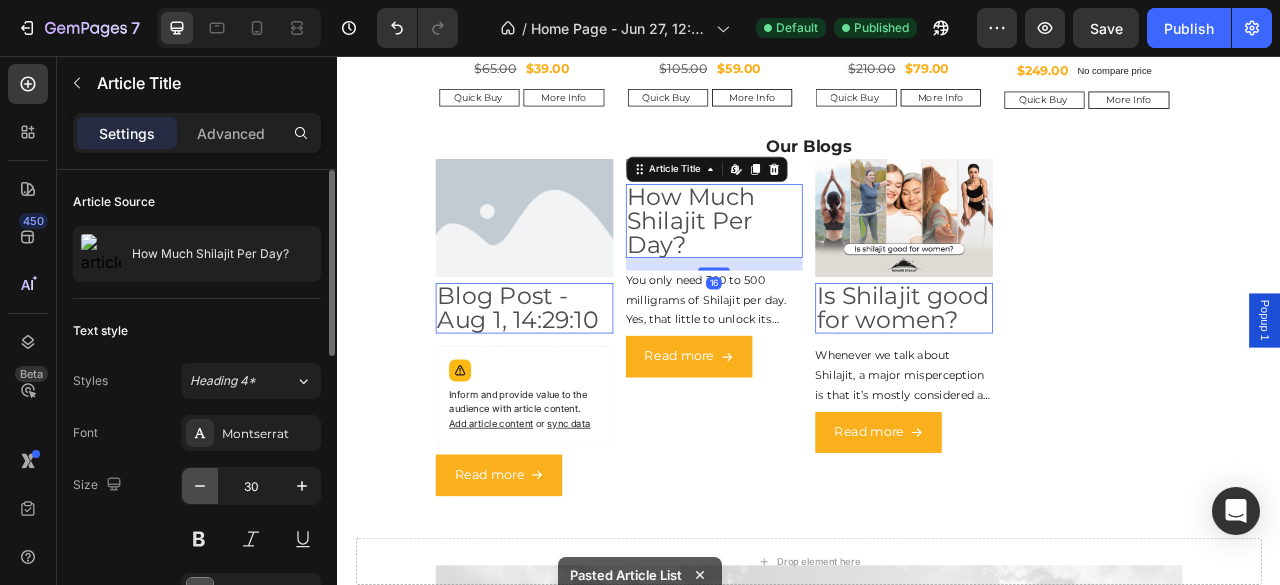 click 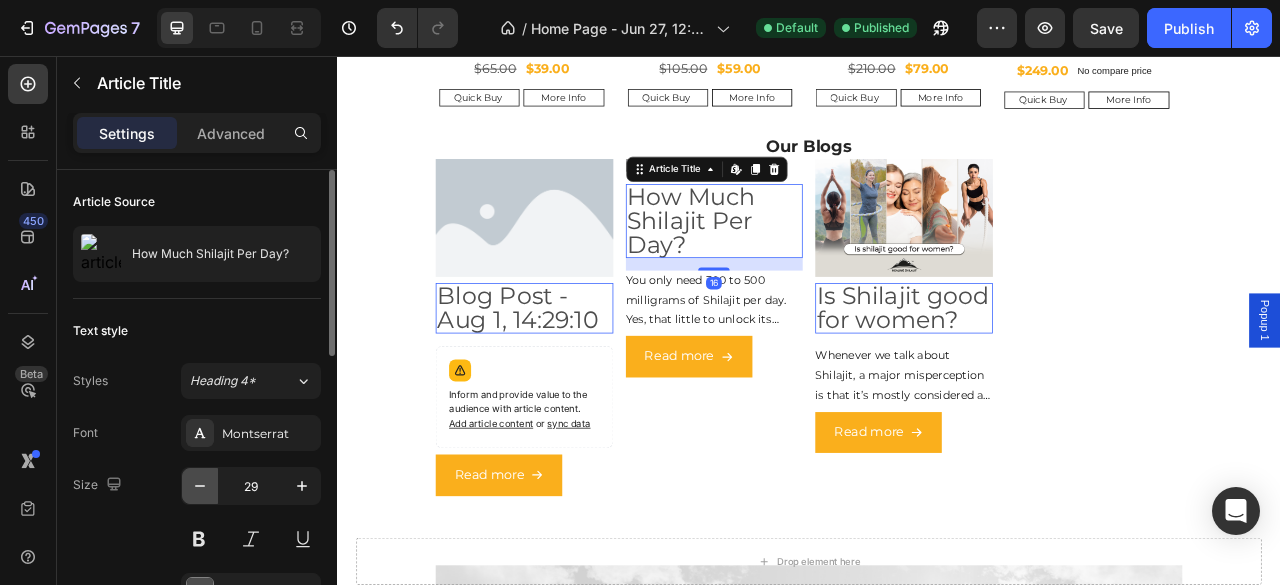 click 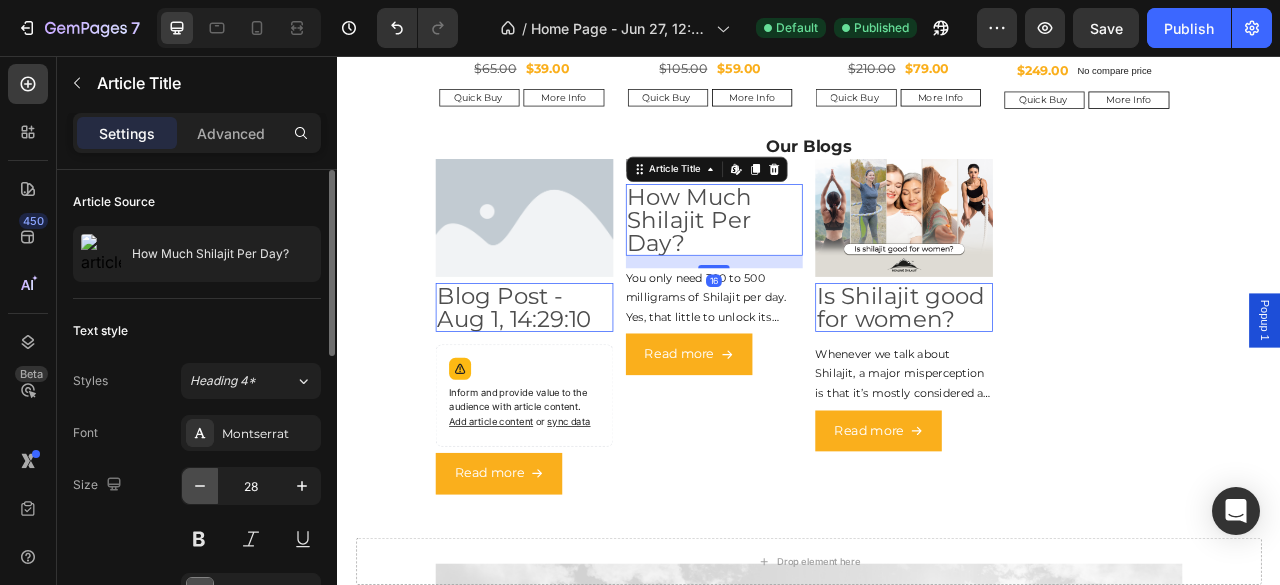 click 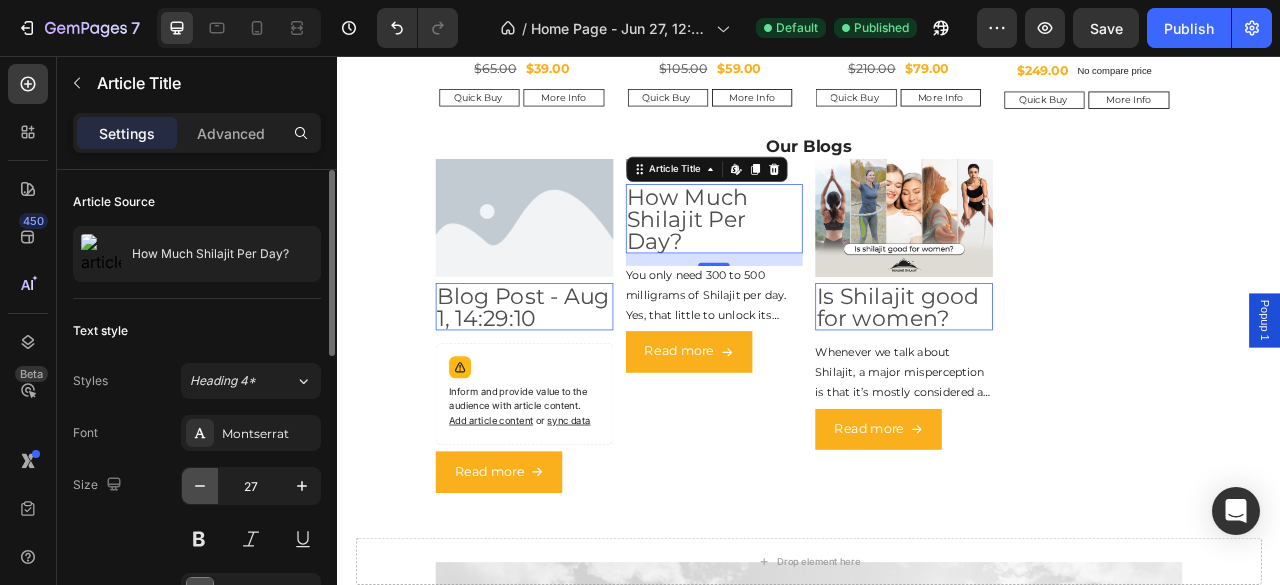 click 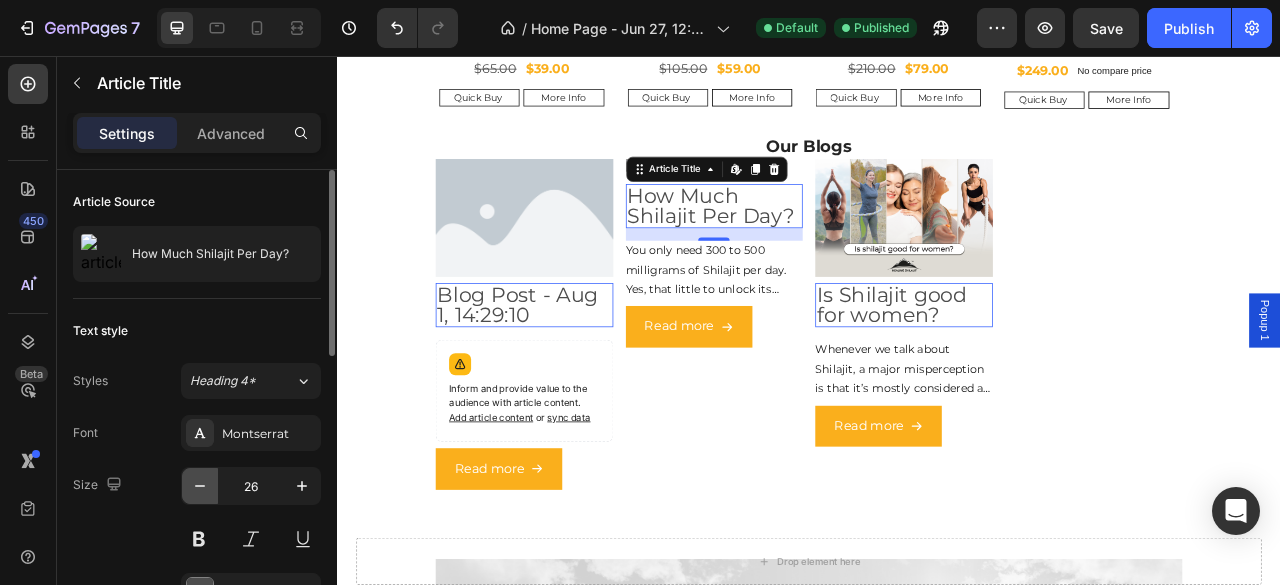 click 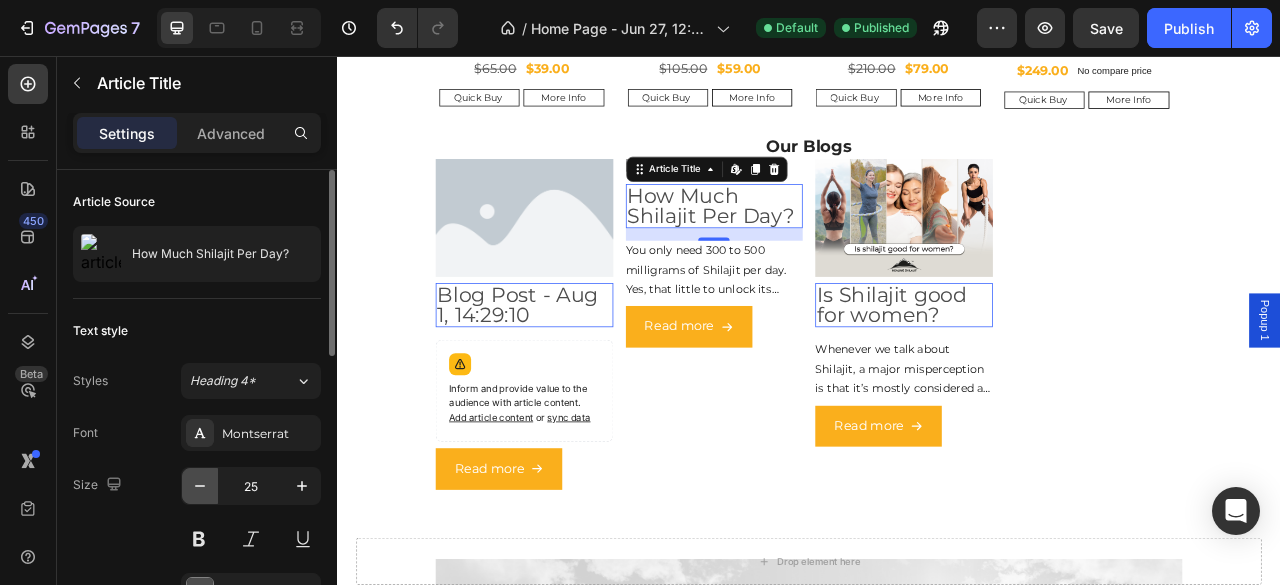 click 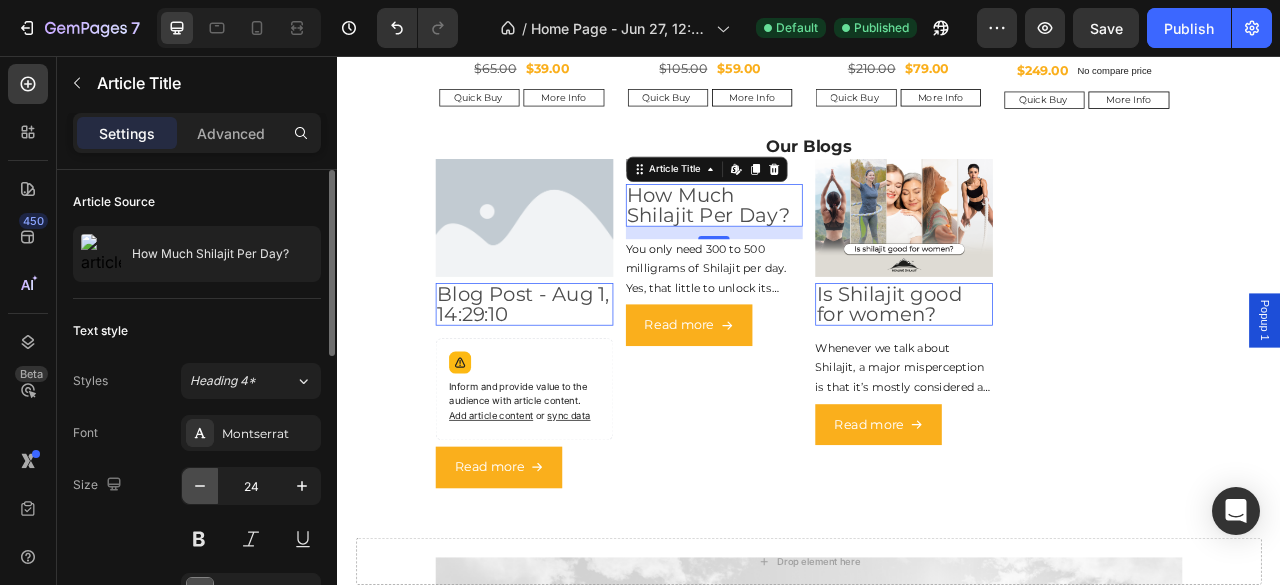 click 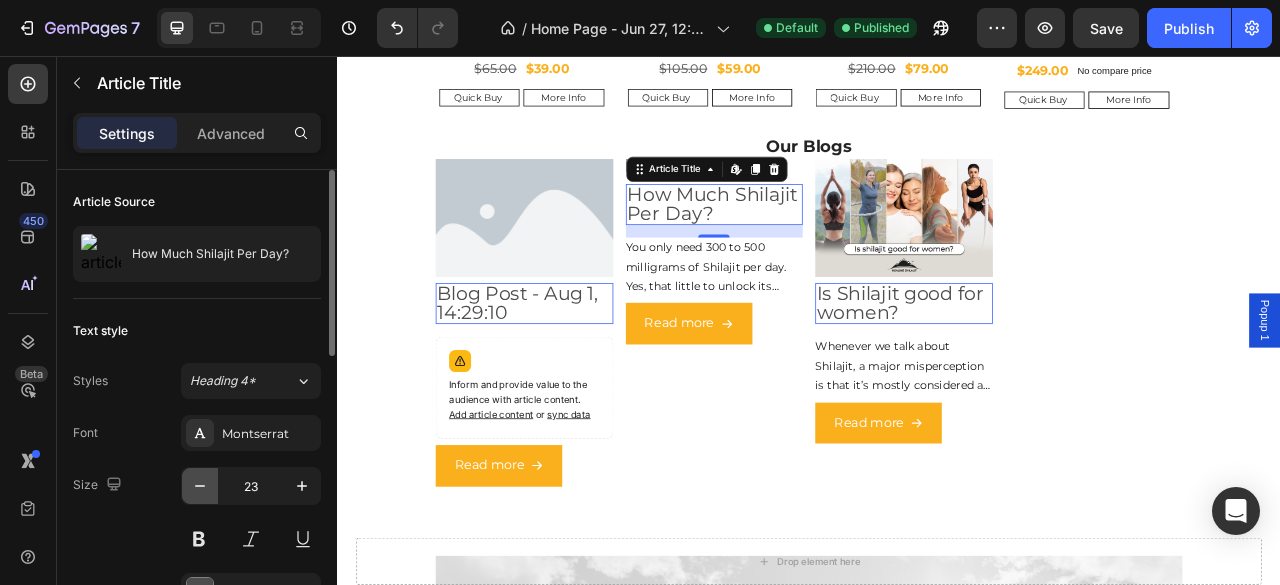 click 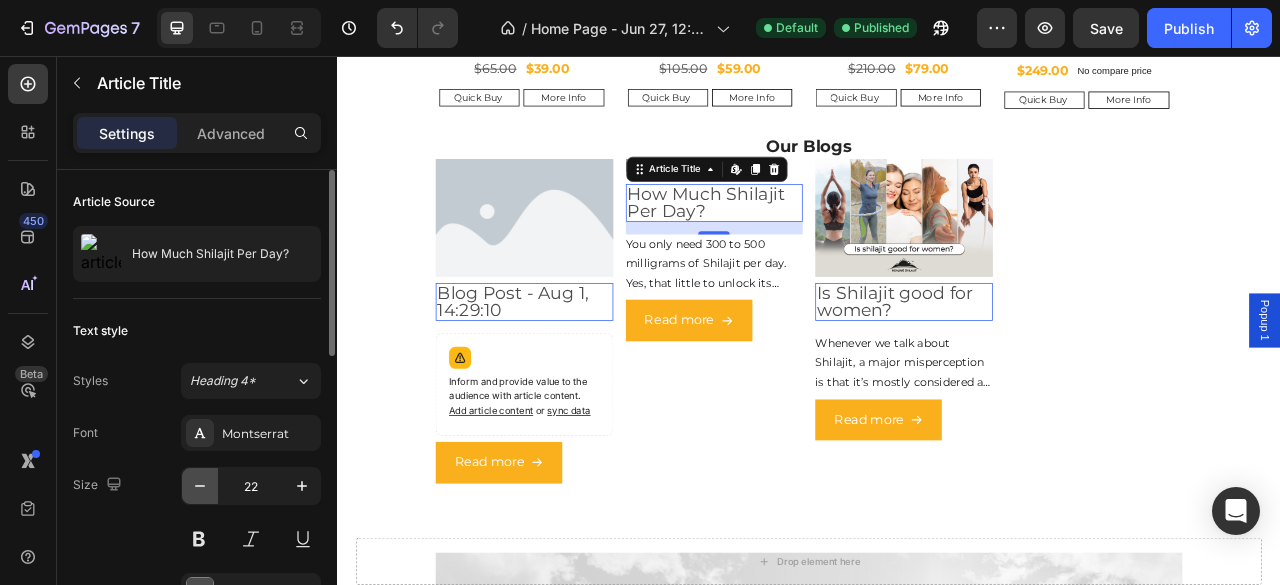 click 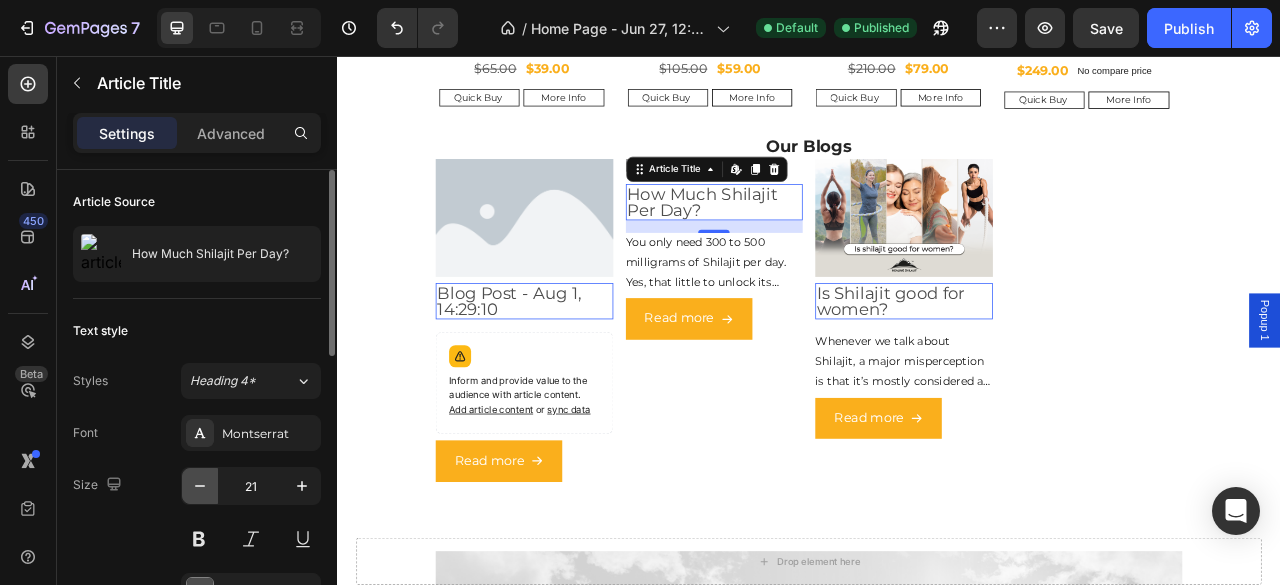 click 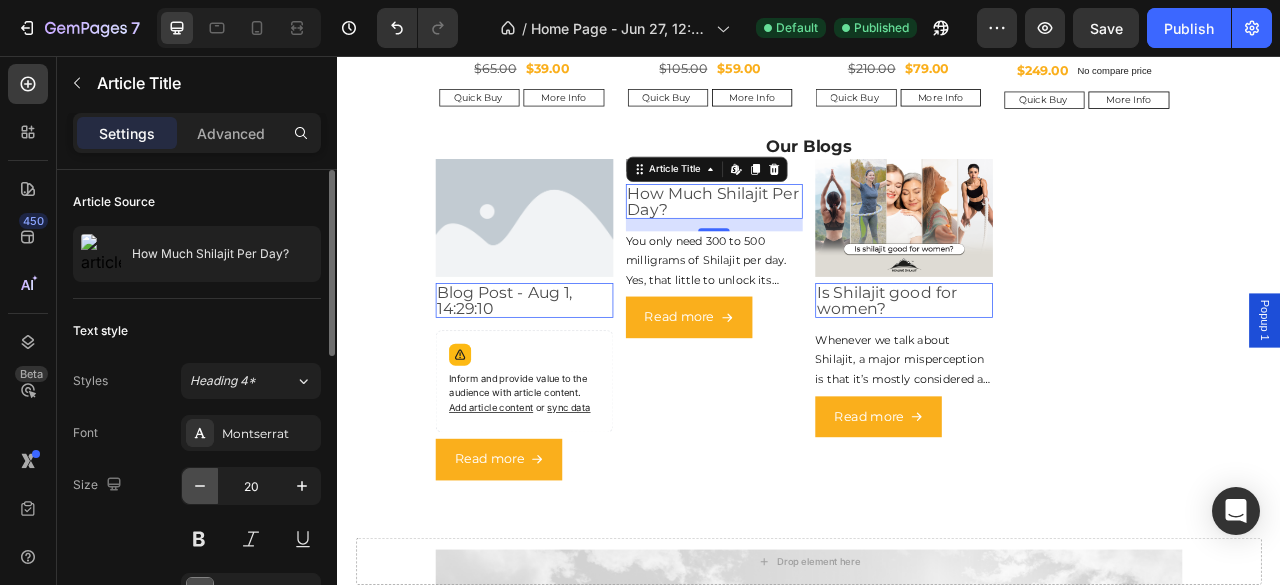 click 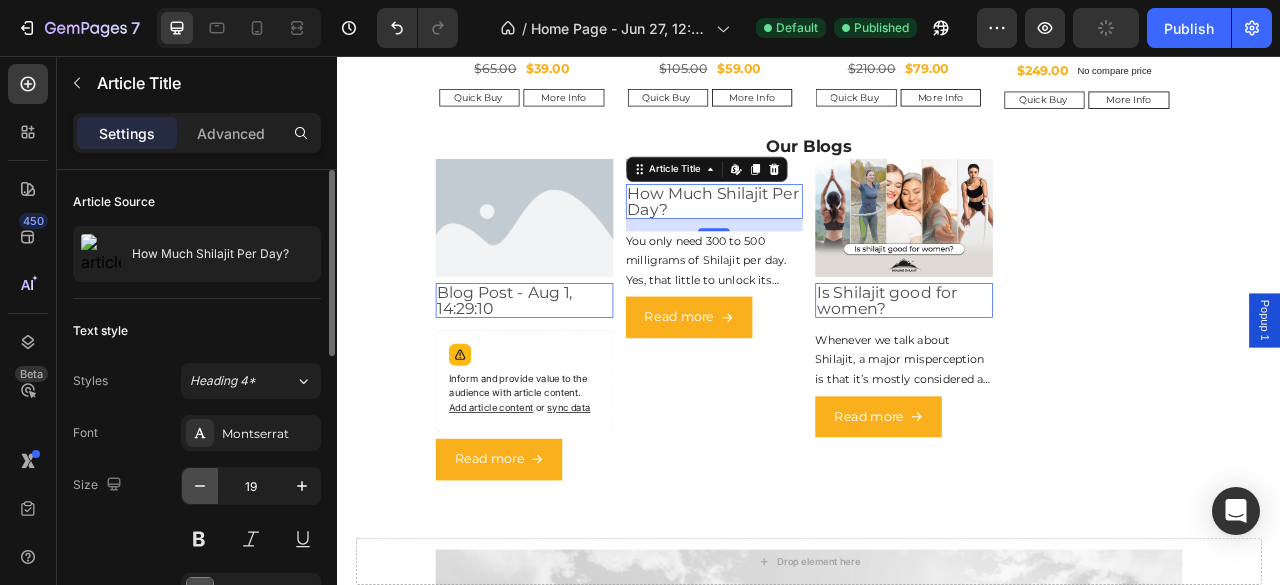 click 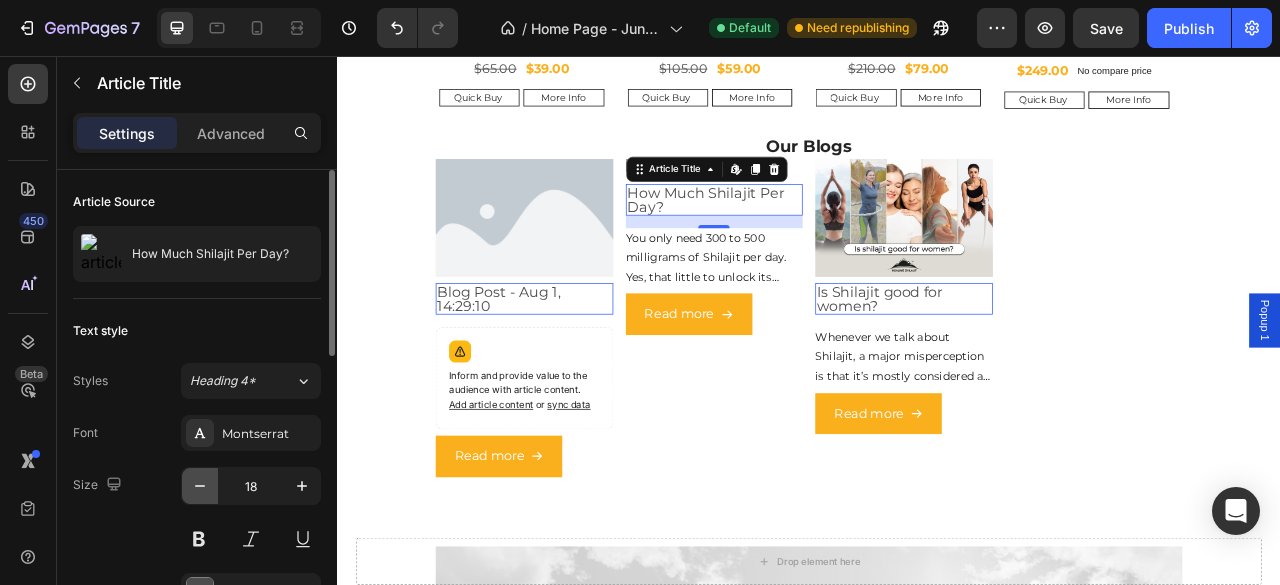 click 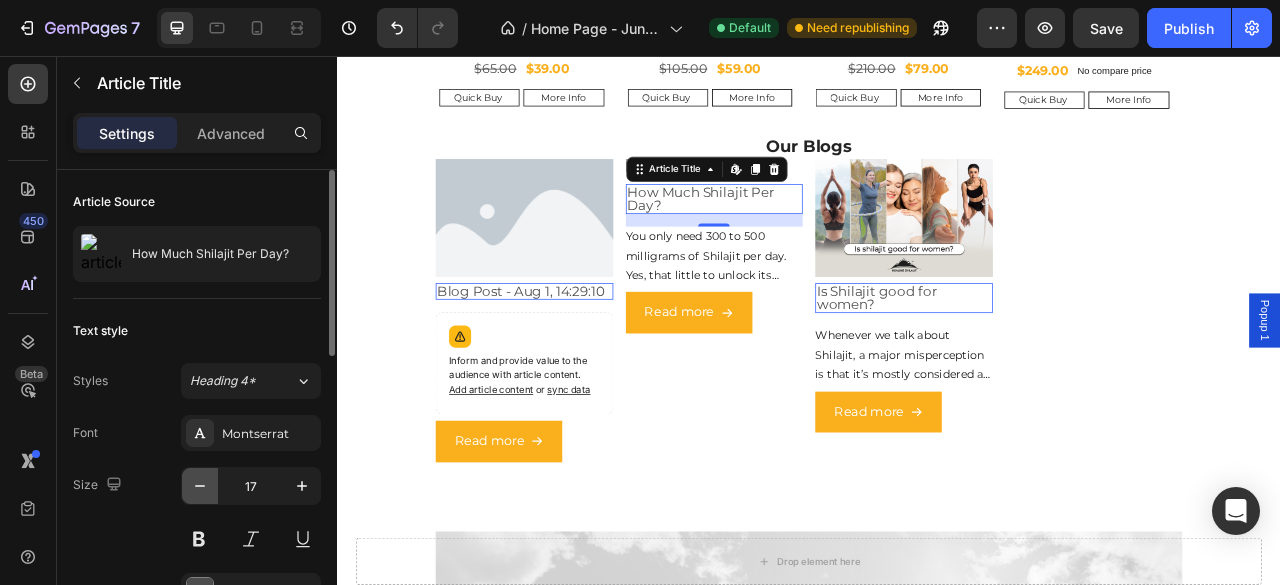 click 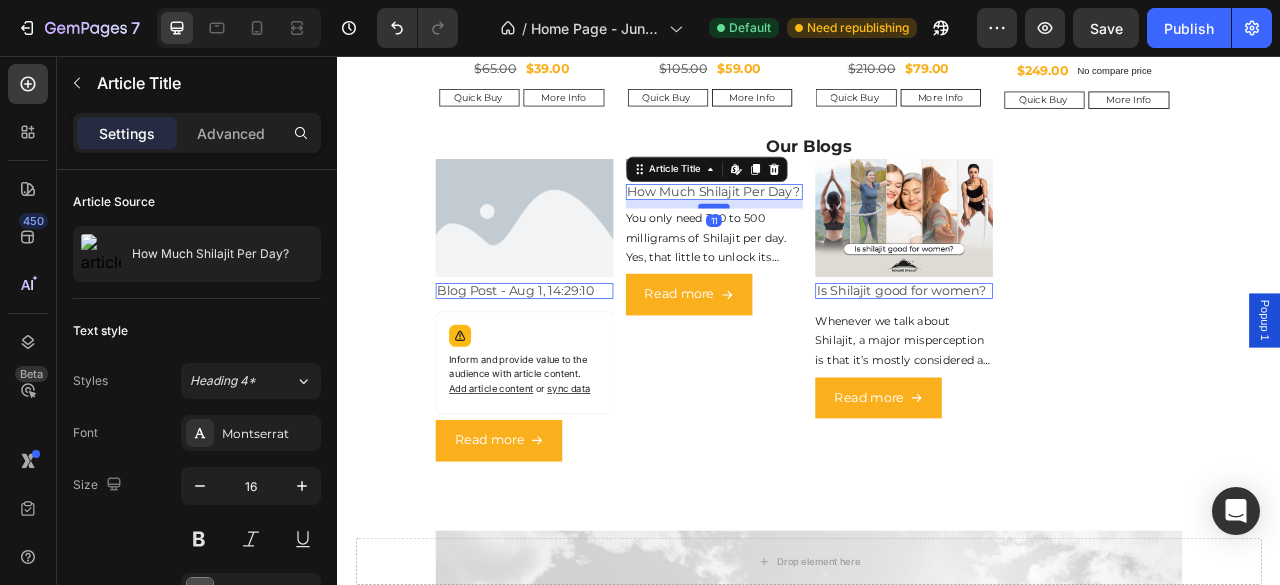 drag, startPoint x: 809, startPoint y: 378, endPoint x: 821, endPoint y: 372, distance: 13.416408 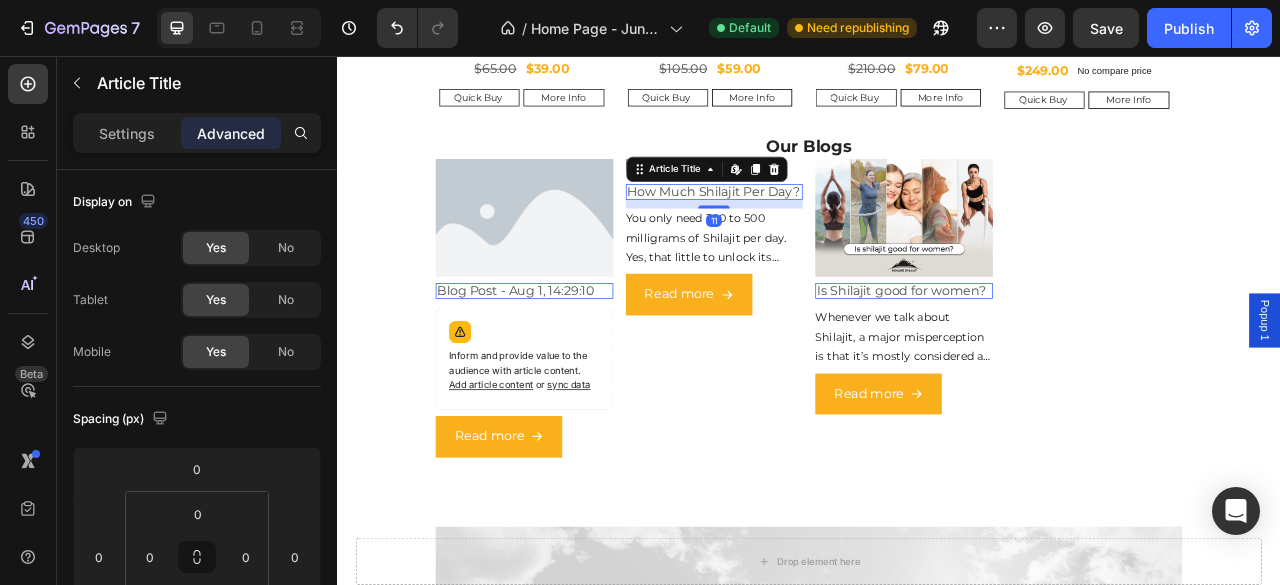 click on "Is Shilajit good for women?" at bounding box center (1058, 355) 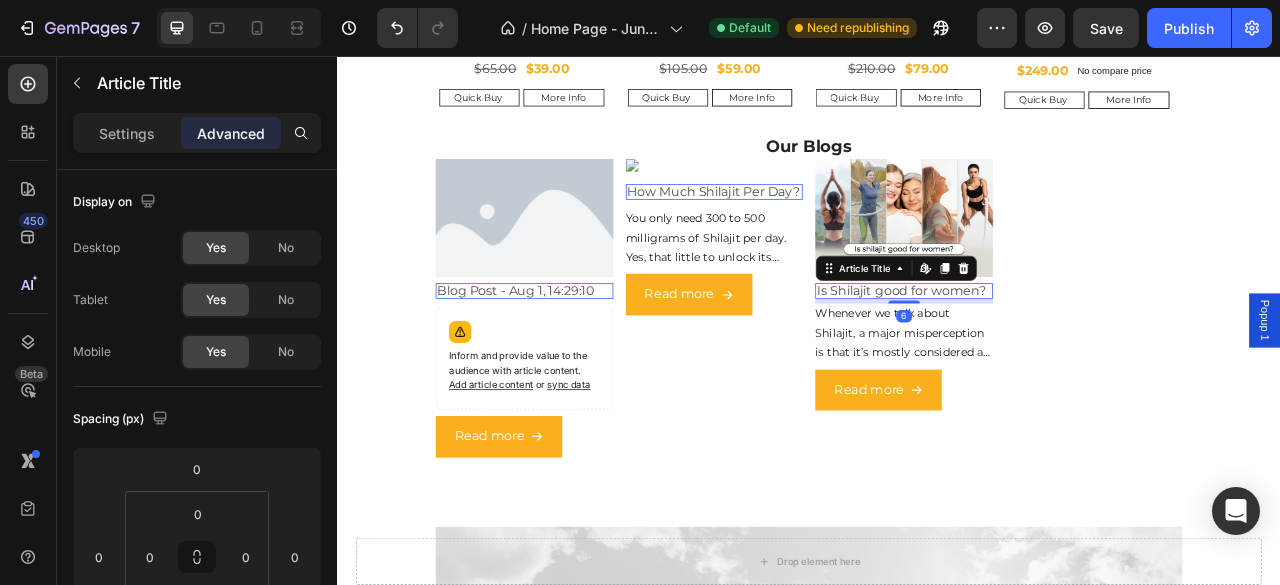 drag, startPoint x: 1062, startPoint y: 373, endPoint x: 1073, endPoint y: 368, distance: 12.083046 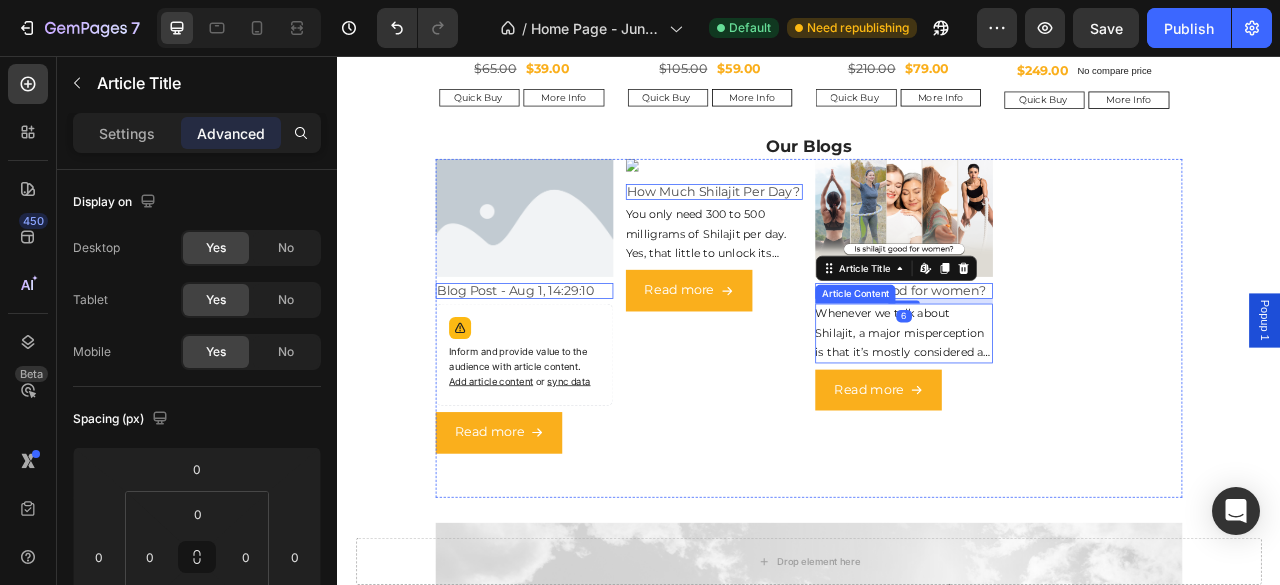 click on "Whenever we talk about Shilajit, a major misperception is that it’s mostly considered a men-only supplement. But  is Shilajit good for women?  Absolutely—and it's fast becoming popular due to its incredible nutrient value and its age-old use in Ayurvedic medicine for supporting women’s health. Let's explore more about Shilajit and its wide-ranging benefits for women. We'll uncover what Shilajit truly is, what minerals it contains, and how to choose authentic, laboratory-tested Shilajit that meets strict quality standards." at bounding box center (337, 56) 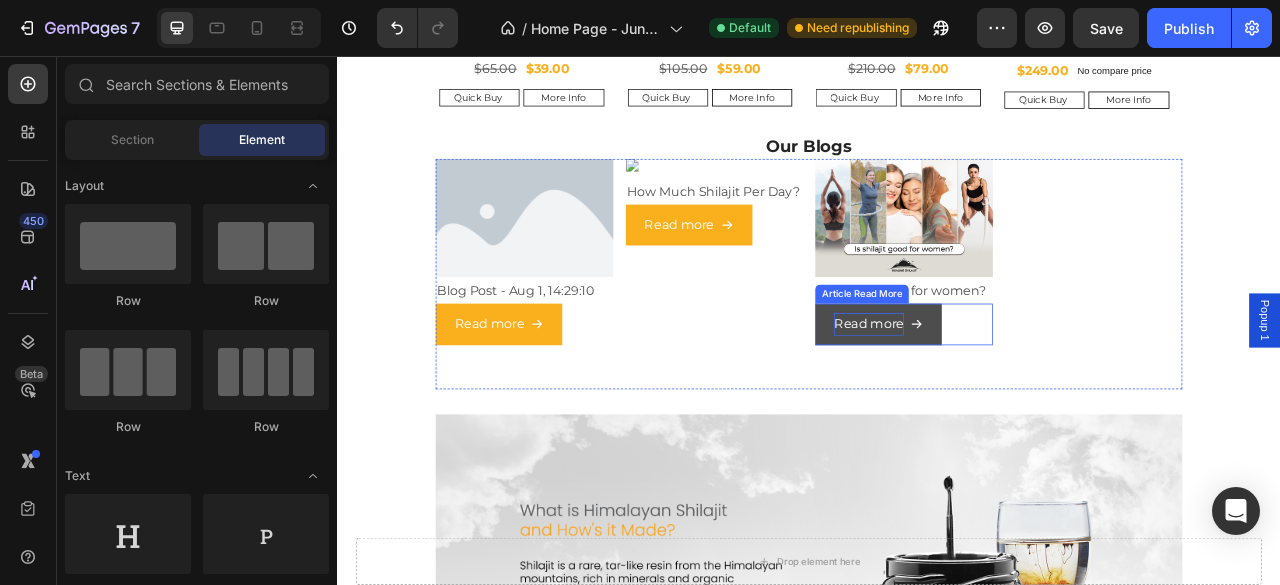 click on "Read more" at bounding box center (530, 397) 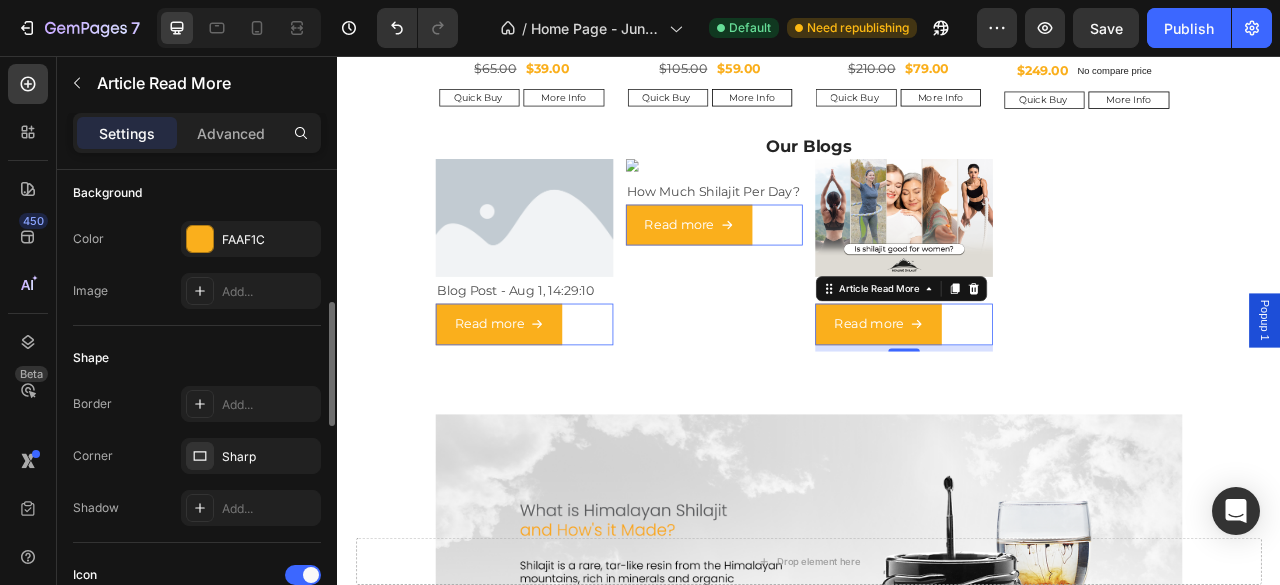 scroll, scrollTop: 300, scrollLeft: 0, axis: vertical 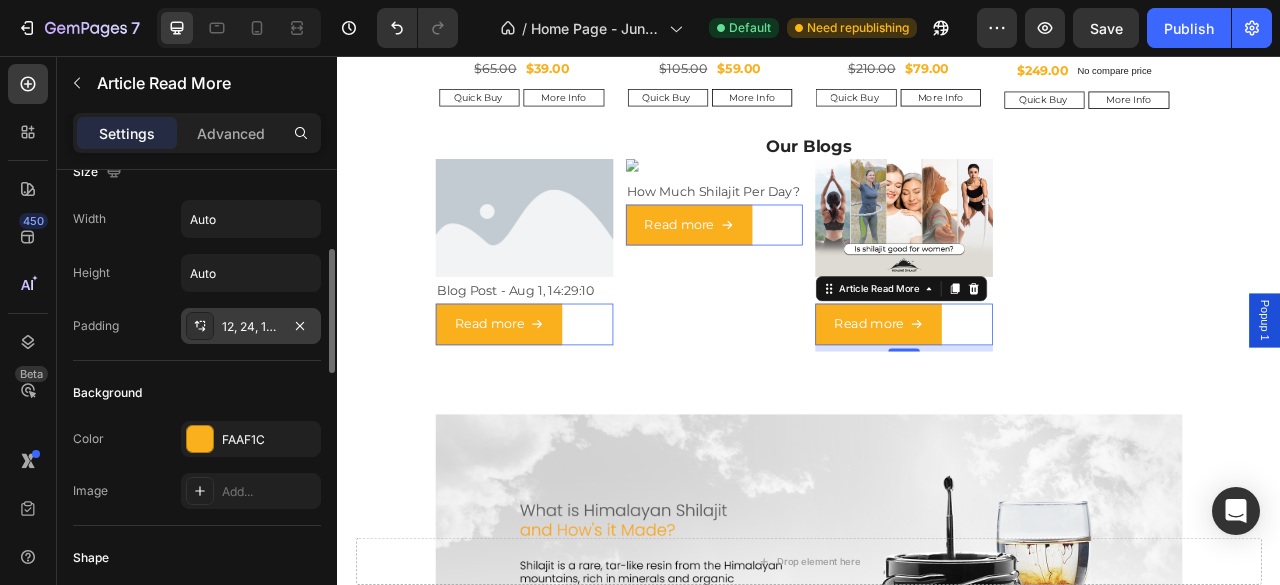 click on "12, 24, 12, 24" at bounding box center [251, 327] 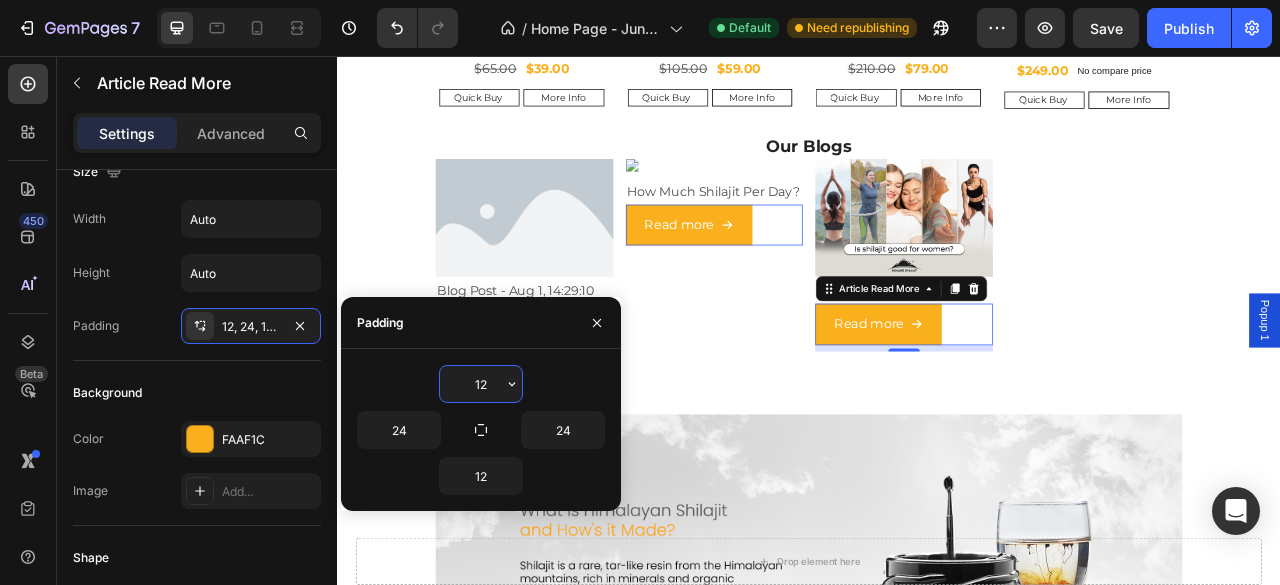 click on "12" at bounding box center (481, 384) 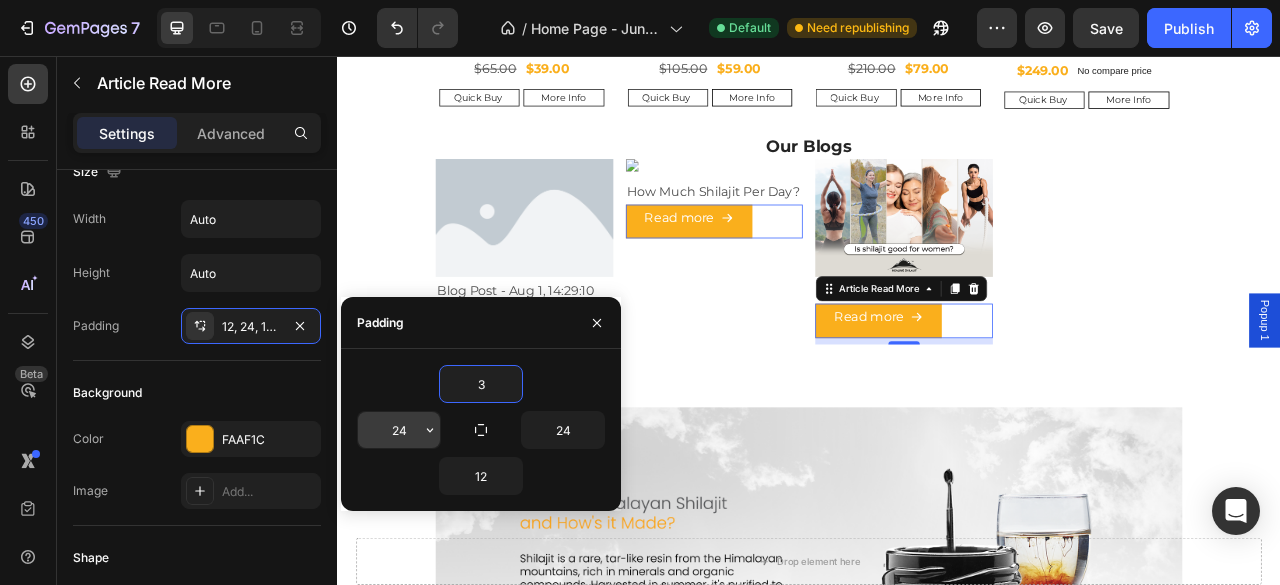 type on "3" 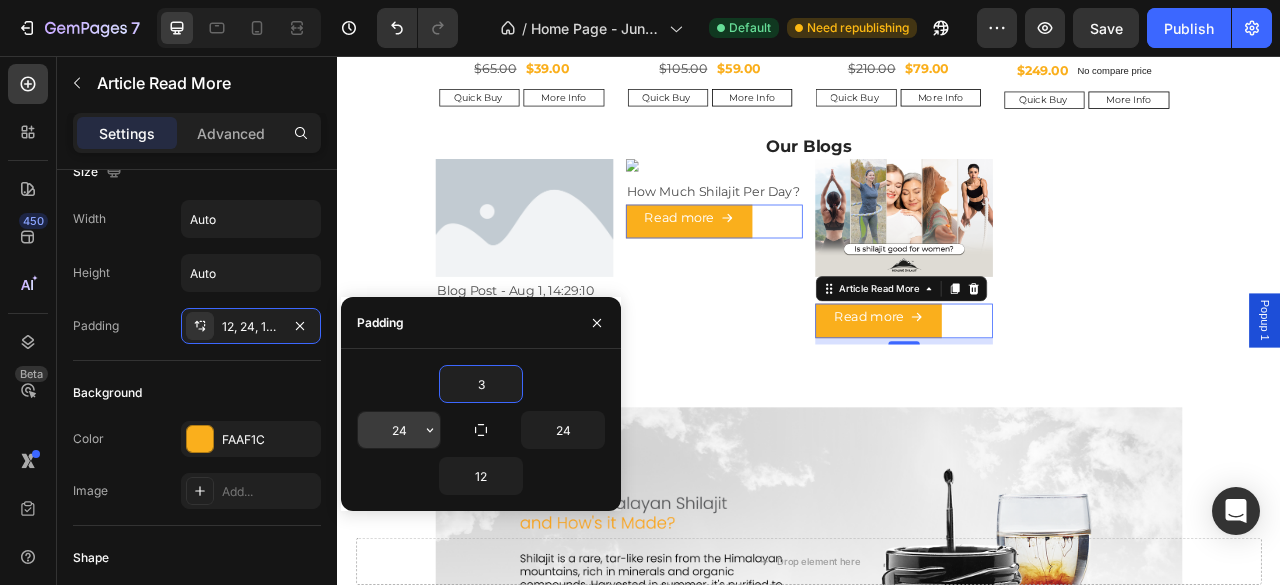 click on "24" at bounding box center [399, 430] 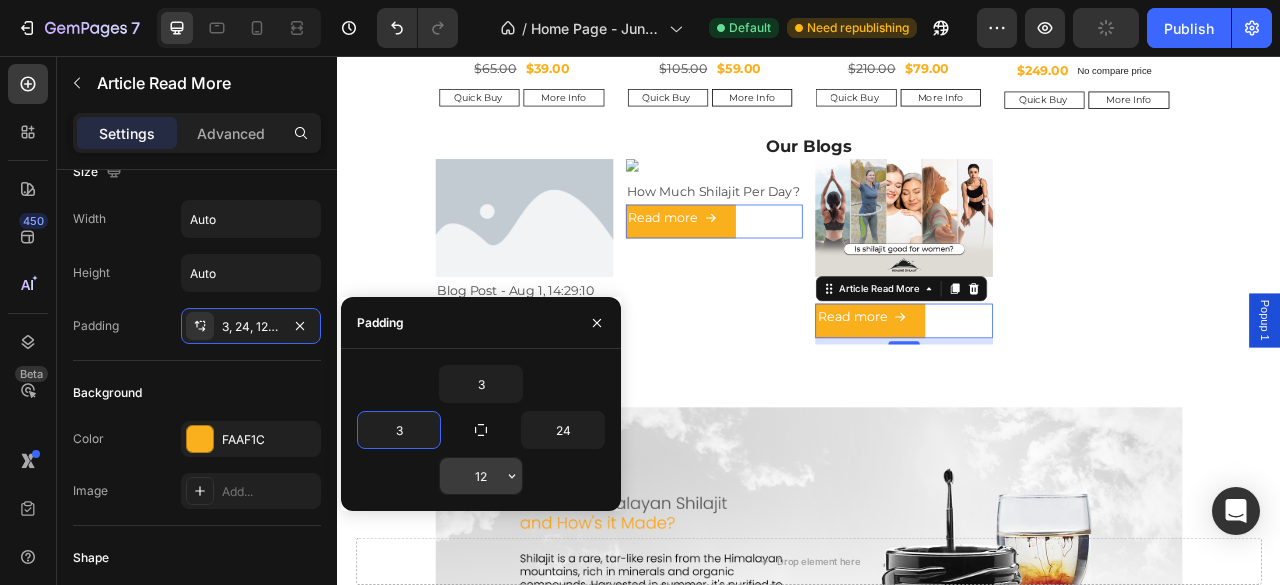 type on "3" 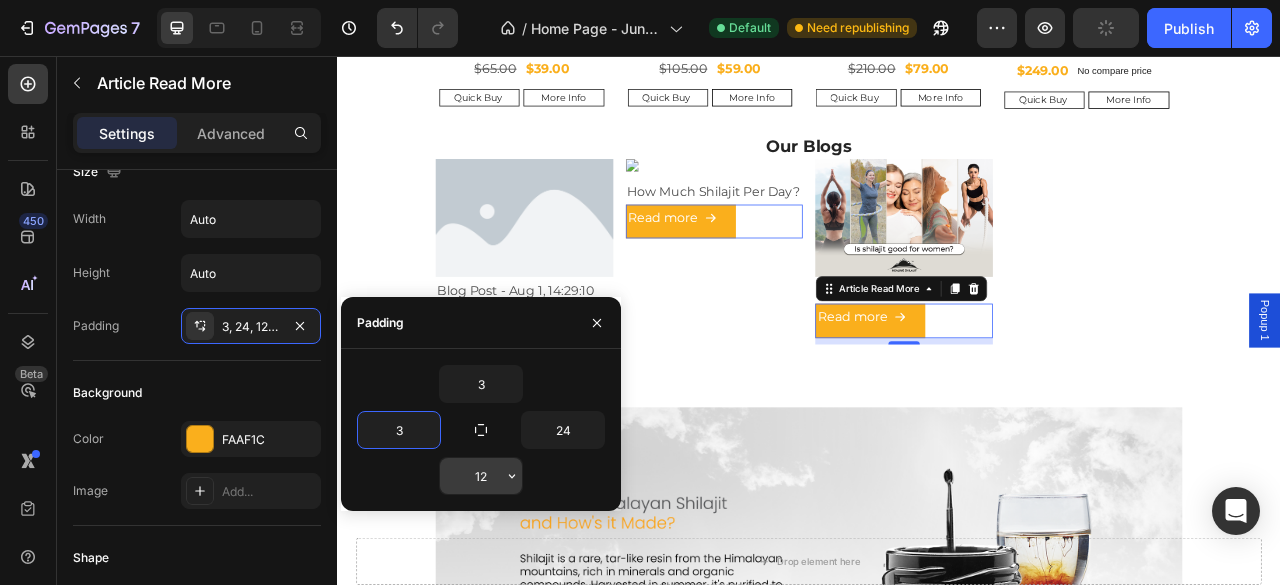 click on "12" at bounding box center (481, 476) 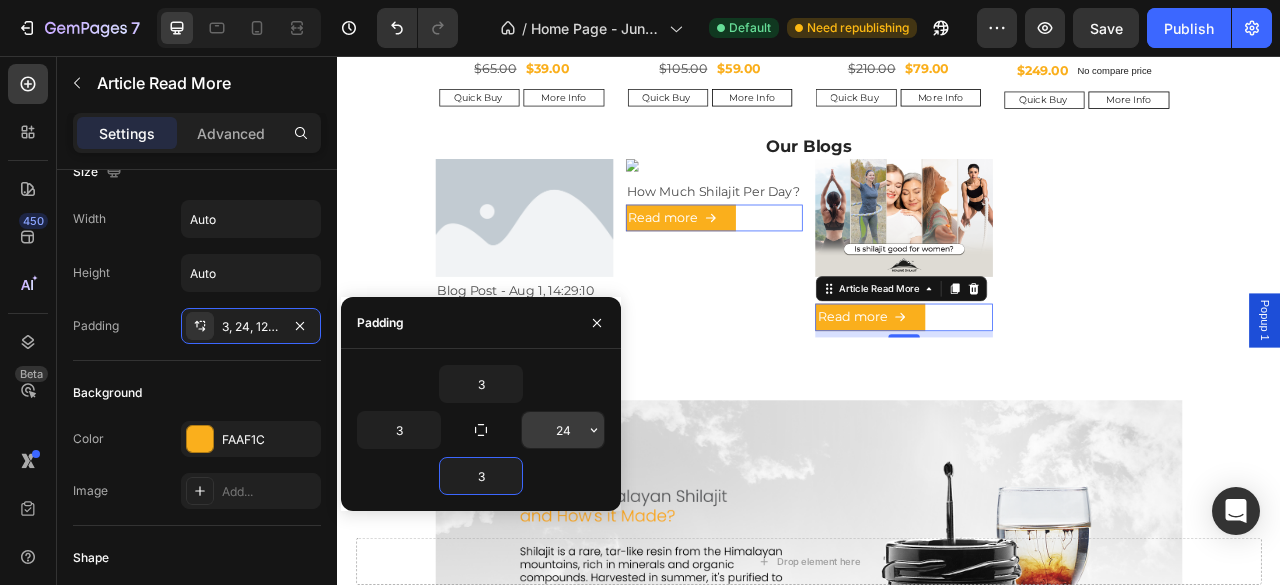 type on "3" 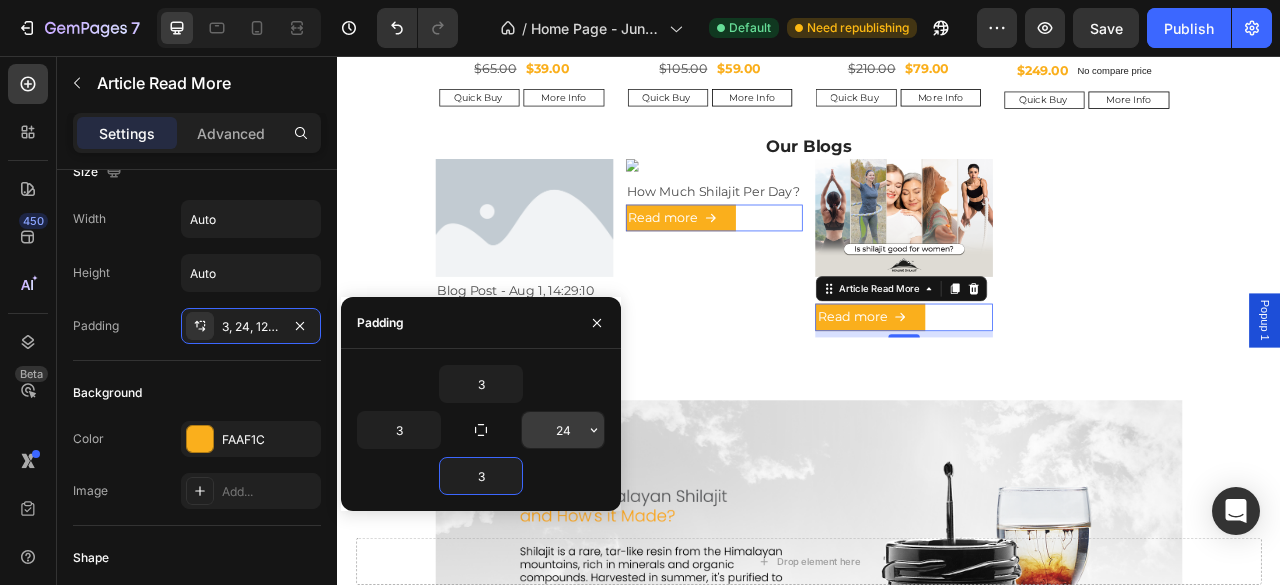 click on "24" at bounding box center [563, 430] 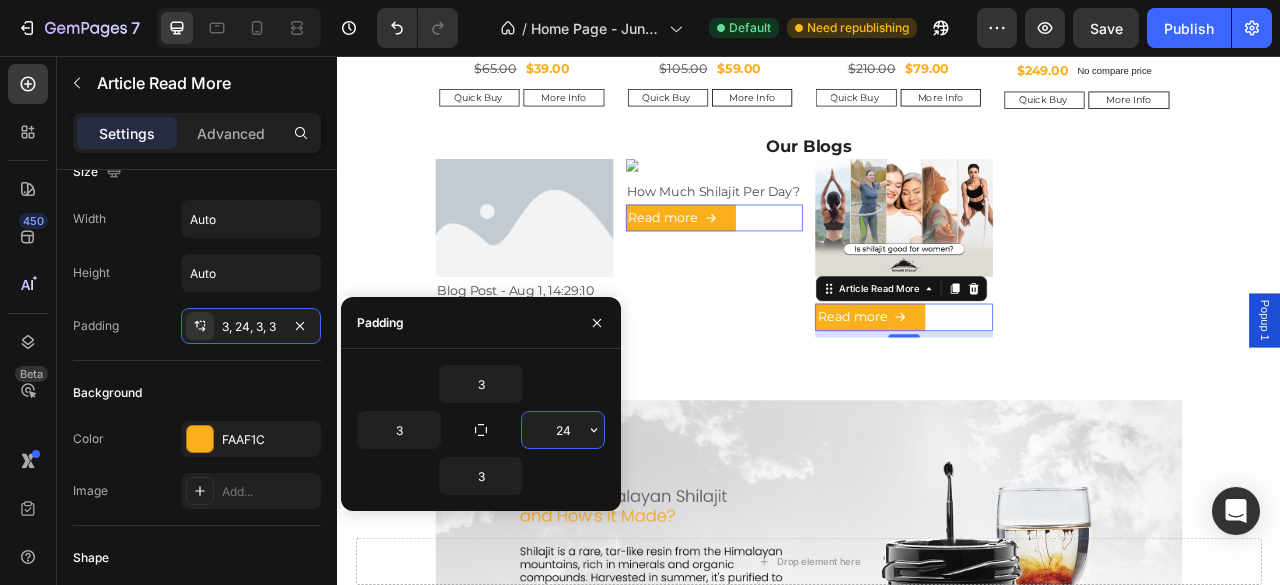 type on "3" 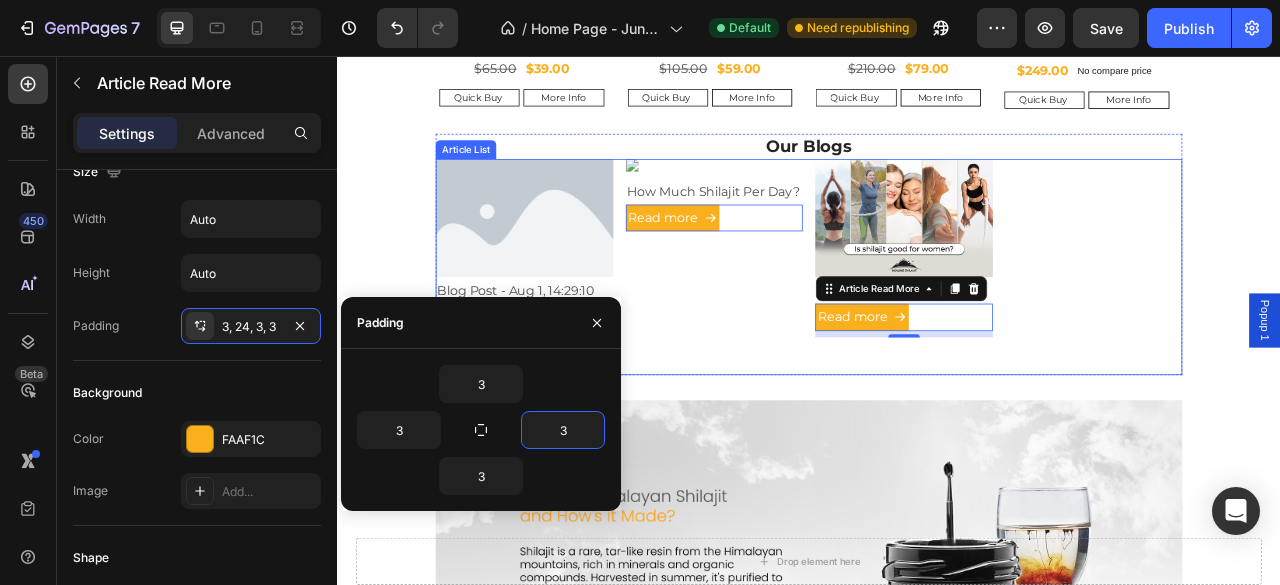 click on "Article Image Blog Post - Aug 1, 14:29:10 Article Title Read more Article Read More   0 Article List Article Image How Much Shilajit Per Day? Article Title Read more Article Read More   0 Article List Article Image Is Shilajit good for women? Article Title Read more Article Read More   8 Article List" at bounding box center (937, 300) 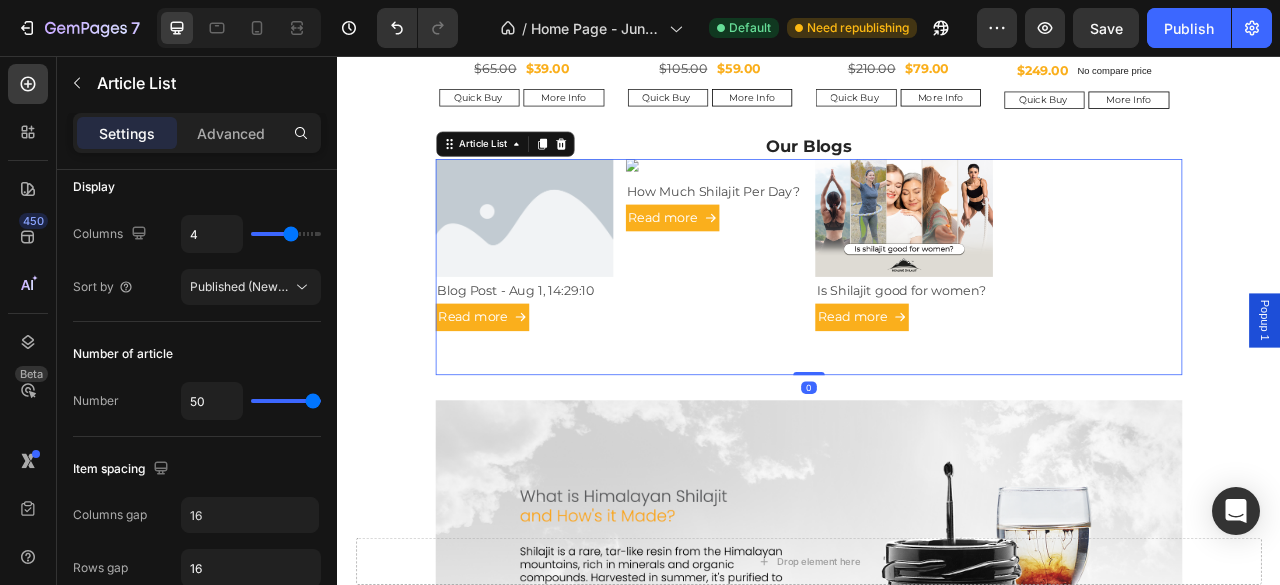 scroll, scrollTop: 0, scrollLeft: 0, axis: both 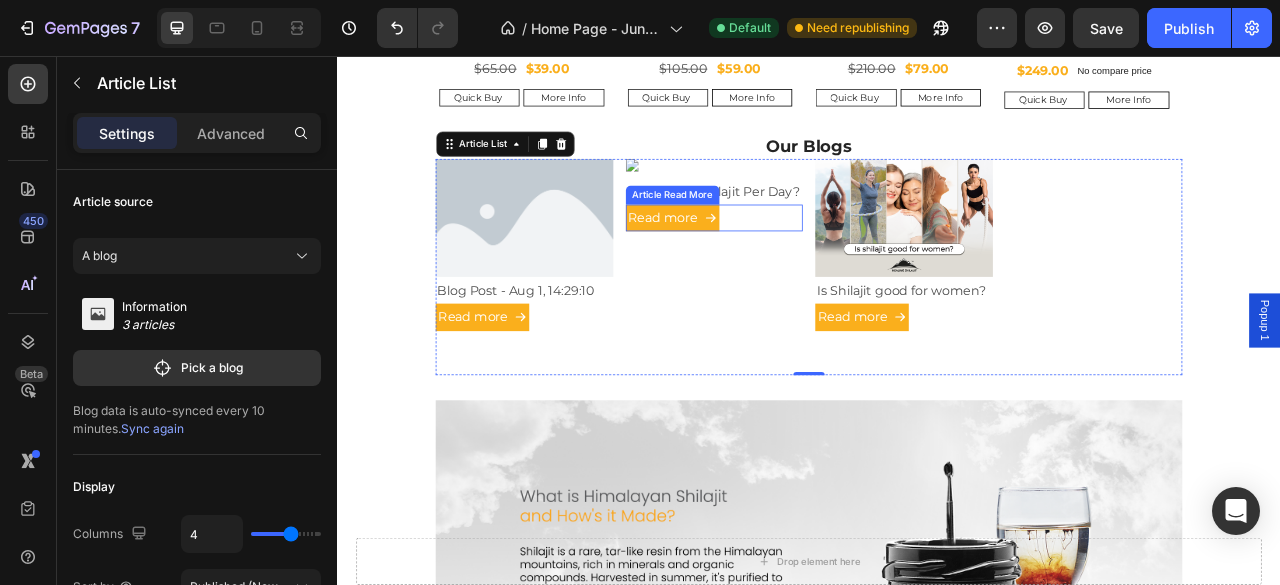 click on "Read more" at bounding box center (575, 388) 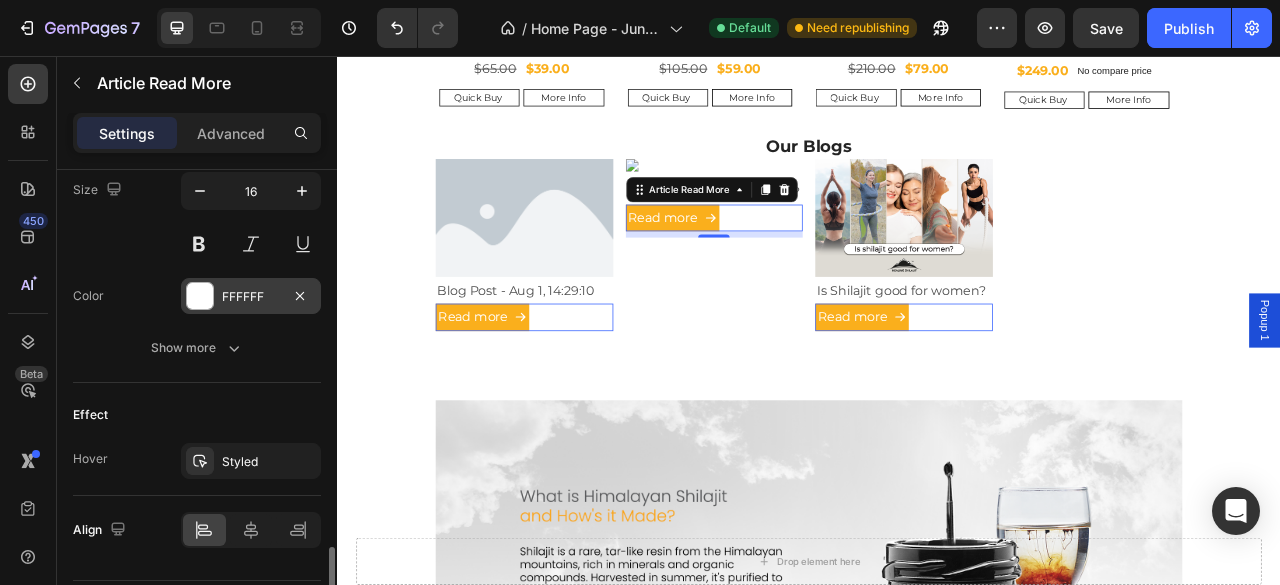 scroll, scrollTop: 1166, scrollLeft: 0, axis: vertical 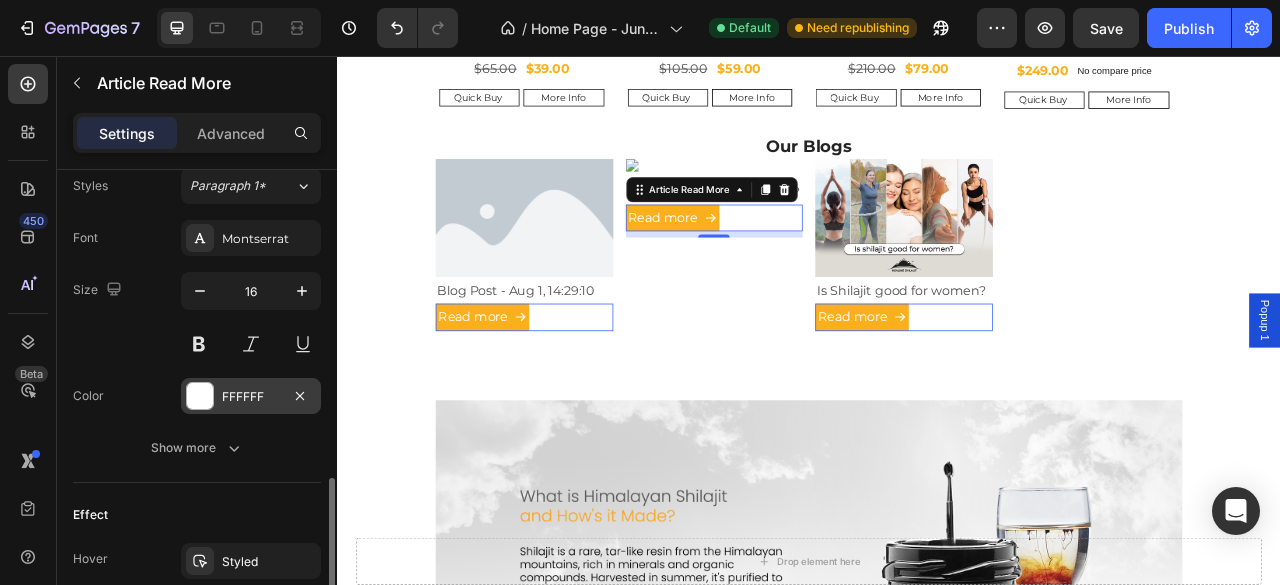 click at bounding box center [200, 396] 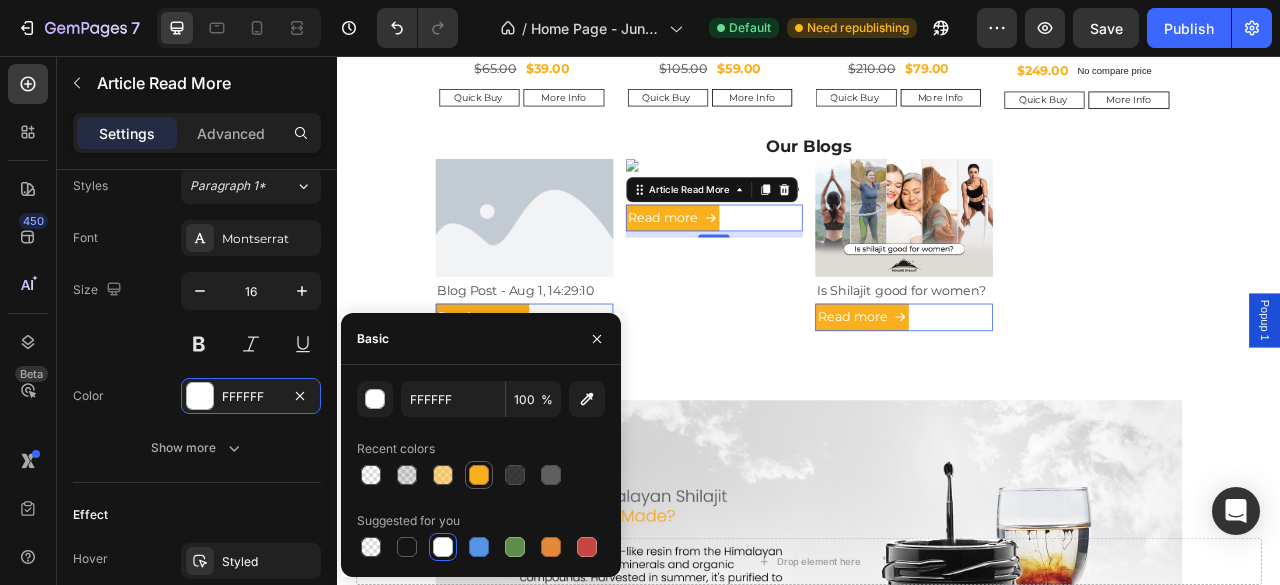 click at bounding box center (479, 475) 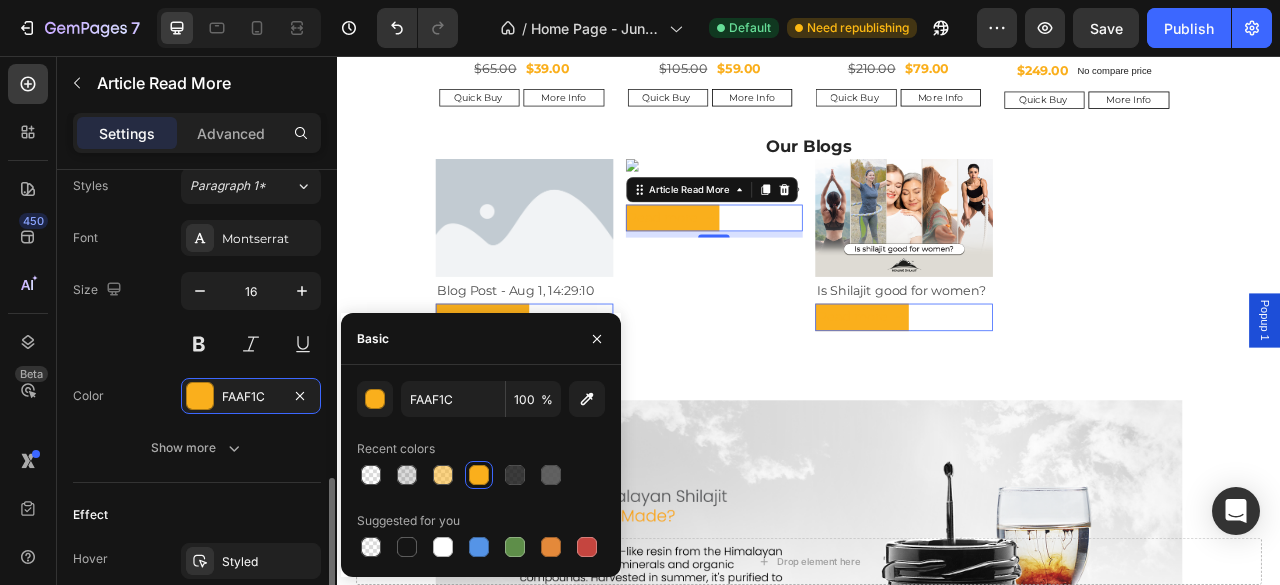click on "Size 16" at bounding box center (197, 317) 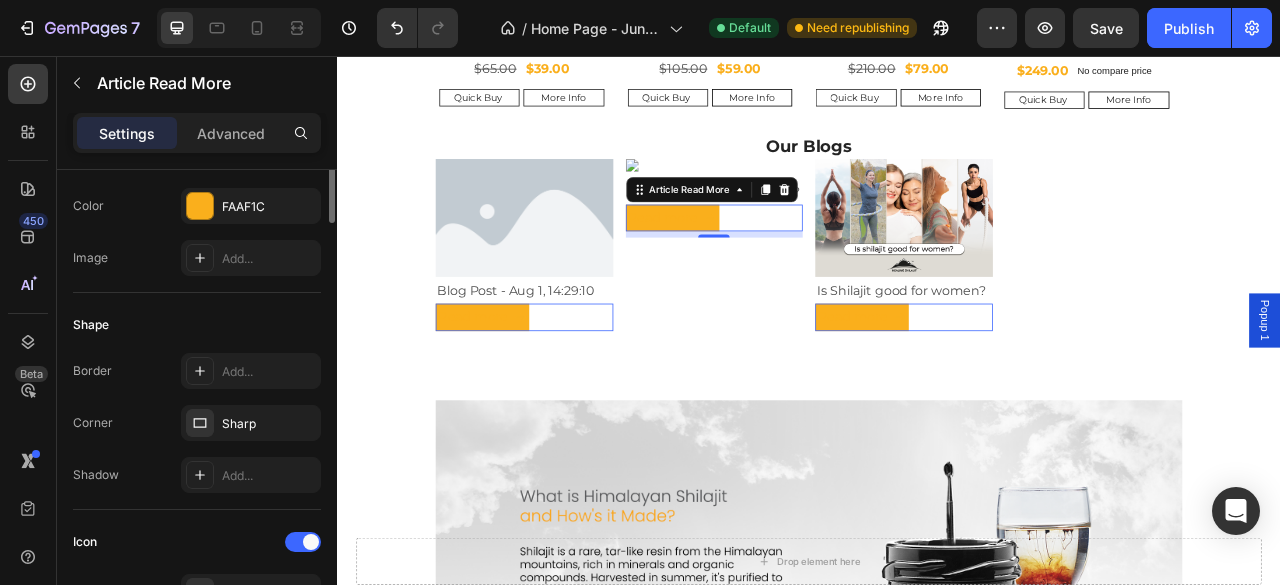 scroll, scrollTop: 366, scrollLeft: 0, axis: vertical 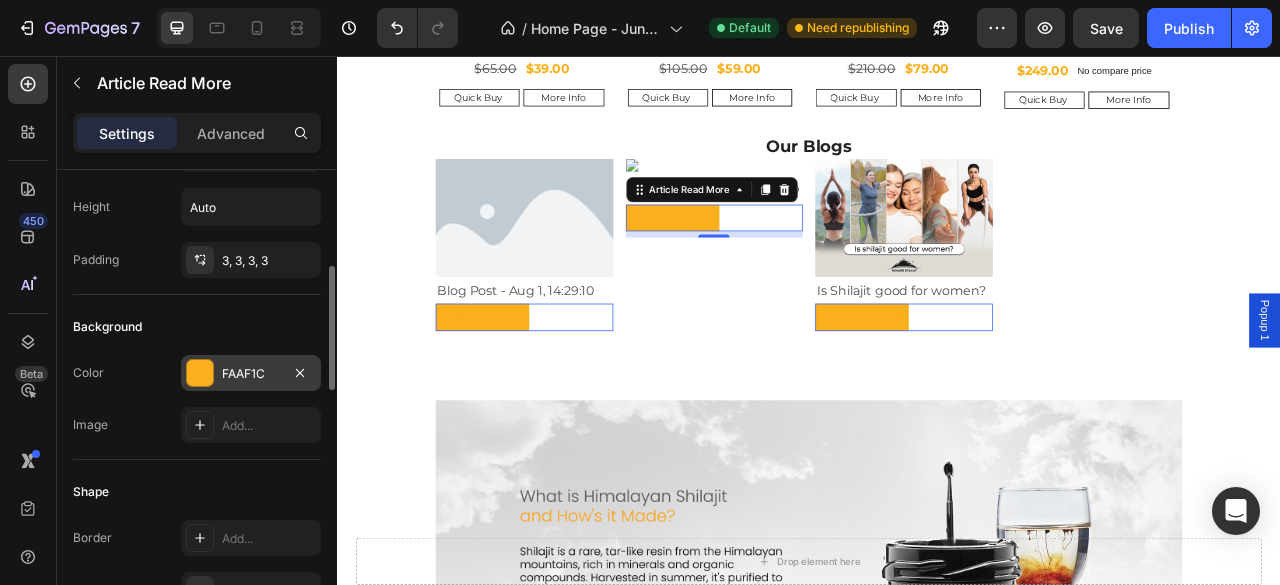 click on "FAAF1C" at bounding box center (251, 374) 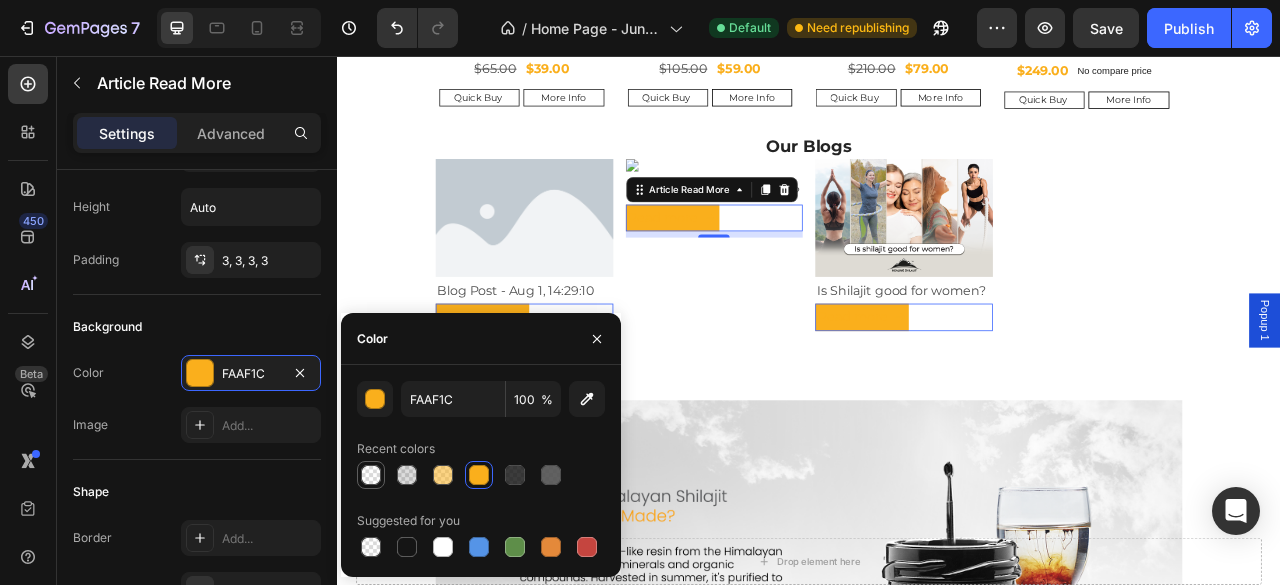 click at bounding box center [371, 475] 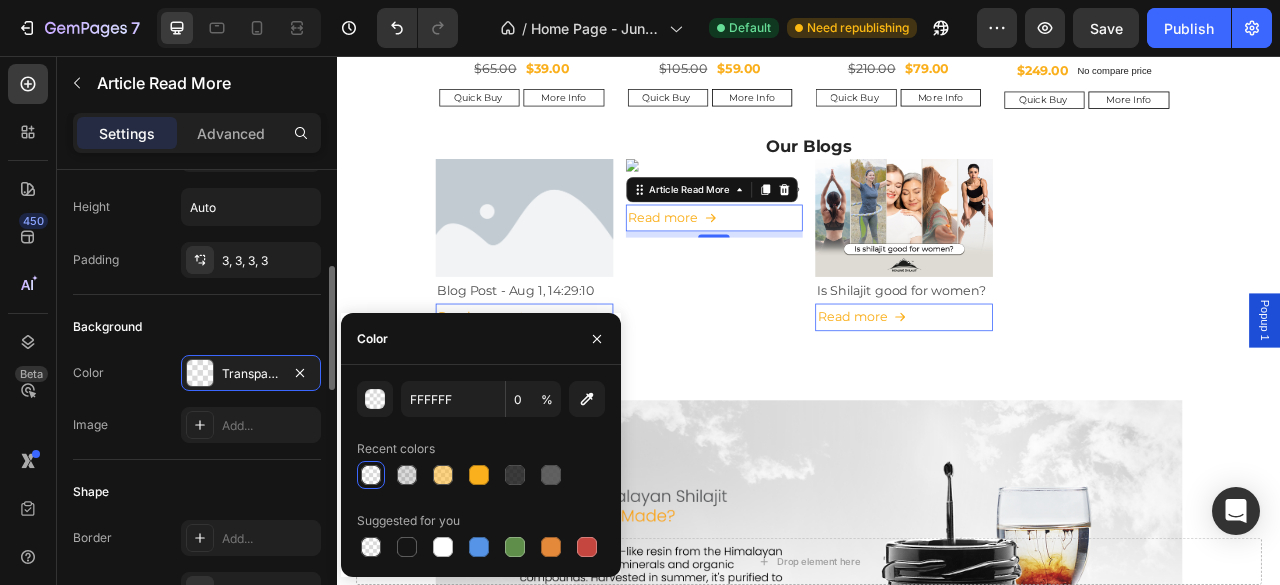 click on "Size Width Auto Height Auto Padding 3, 3, 3, 3" 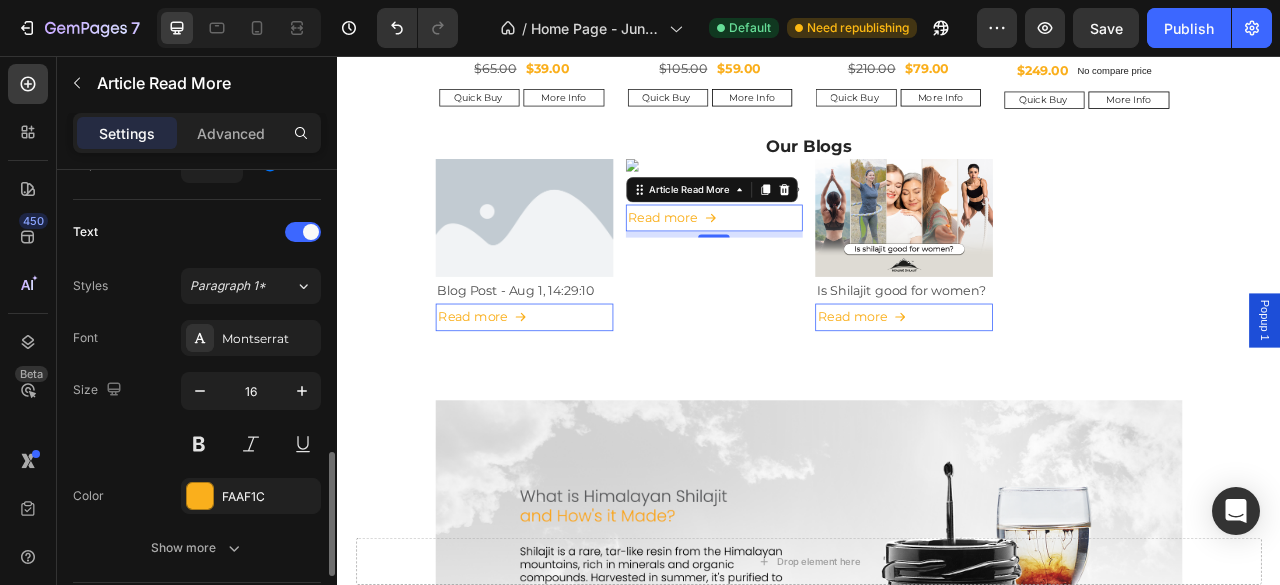 scroll, scrollTop: 1200, scrollLeft: 0, axis: vertical 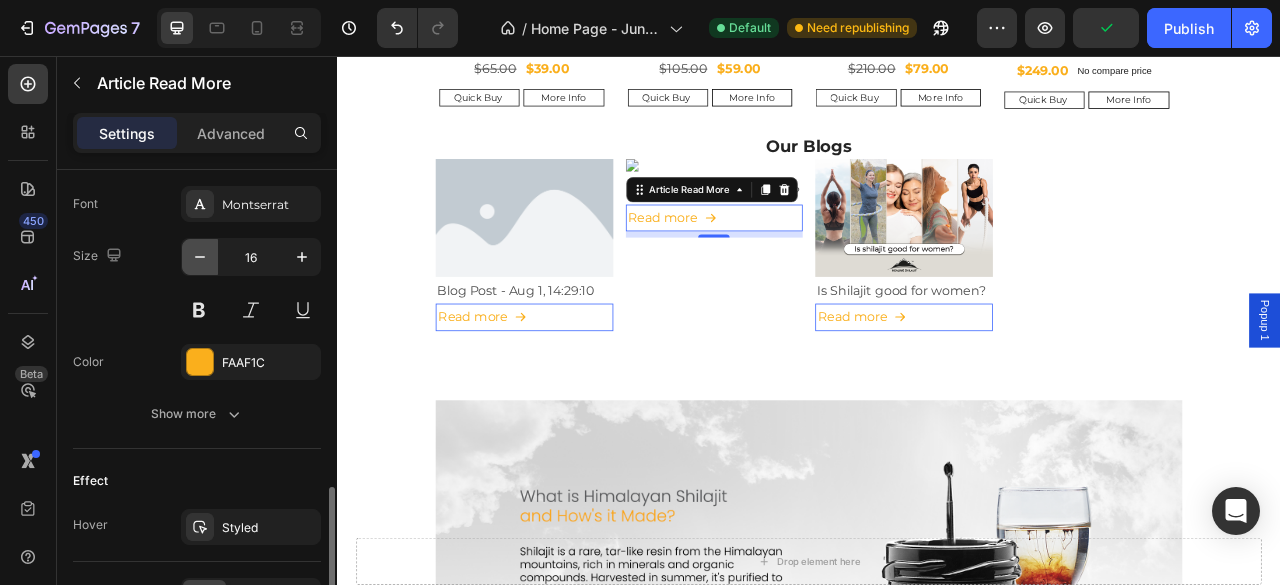 click 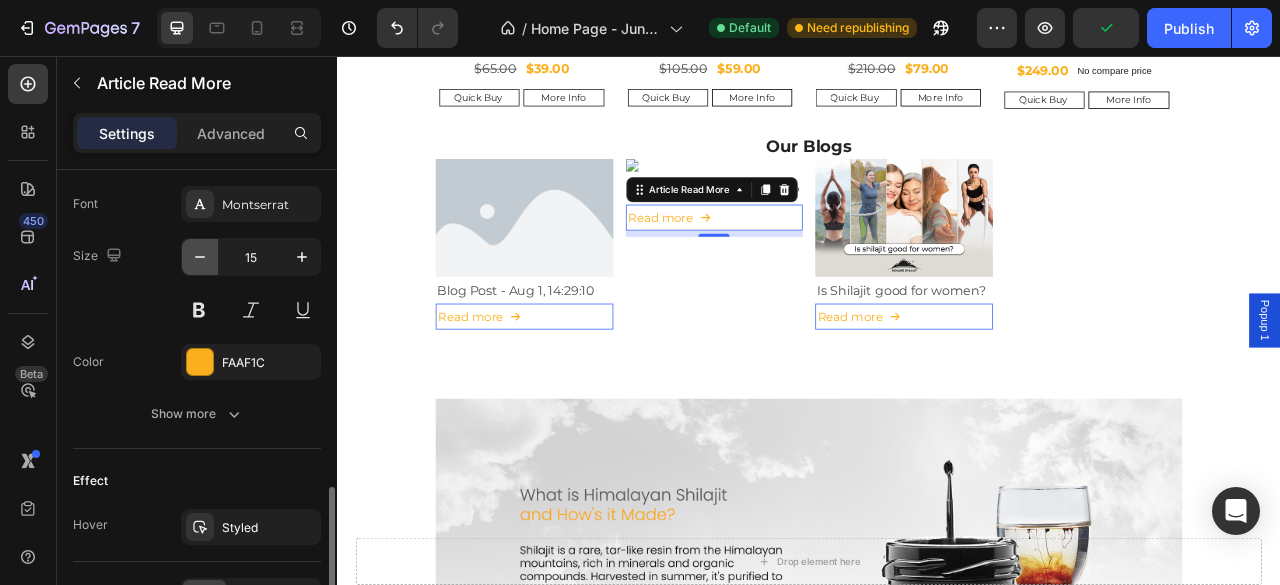 click 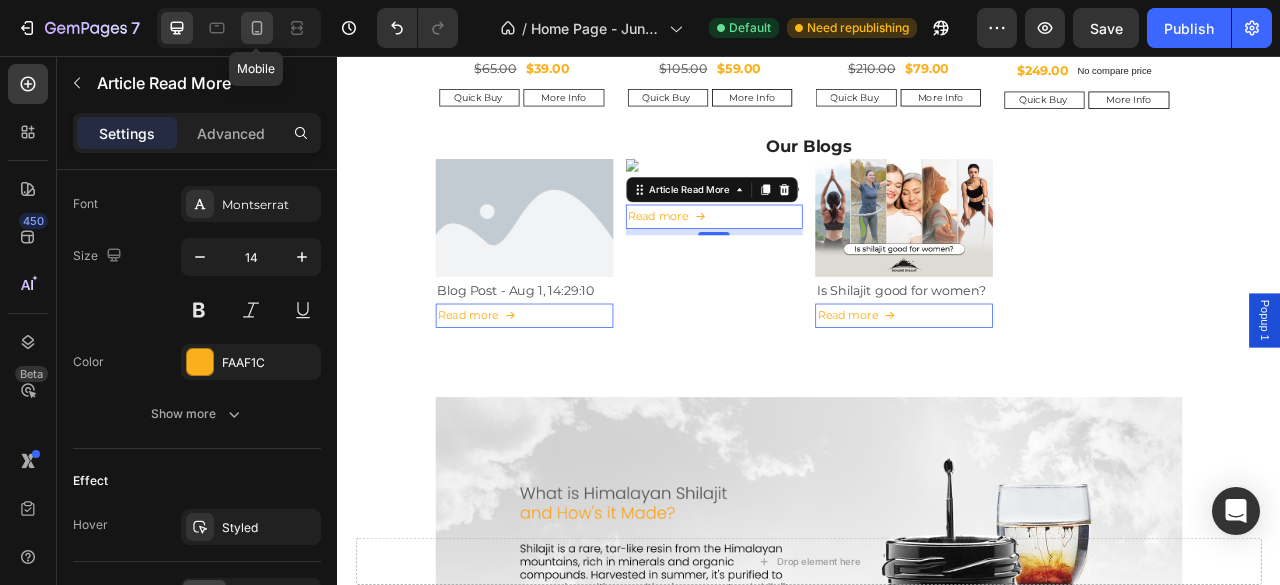 click 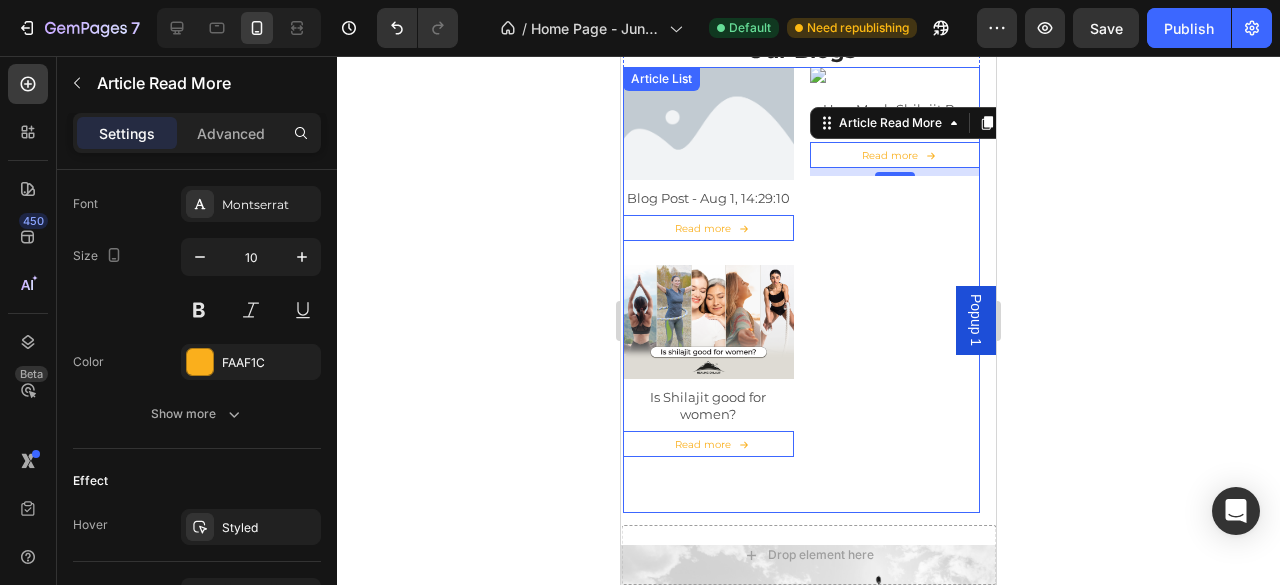 scroll, scrollTop: 1214, scrollLeft: 0, axis: vertical 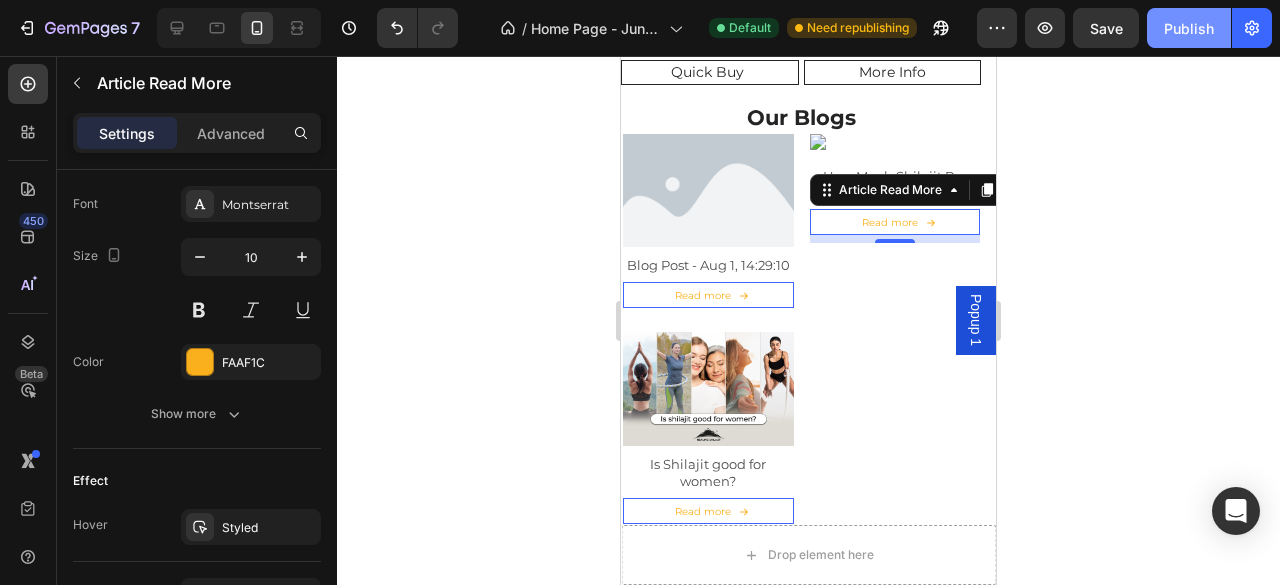 click on "Publish" at bounding box center (1189, 28) 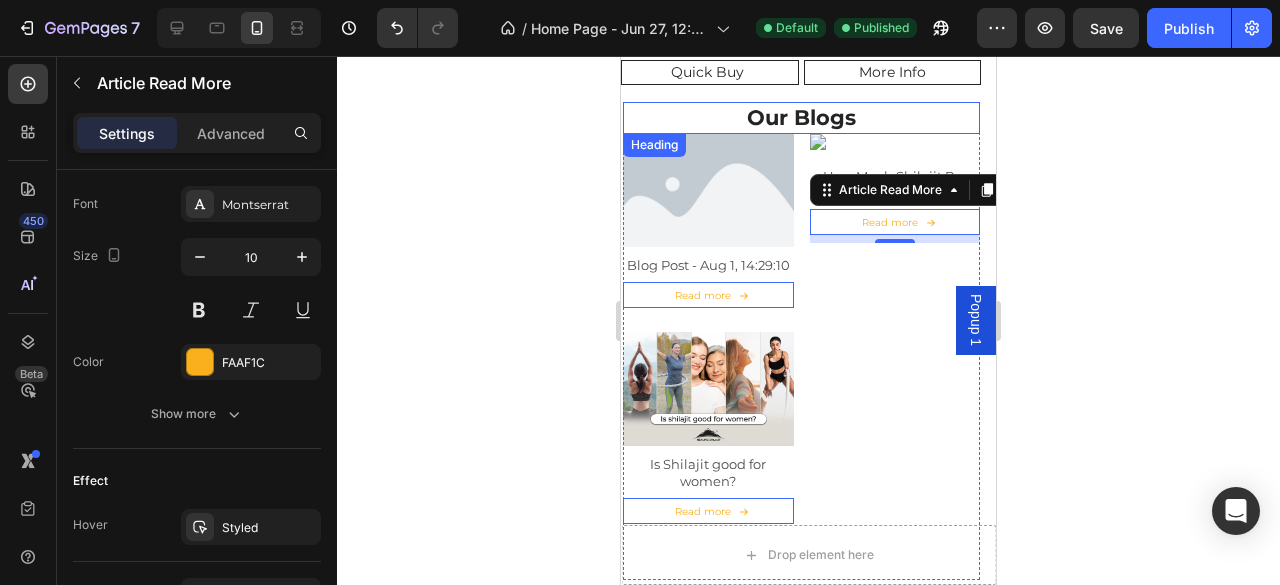 click on "Our Blogs" at bounding box center (801, 117) 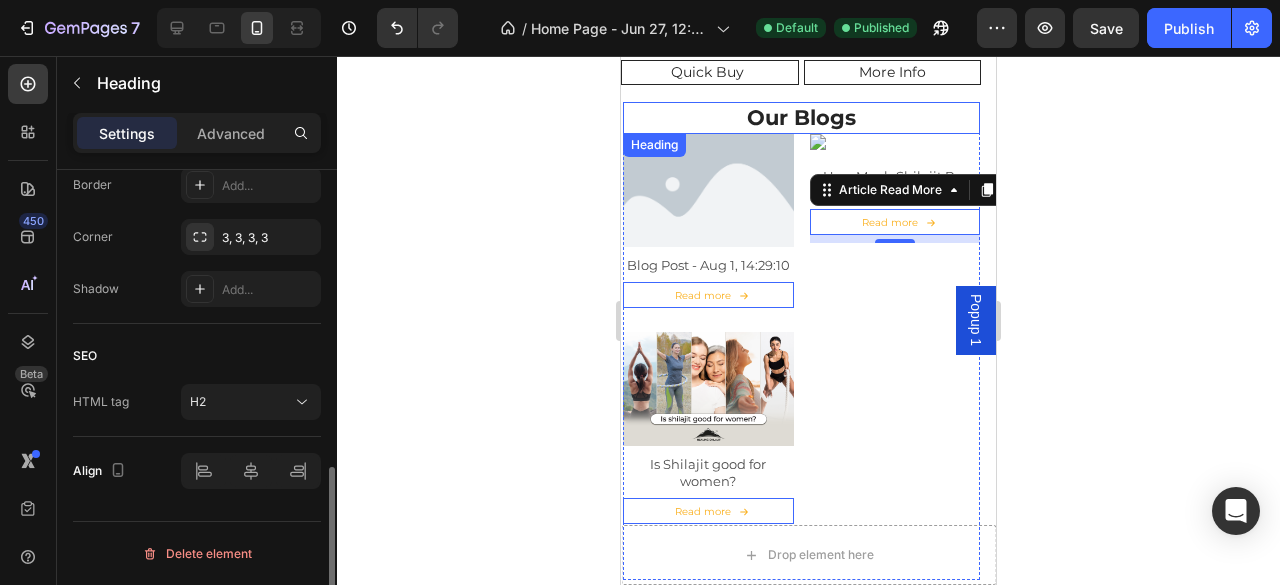 scroll, scrollTop: 0, scrollLeft: 0, axis: both 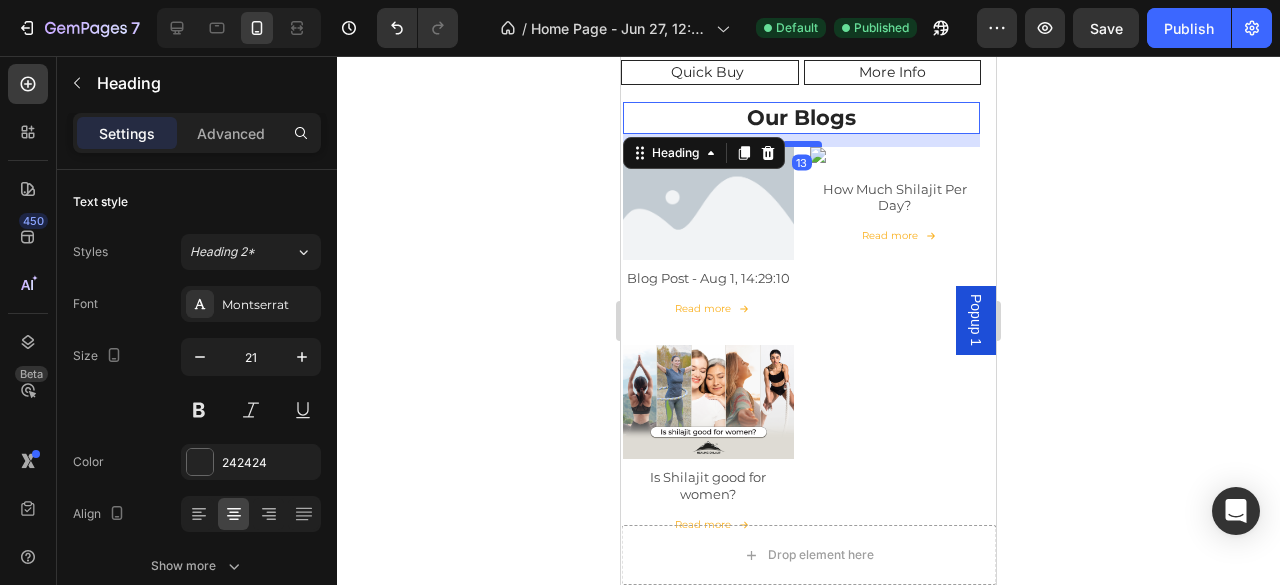 drag, startPoint x: 795, startPoint y: 128, endPoint x: 794, endPoint y: 141, distance: 13.038404 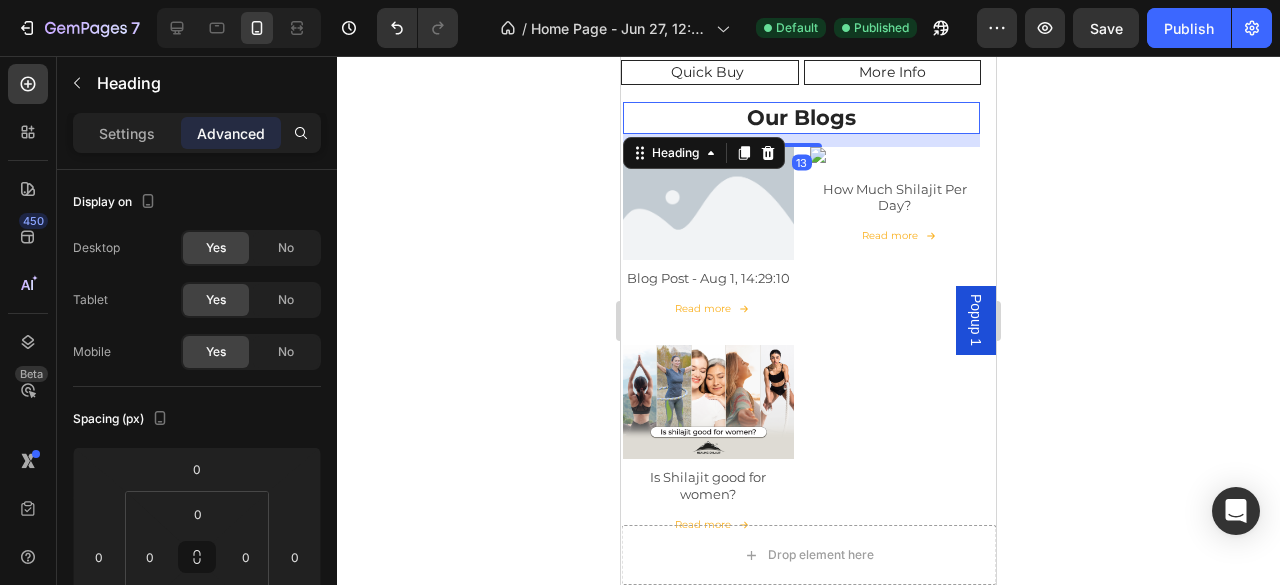 click 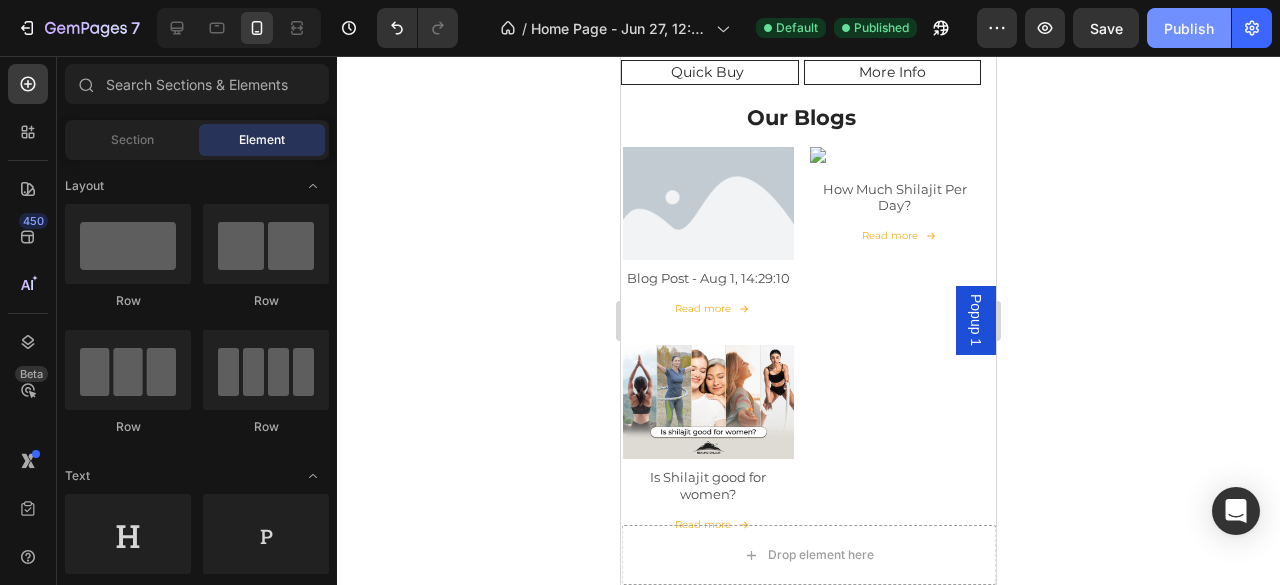 click on "Publish" 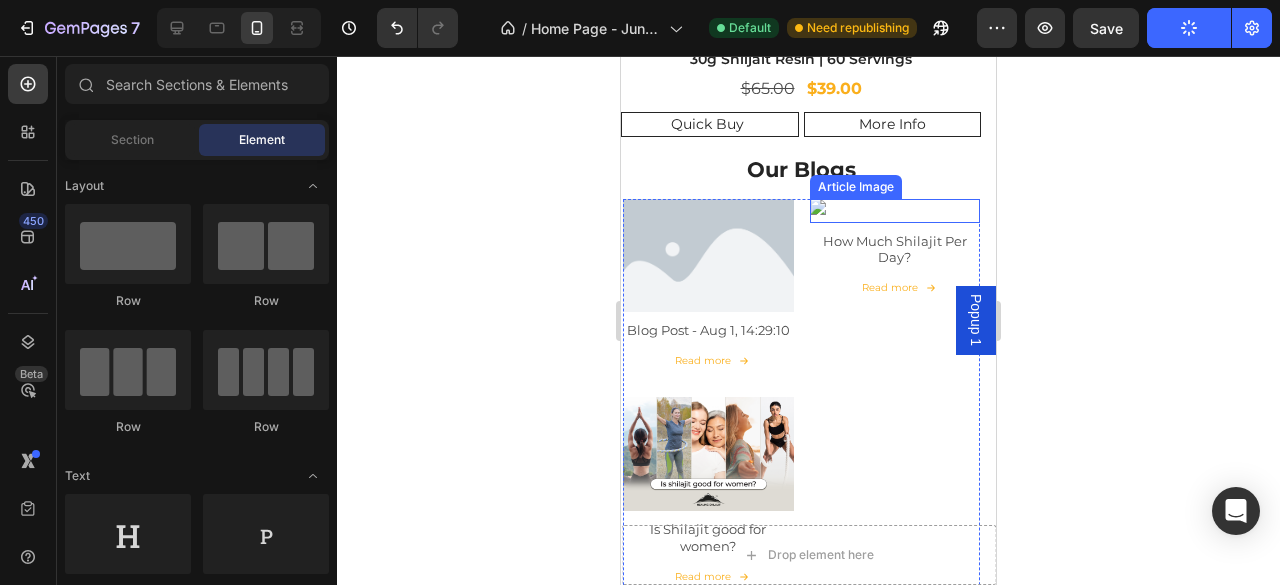 scroll, scrollTop: 1214, scrollLeft: 0, axis: vertical 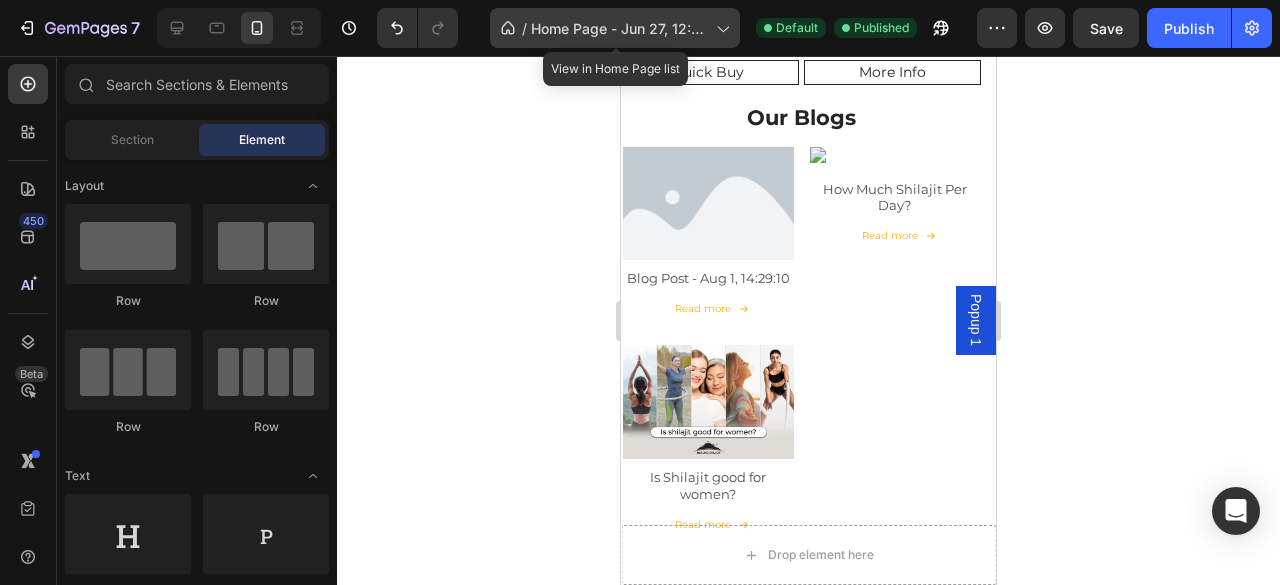 click on "Home Page - Jun 27, 12:28:42" at bounding box center (619, 28) 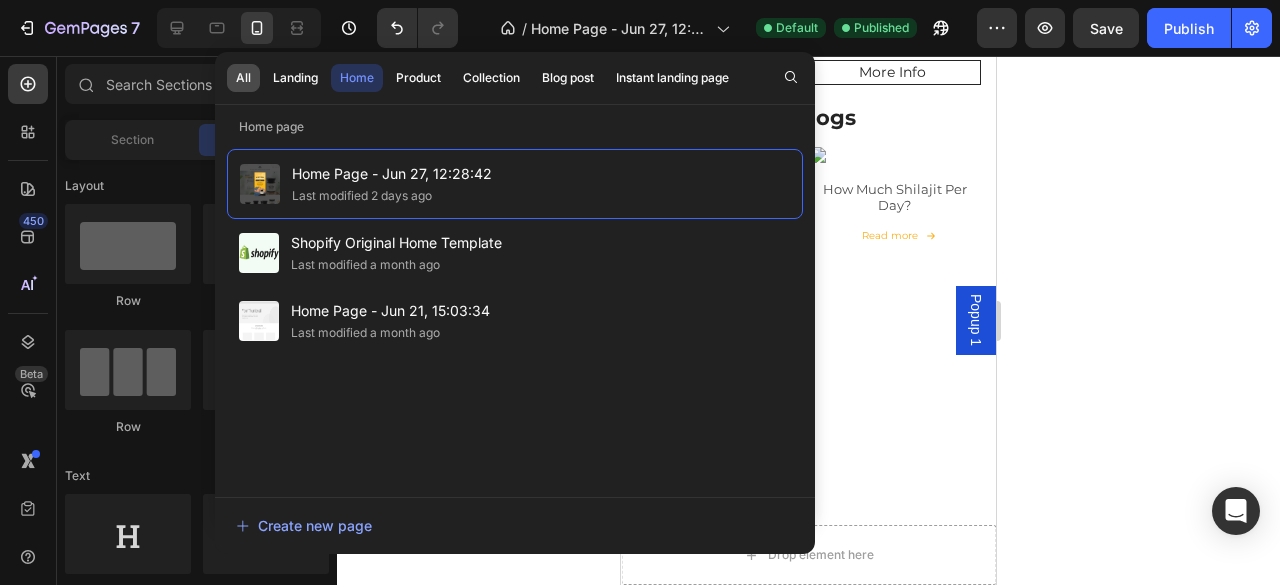 click on "All" at bounding box center (243, 78) 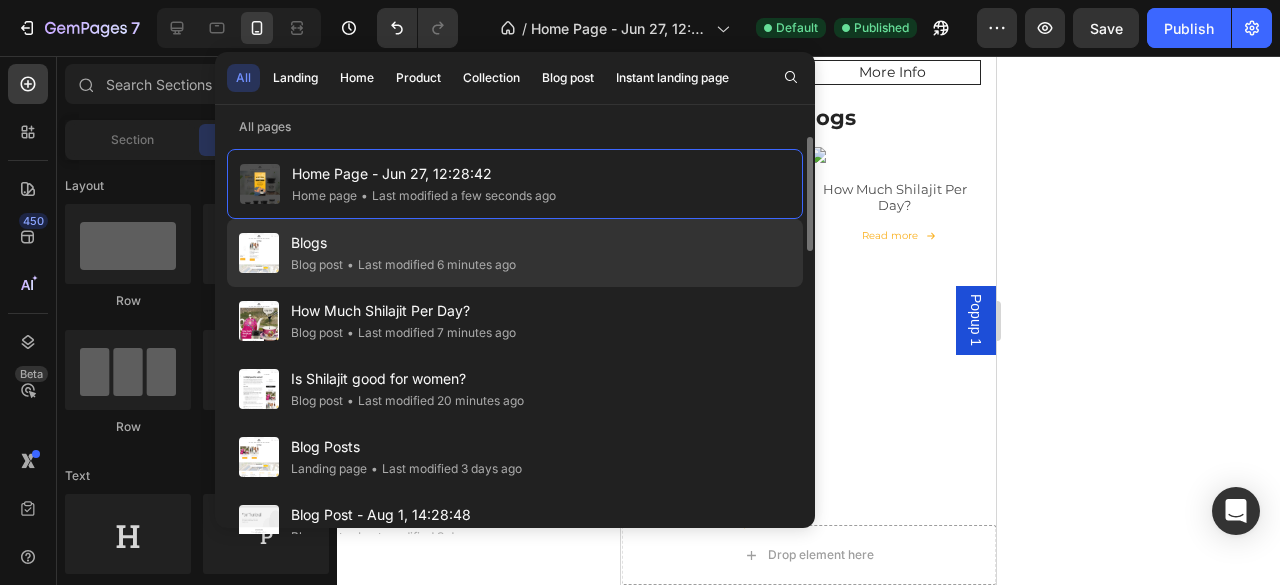click on "Blogs" at bounding box center (403, 243) 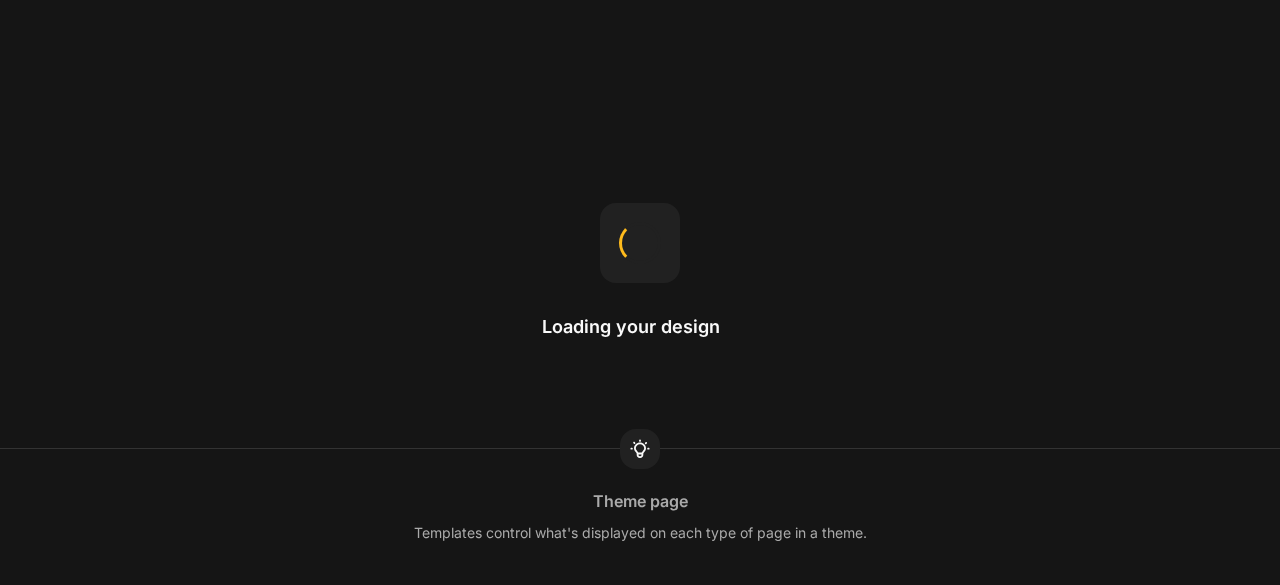 scroll, scrollTop: 0, scrollLeft: 0, axis: both 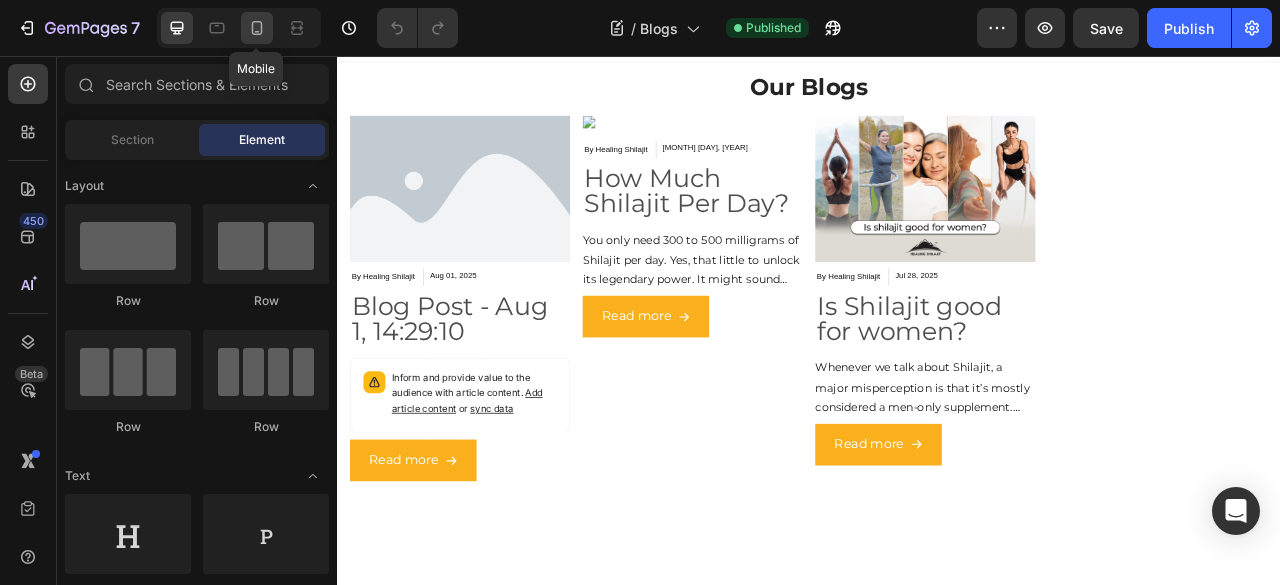 click 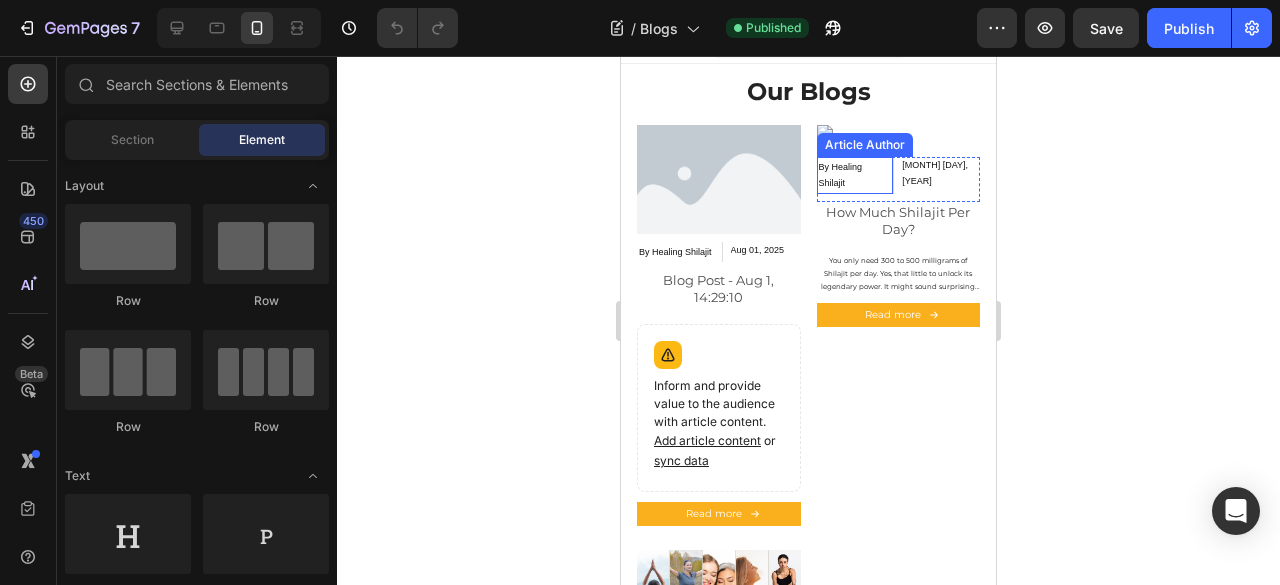 click on "By Healing Shilajit" at bounding box center (675, 252) 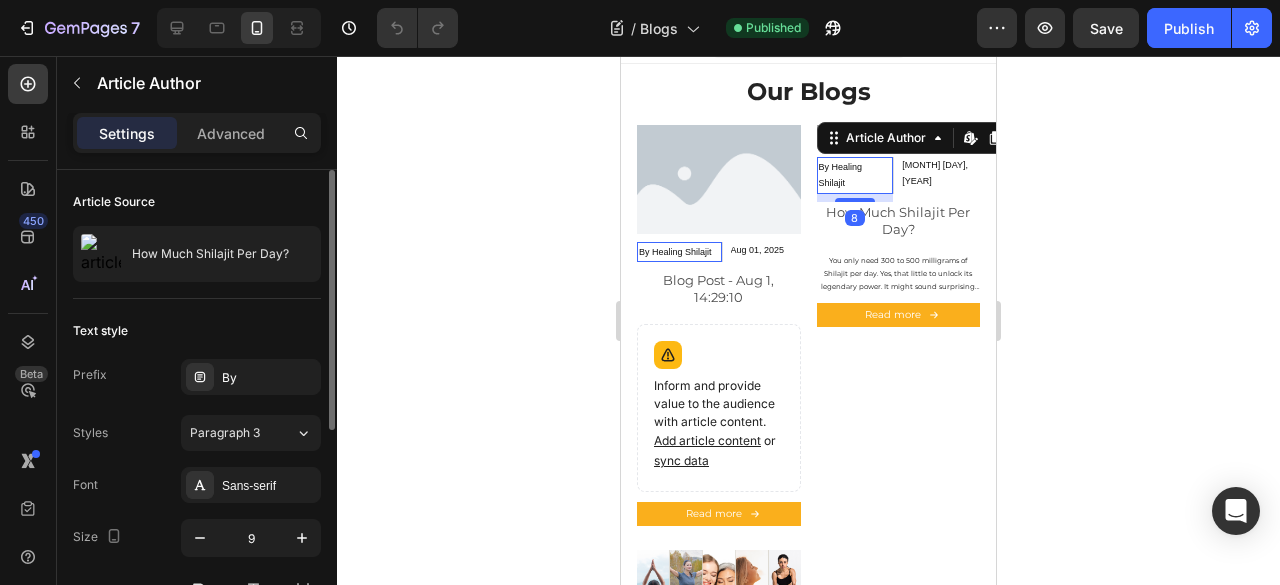 scroll, scrollTop: 100, scrollLeft: 0, axis: vertical 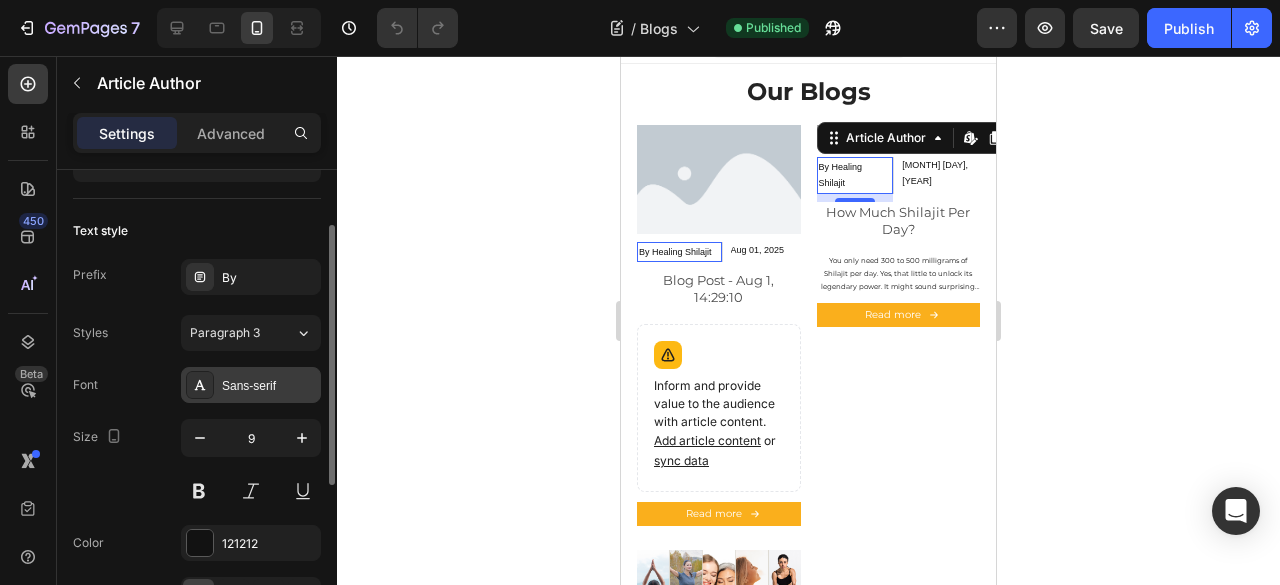 click on "Sans-serif" at bounding box center (269, 386) 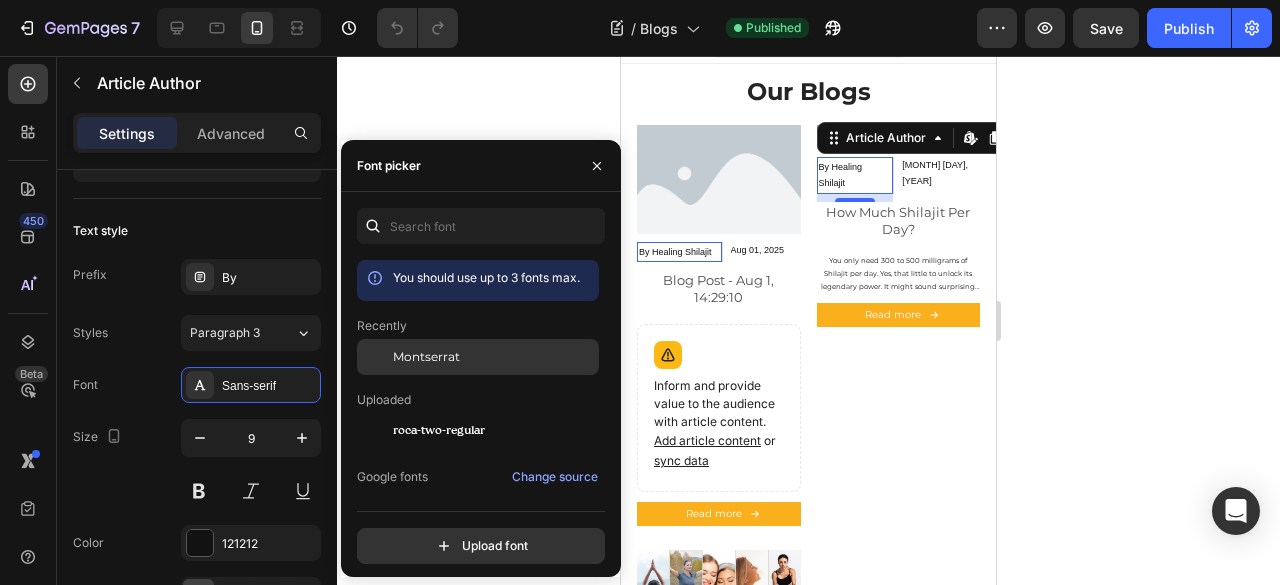 click on "Montserrat" at bounding box center (426, 357) 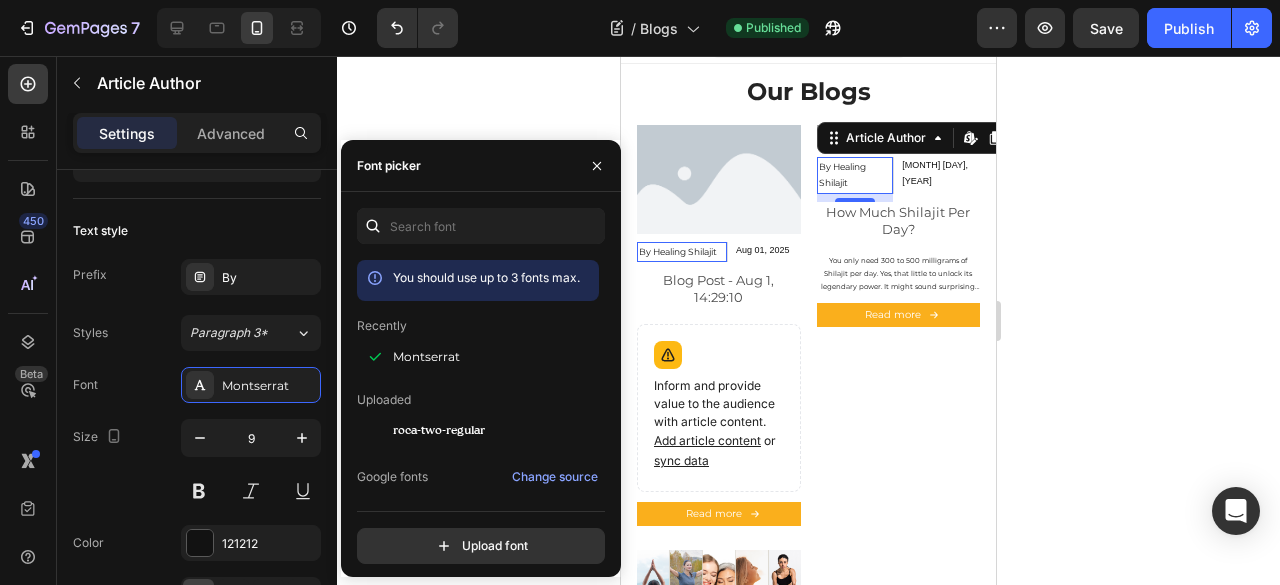drag, startPoint x: 1160, startPoint y: 315, endPoint x: 1010, endPoint y: 303, distance: 150.47923 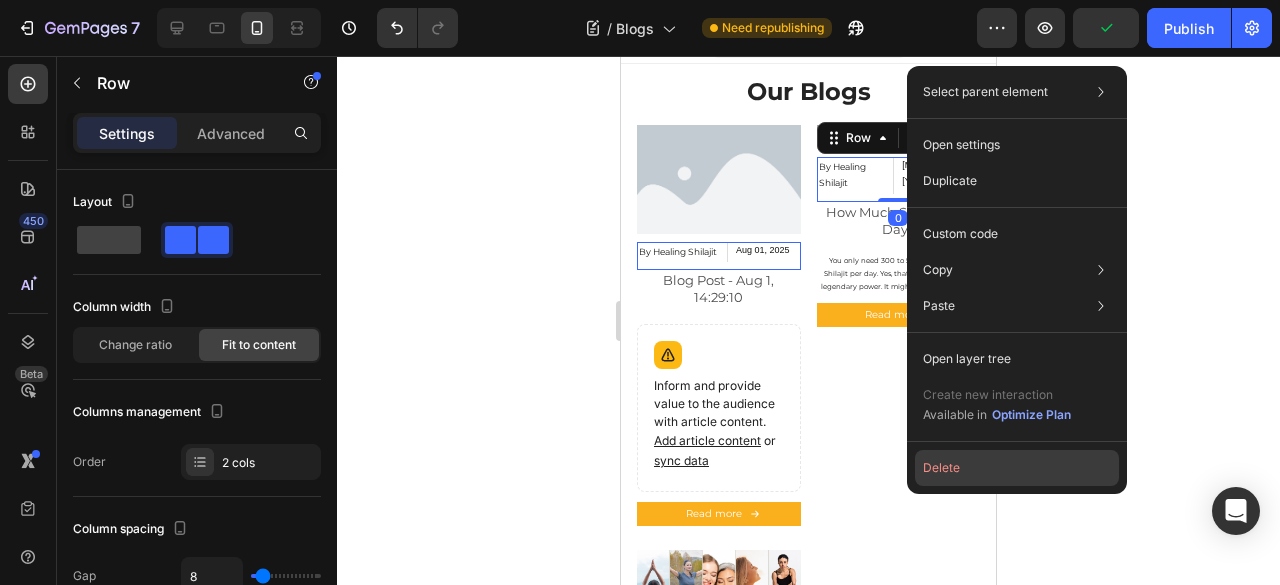click on "Delete" 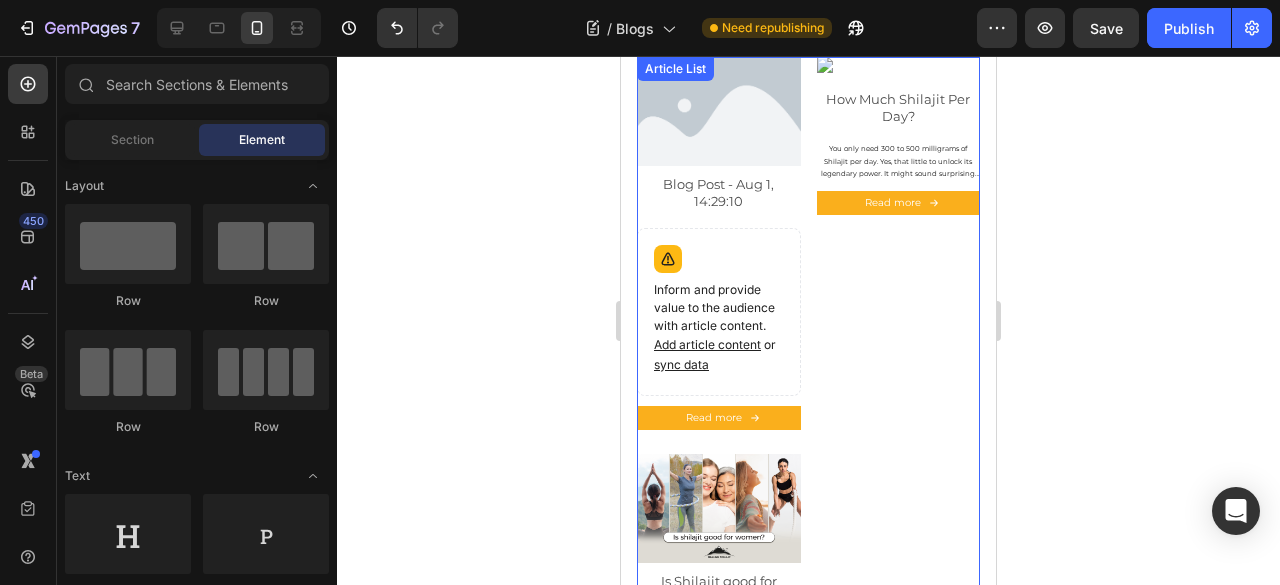 scroll, scrollTop: 33, scrollLeft: 0, axis: vertical 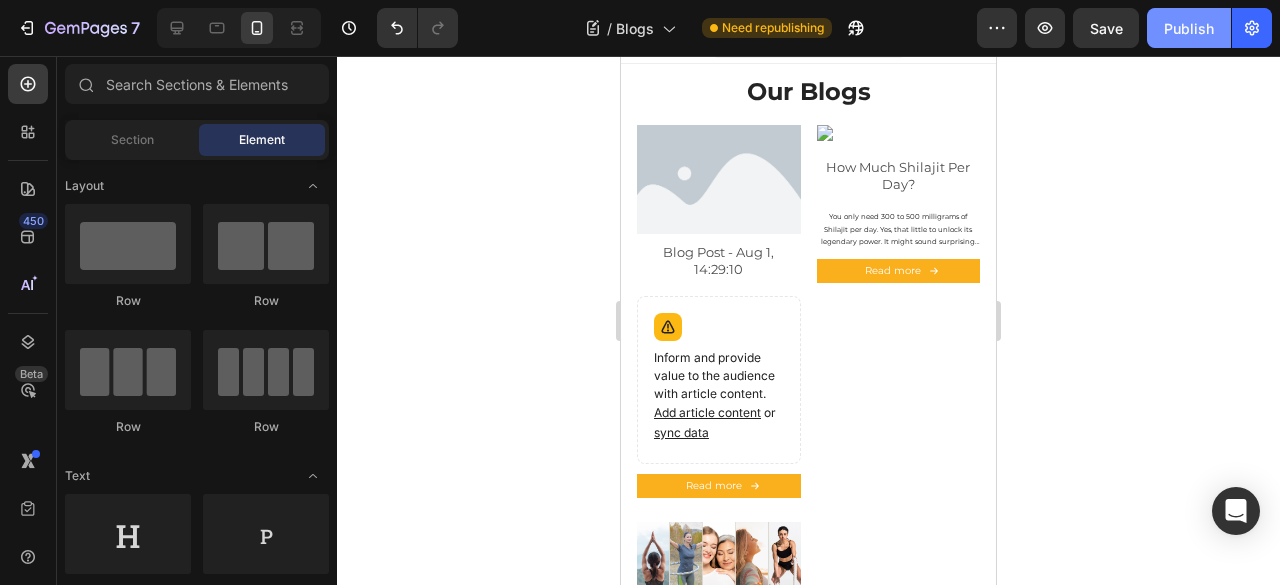 click on "Publish" at bounding box center (1189, 28) 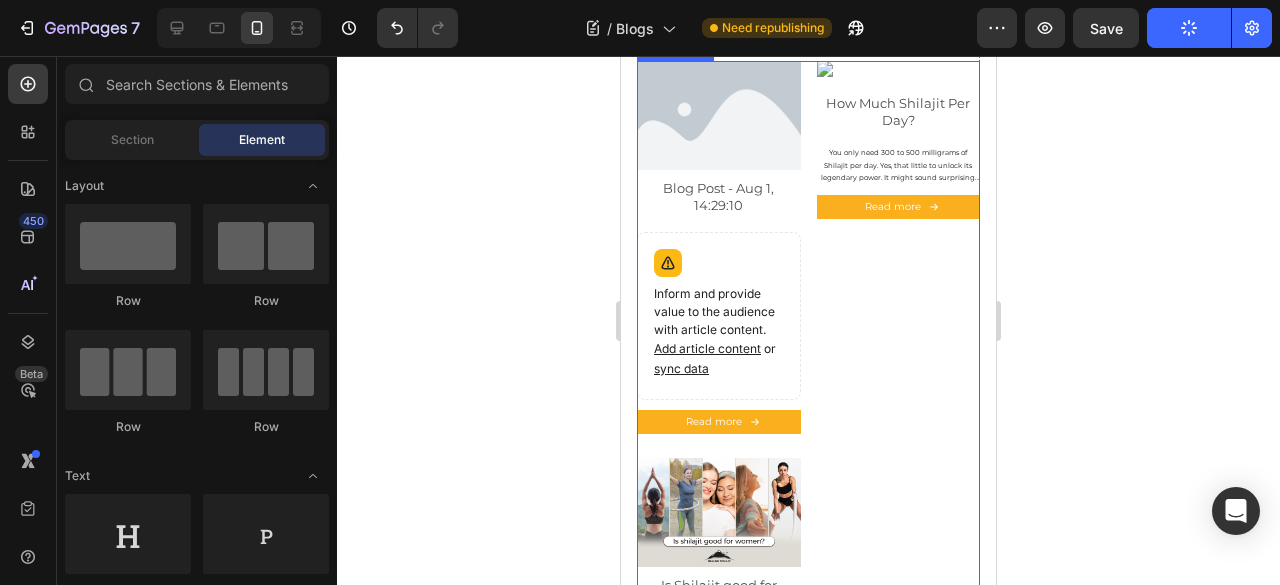 scroll, scrollTop: 100, scrollLeft: 0, axis: vertical 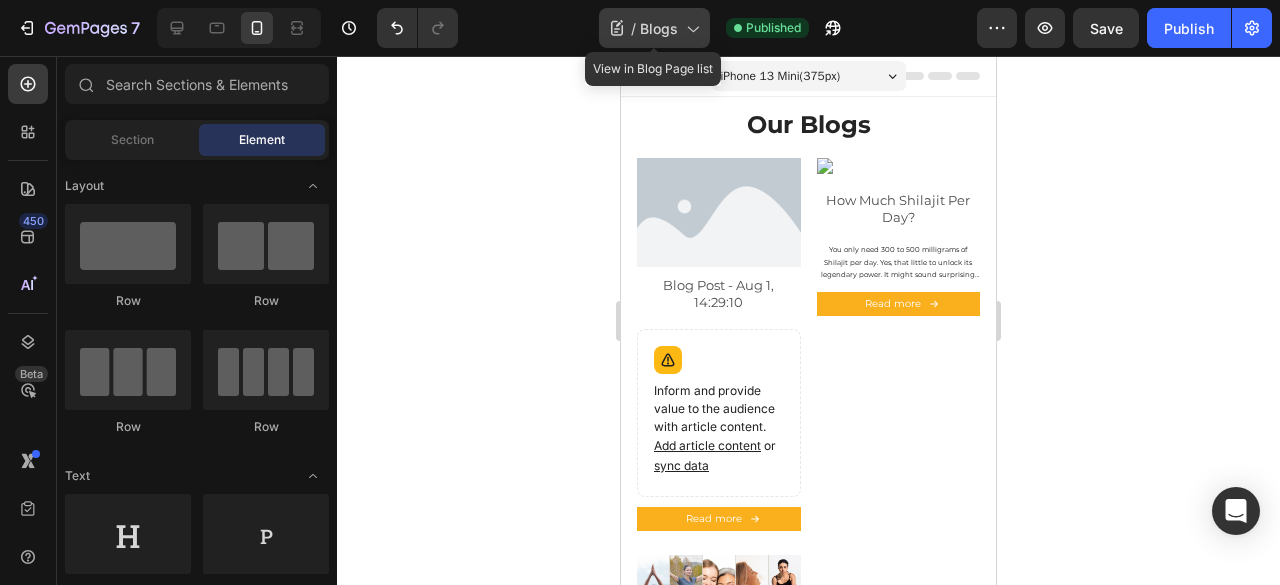 click on "Blogs" at bounding box center [659, 28] 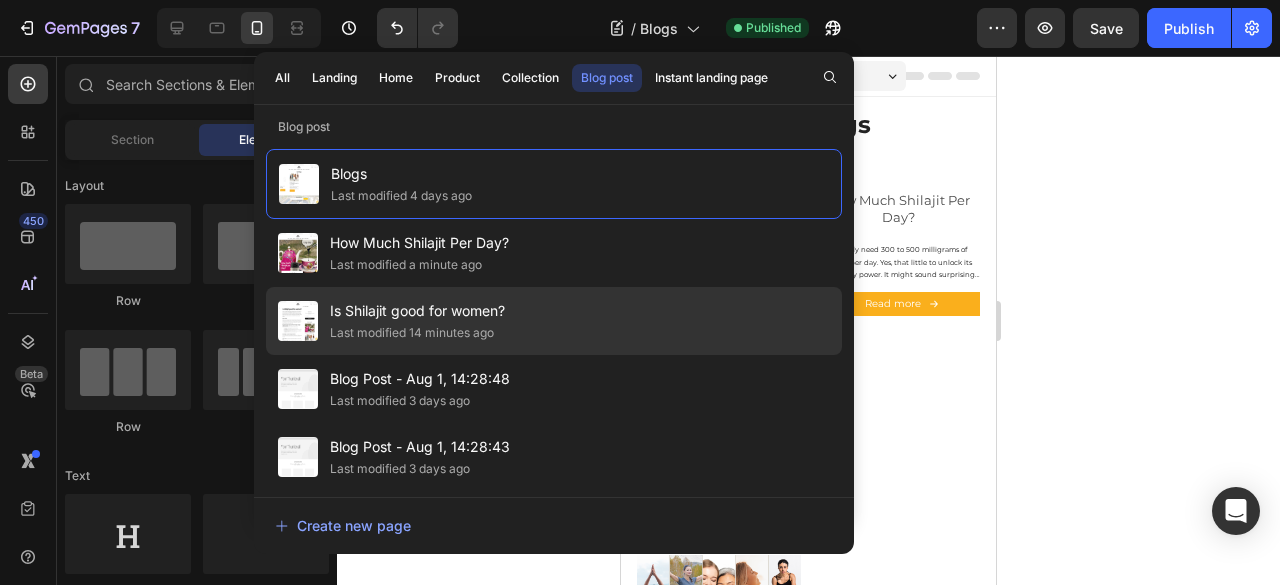 click on "Is Shilajit good for women?" at bounding box center [417, 311] 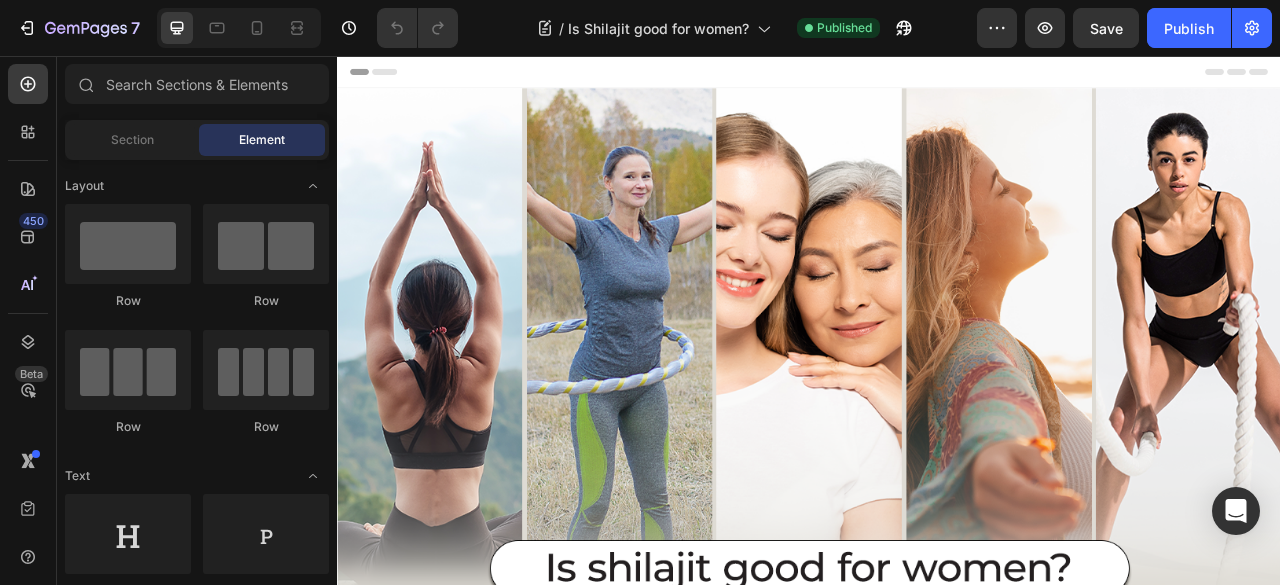 scroll, scrollTop: 0, scrollLeft: 0, axis: both 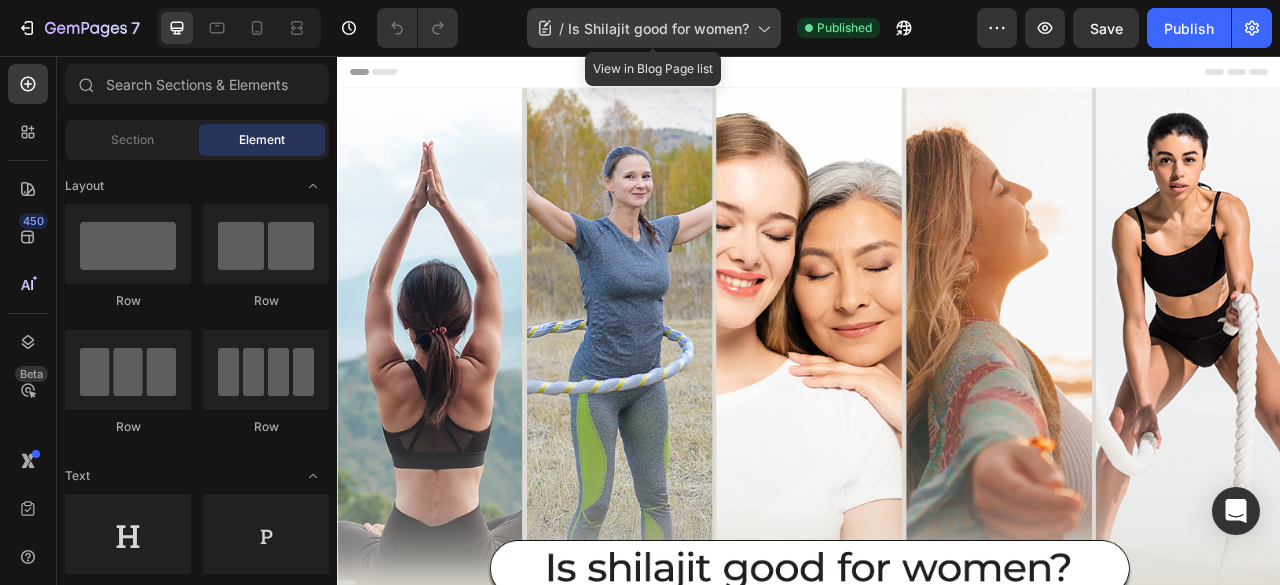 click on "/  Is Shilajit good for women?" 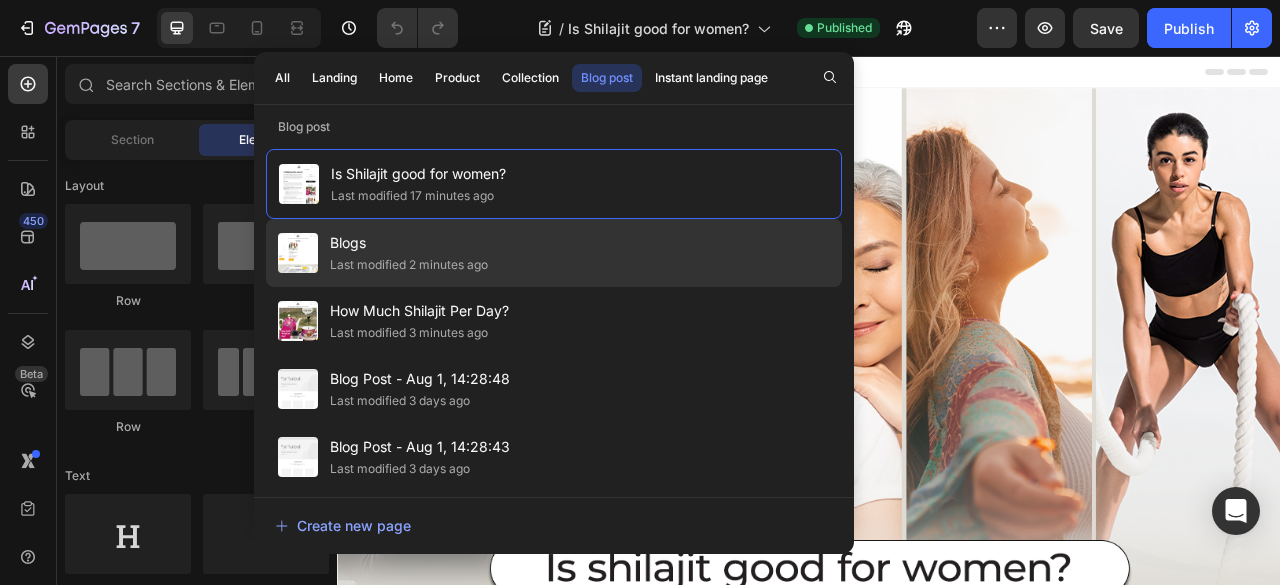 click on "Blogs" at bounding box center (409, 243) 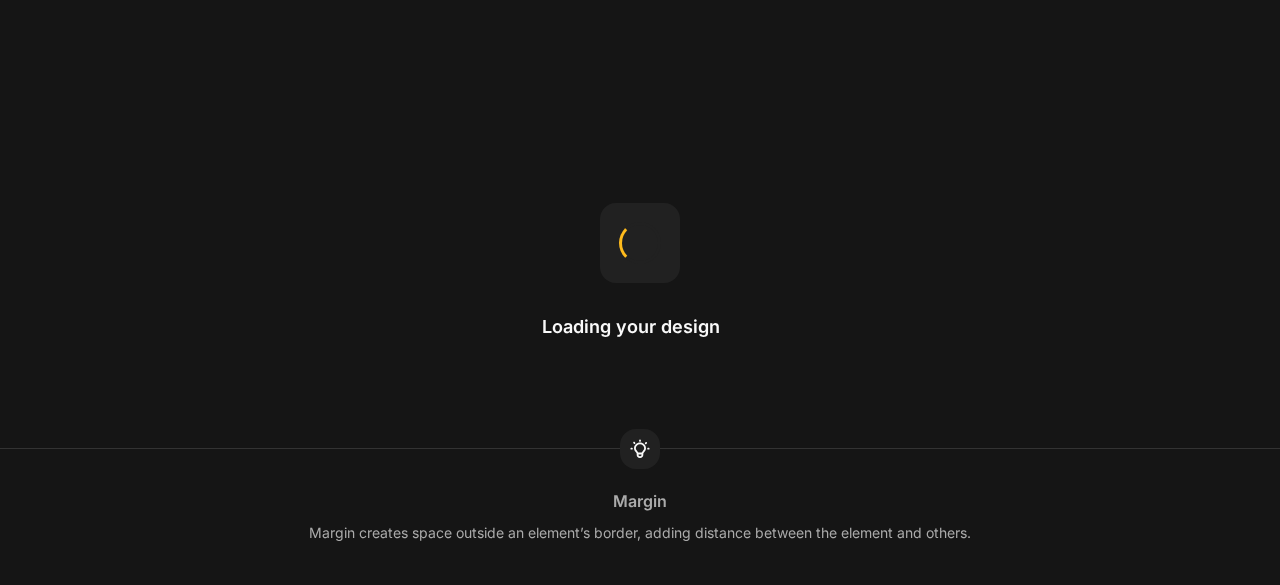 scroll, scrollTop: 0, scrollLeft: 0, axis: both 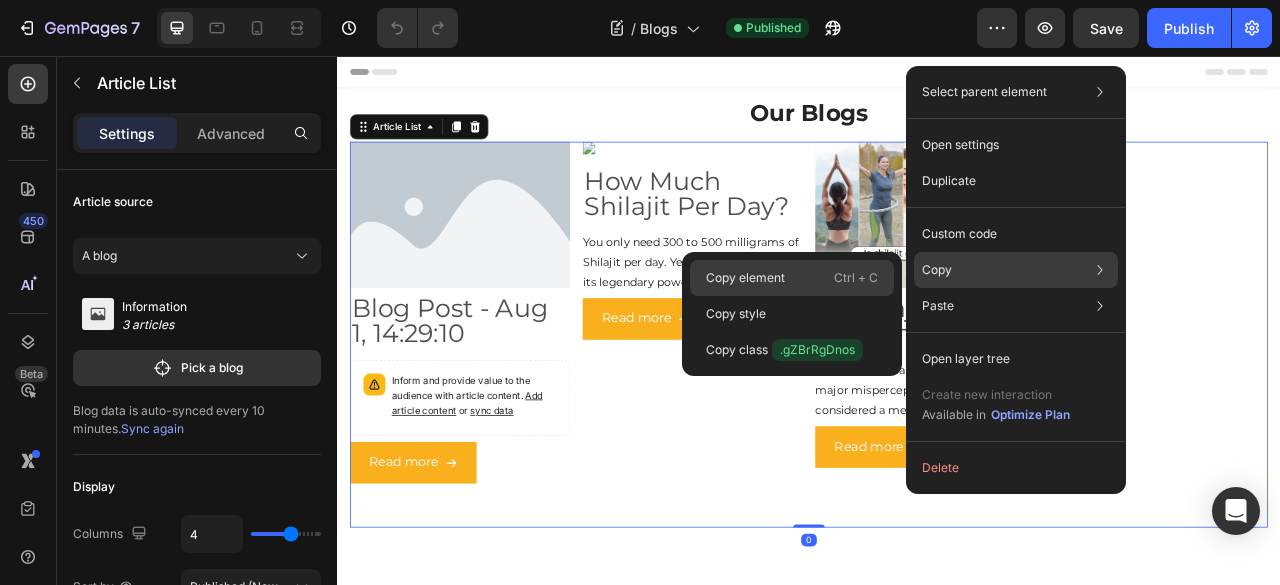 click on "Copy element  Ctrl + C" 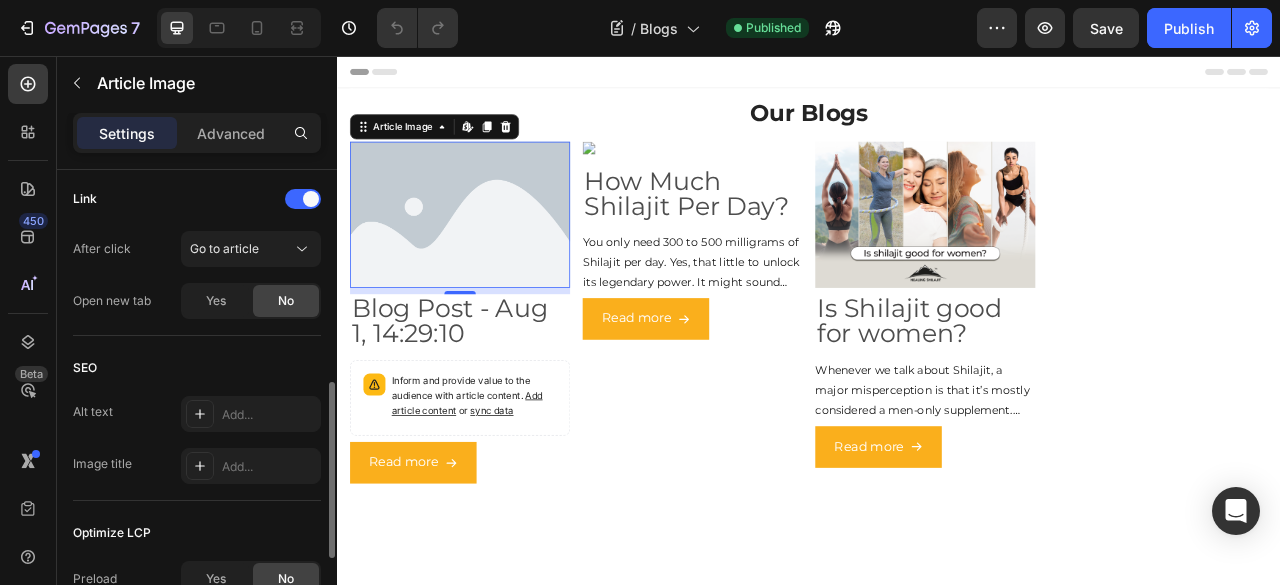 scroll, scrollTop: 533, scrollLeft: 0, axis: vertical 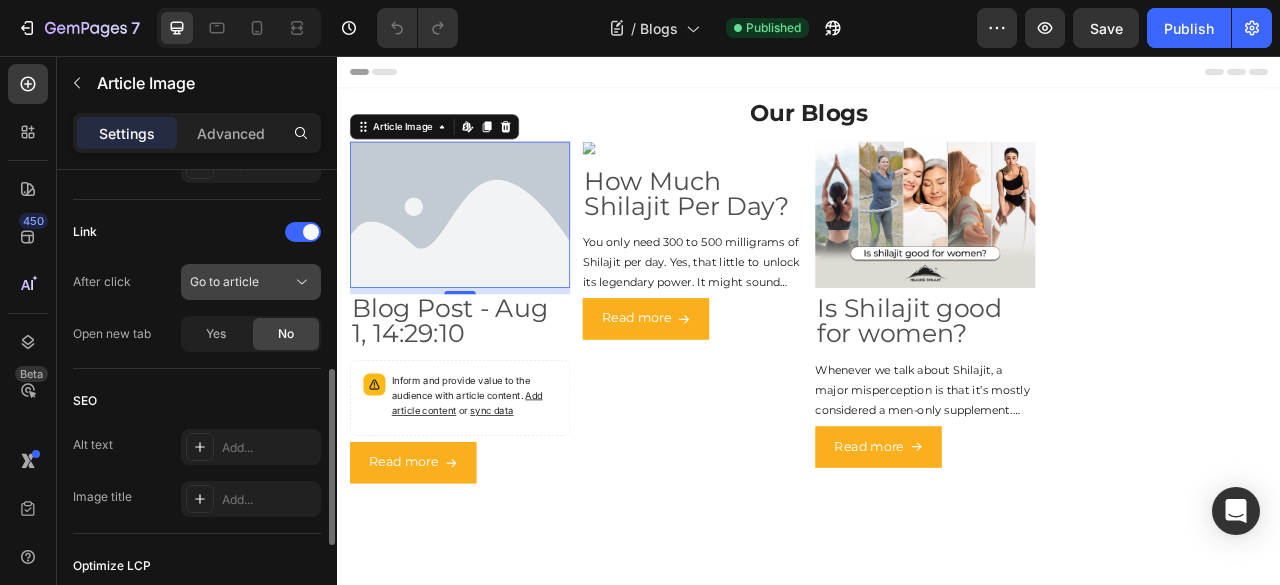 click on "Go to article" at bounding box center (224, 281) 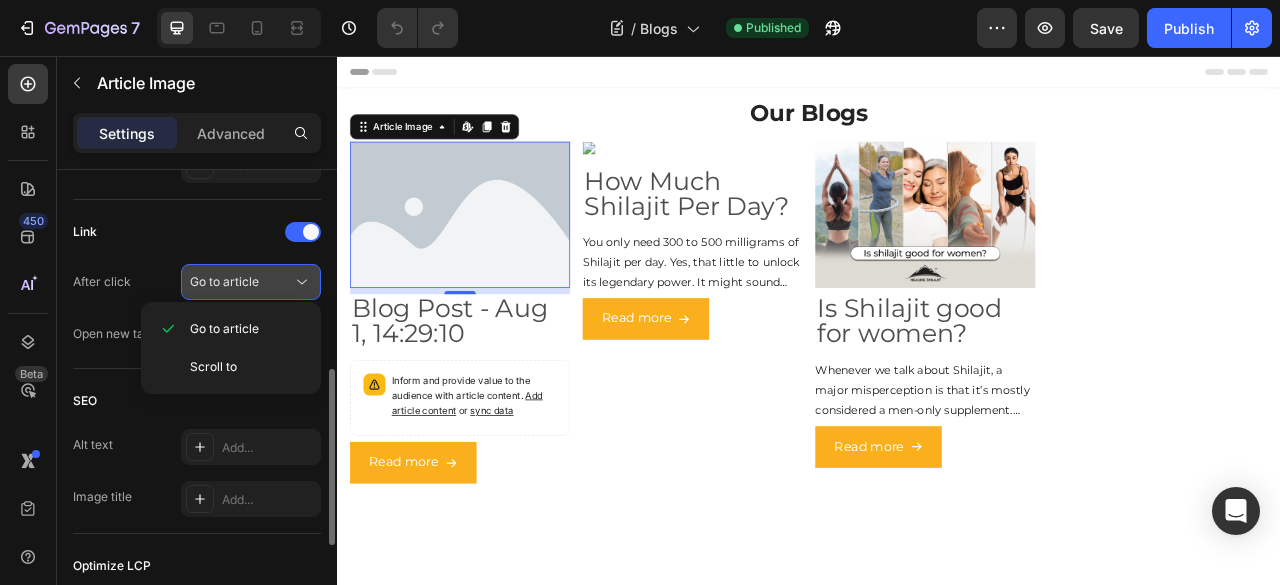 click on "Go to article" at bounding box center [224, 281] 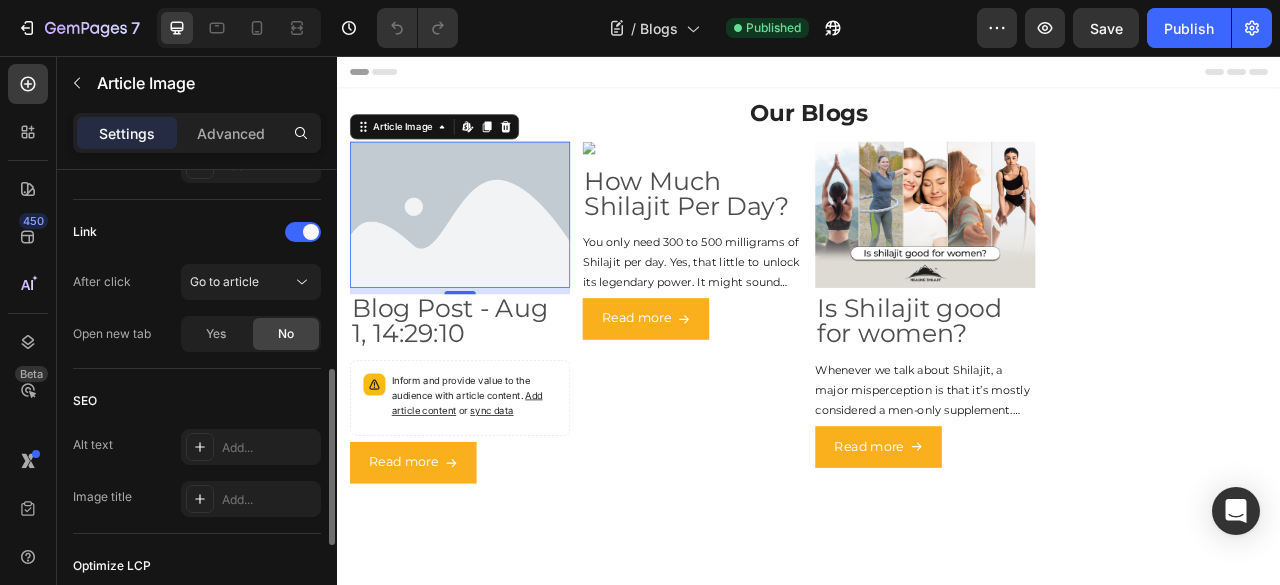 click on "SEO Alt text Add... Image title Add..." 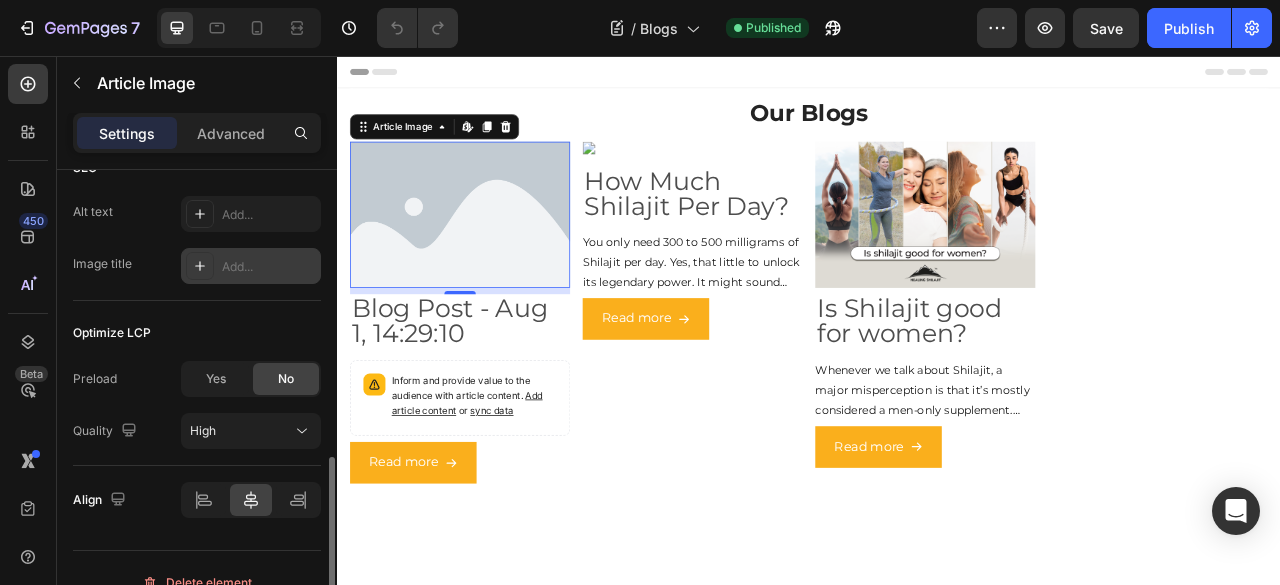 scroll, scrollTop: 700, scrollLeft: 0, axis: vertical 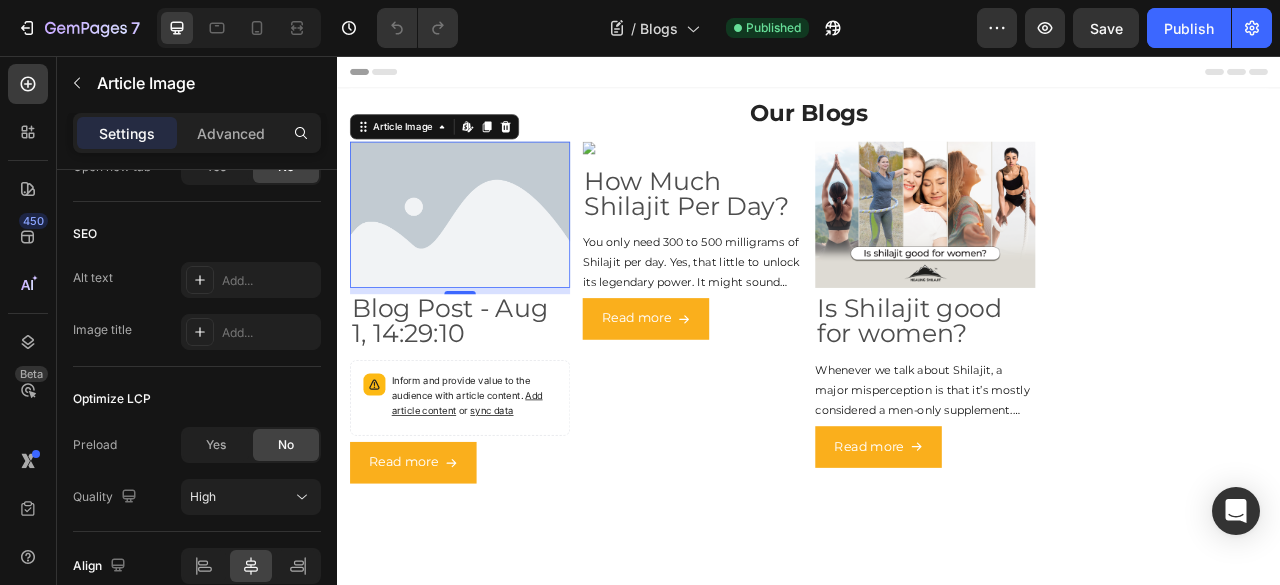 click at bounding box center (789, 177) 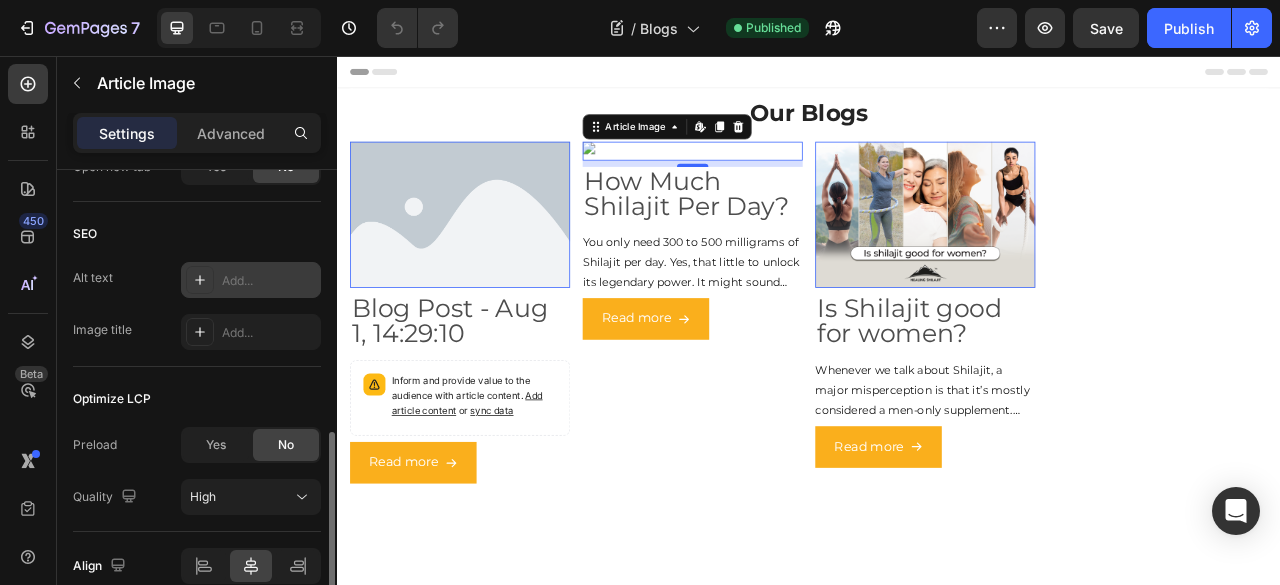click on "Add..." at bounding box center (269, 281) 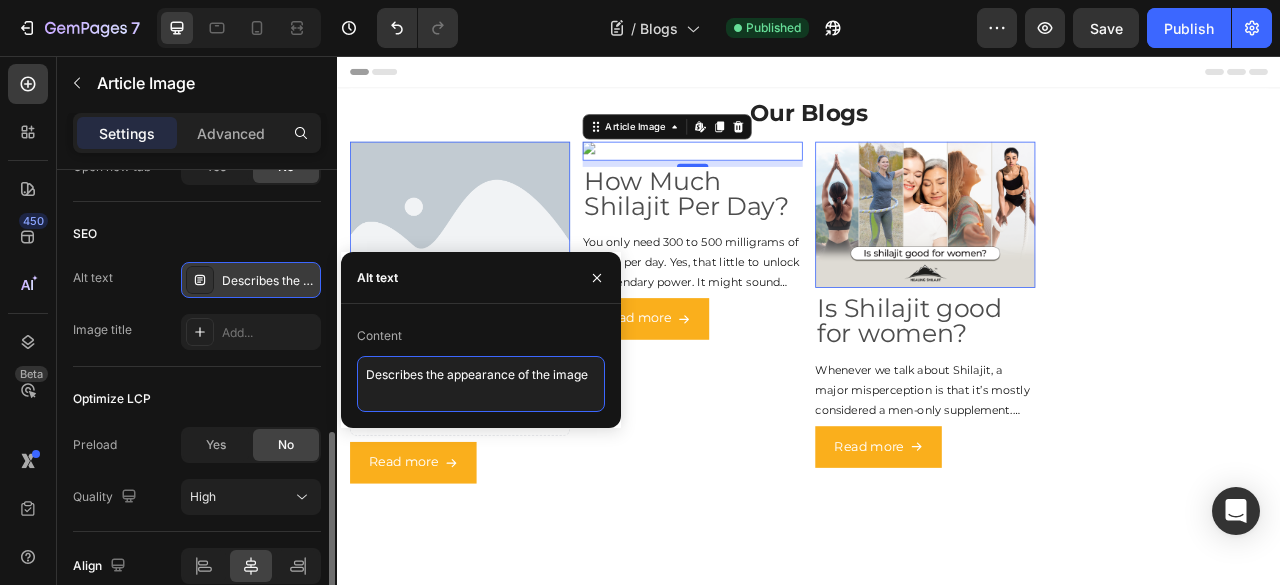click on "Describes the appearance of the image" at bounding box center [481, 384] 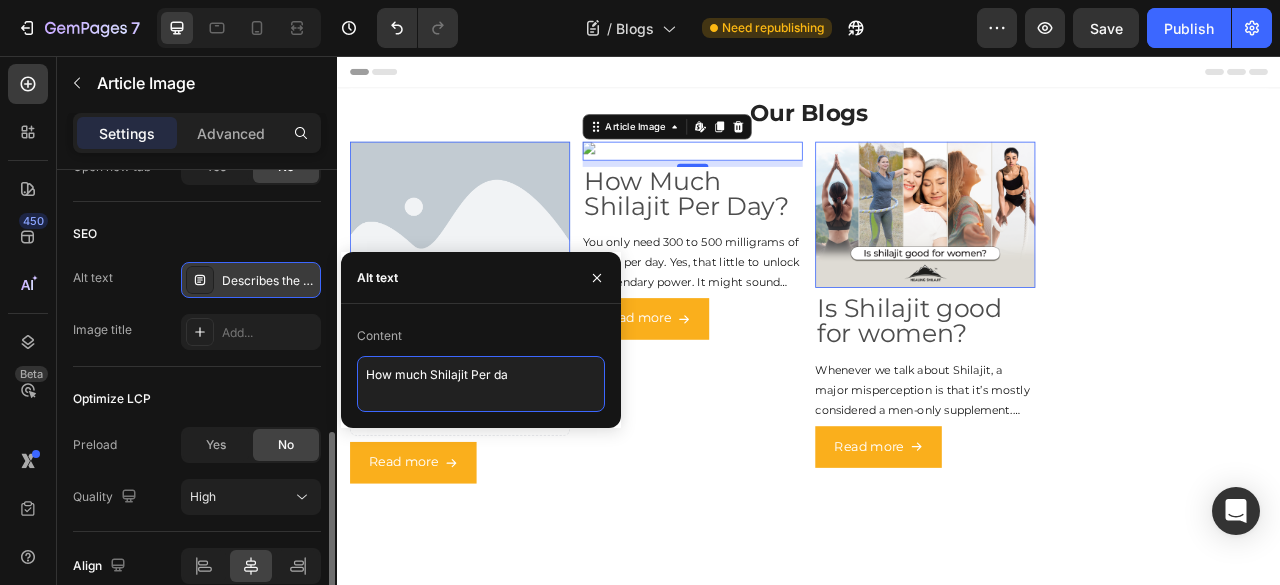 type on "How much Shilajit Per day" 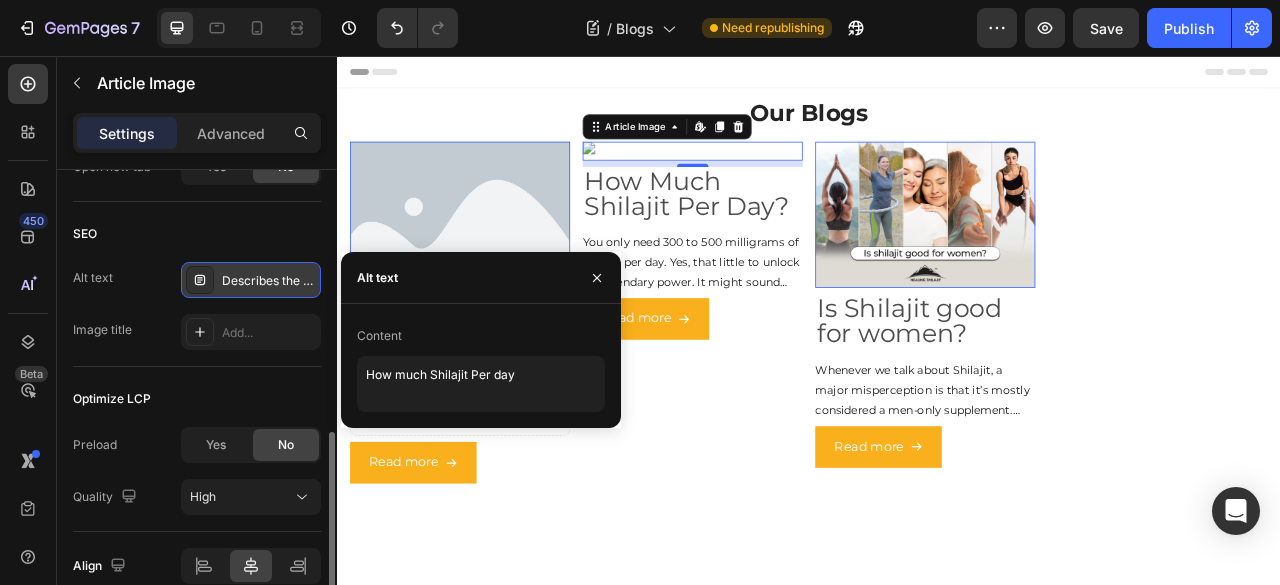 click on "Optimize LCP Preload Yes No Quality High" 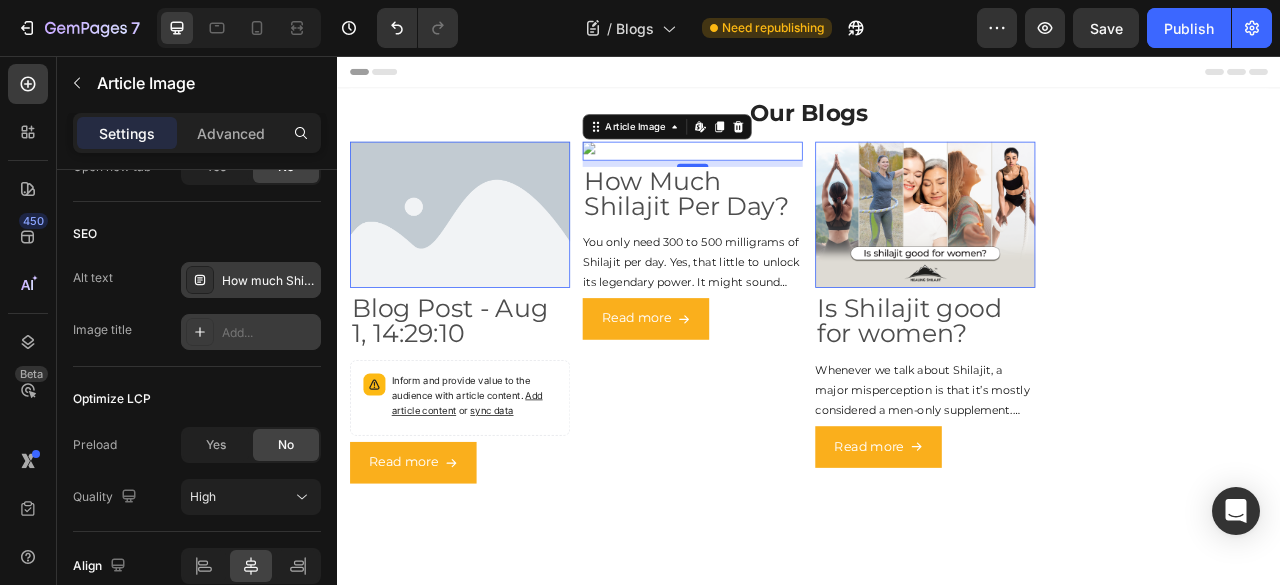 click on "Add..." at bounding box center (269, 333) 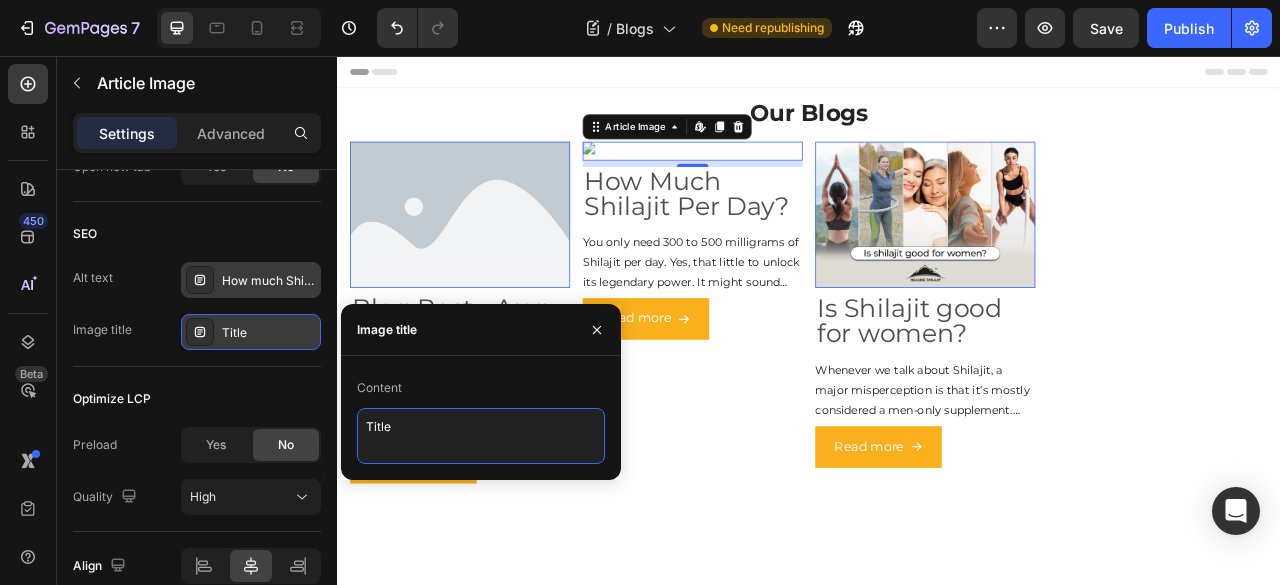 click on "Title" at bounding box center (481, 436) 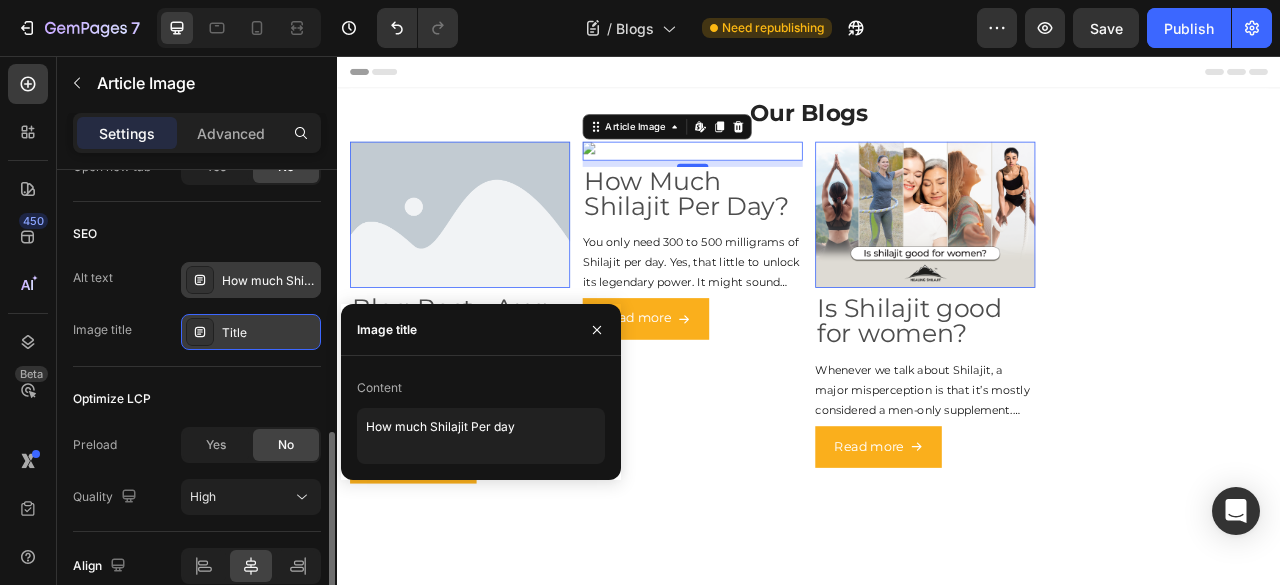 click on "Optimize LCP" at bounding box center [197, 399] 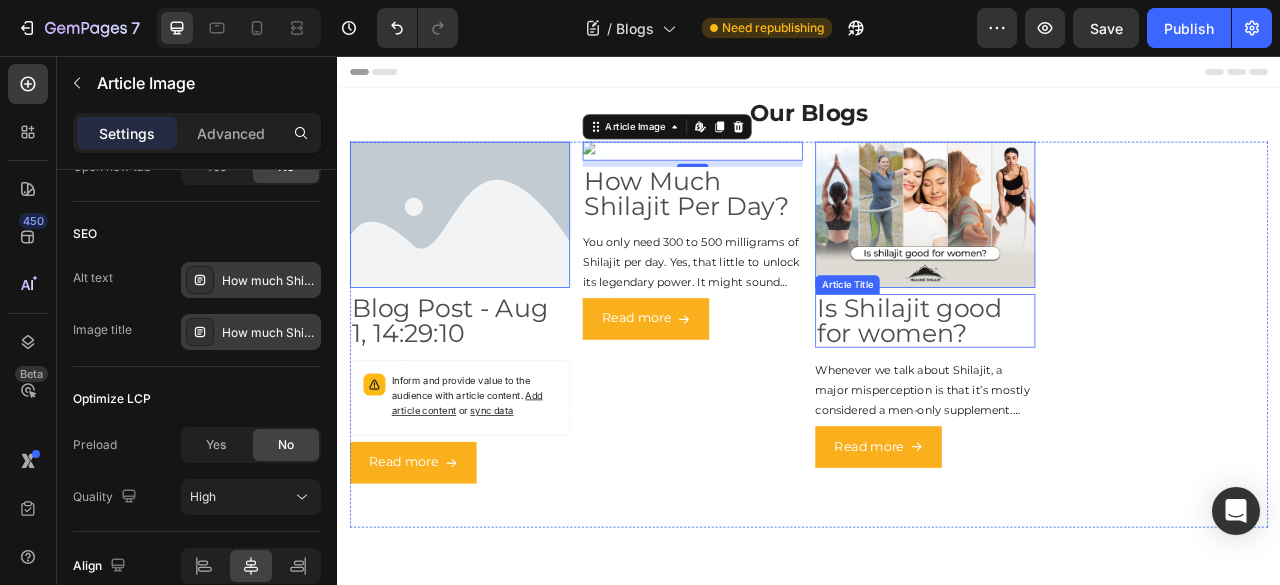 click on "Is Shilajit good for women?" at bounding box center [1085, 393] 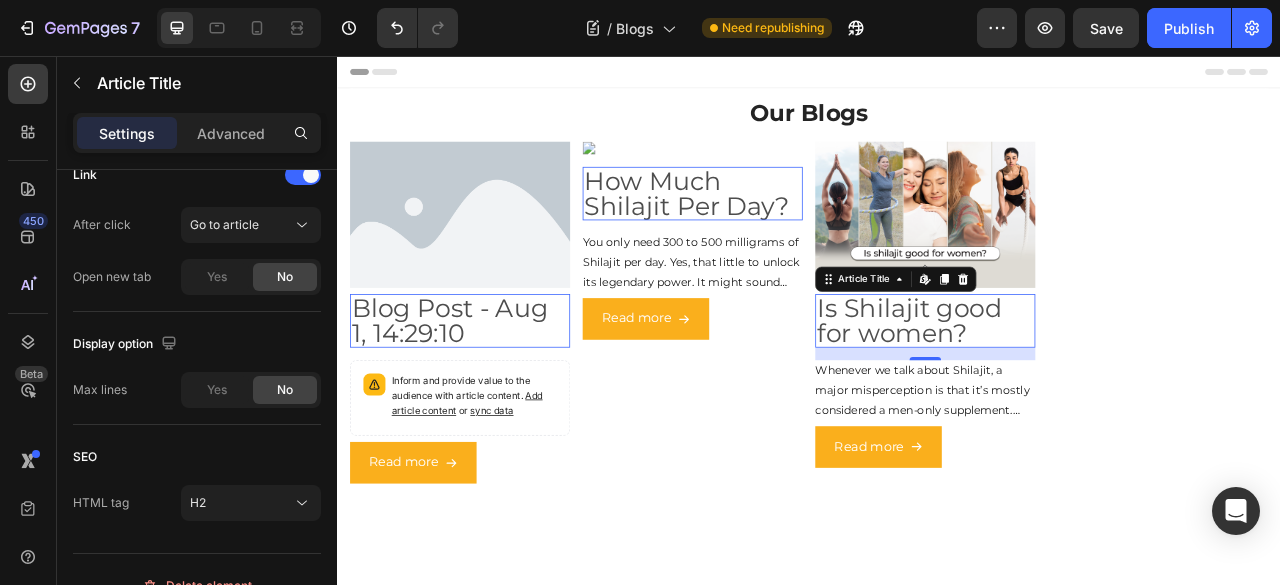scroll, scrollTop: 0, scrollLeft: 0, axis: both 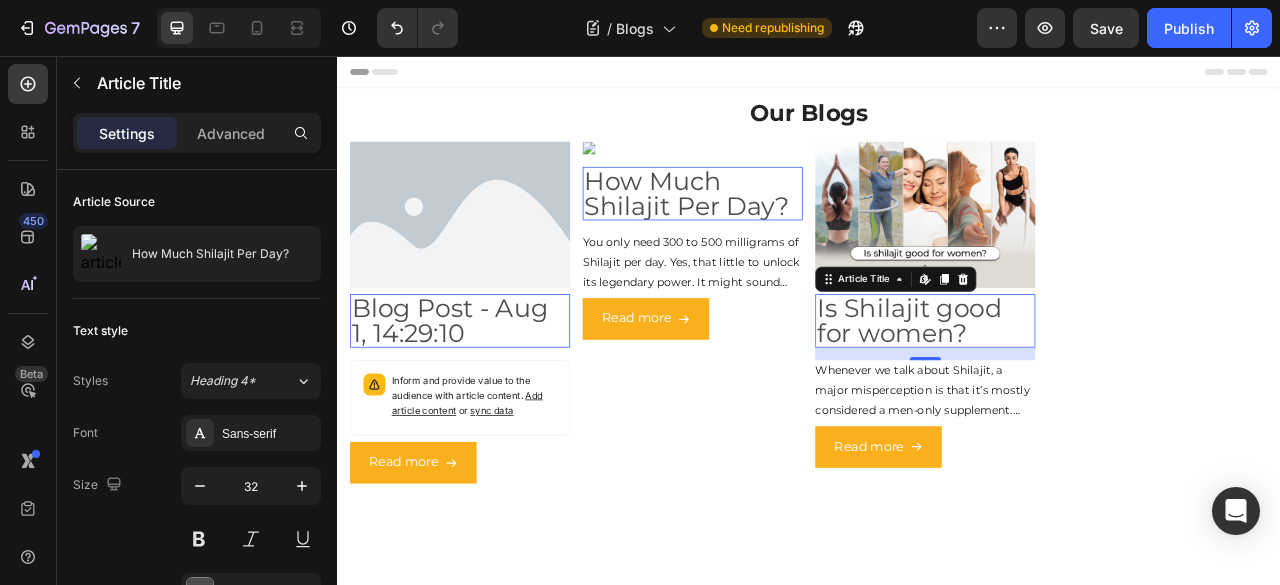 click on "Is Shilajit good for women?" at bounding box center (1085, 393) 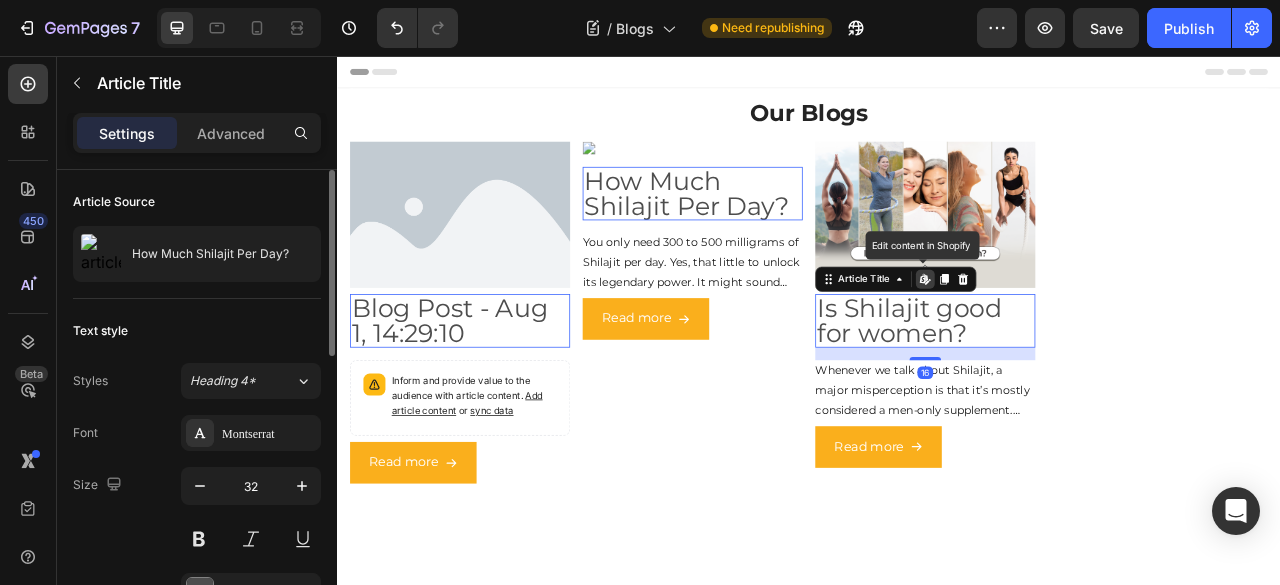 click on "Is Shilajit good for women?" at bounding box center (1085, 393) 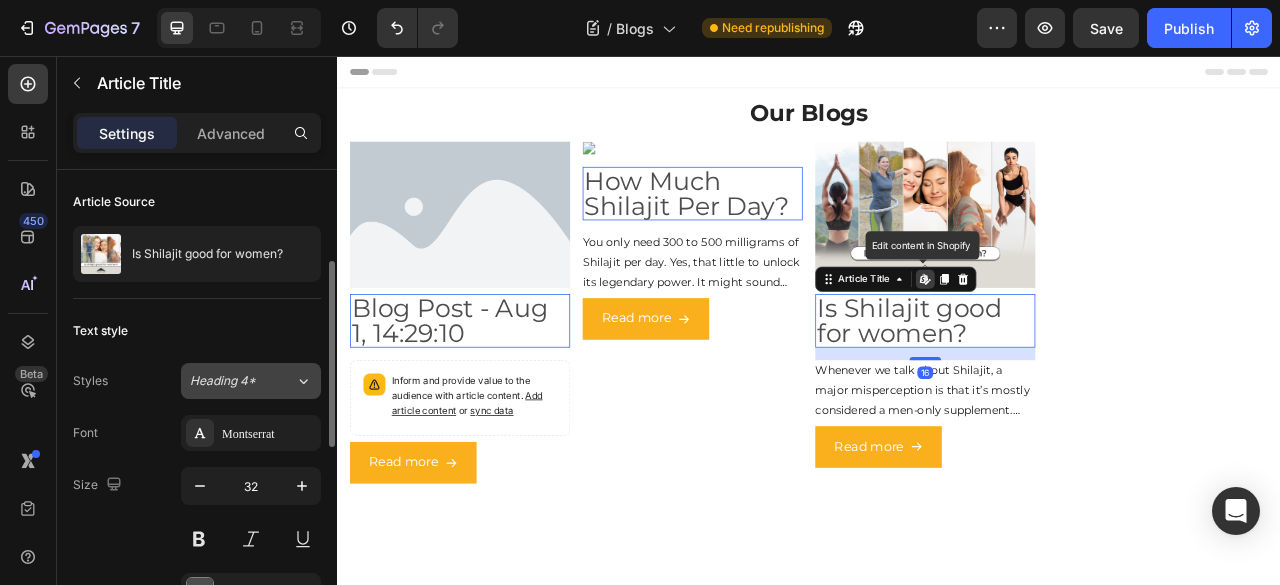 scroll, scrollTop: 166, scrollLeft: 0, axis: vertical 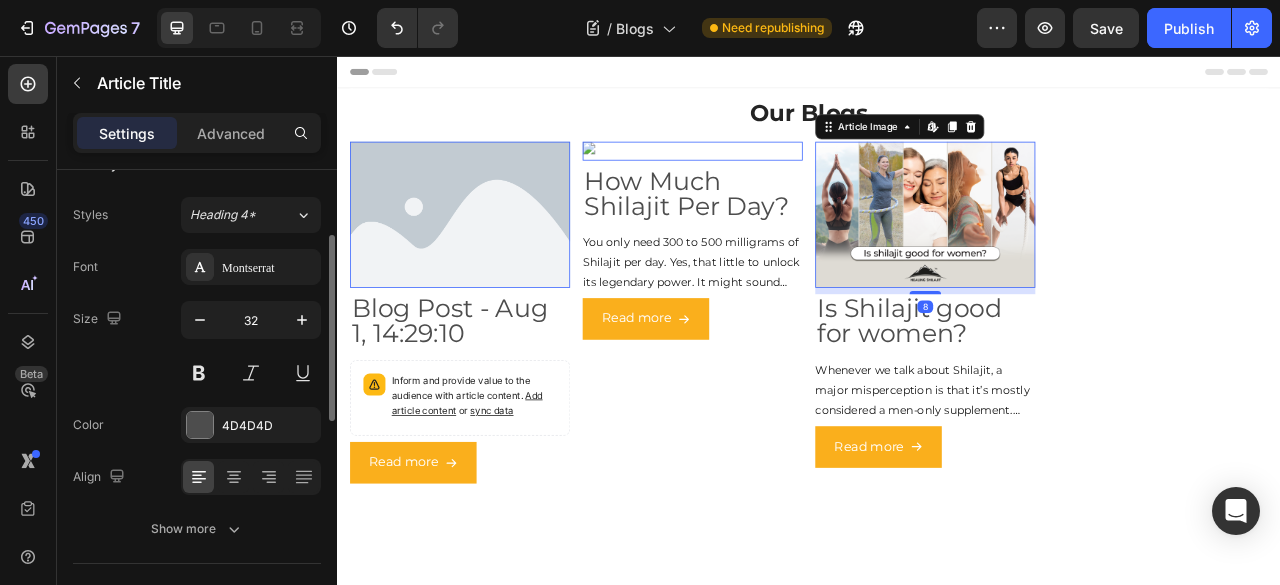 click at bounding box center [1085, 258] 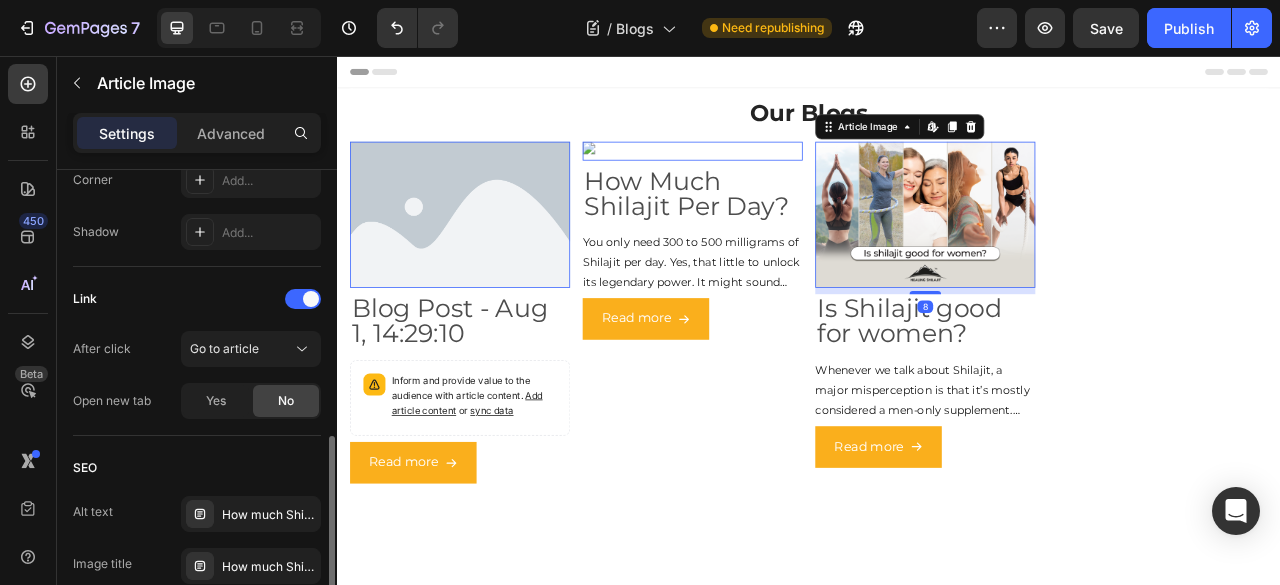 scroll, scrollTop: 566, scrollLeft: 0, axis: vertical 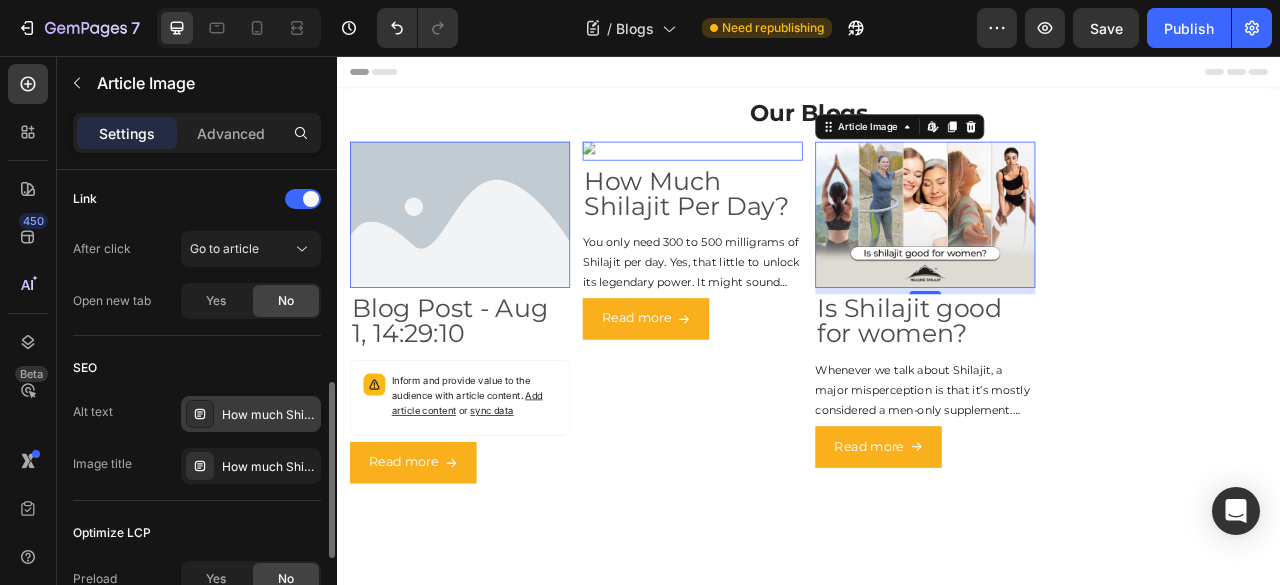 click on "How much Shilajit Per day" at bounding box center (269, 415) 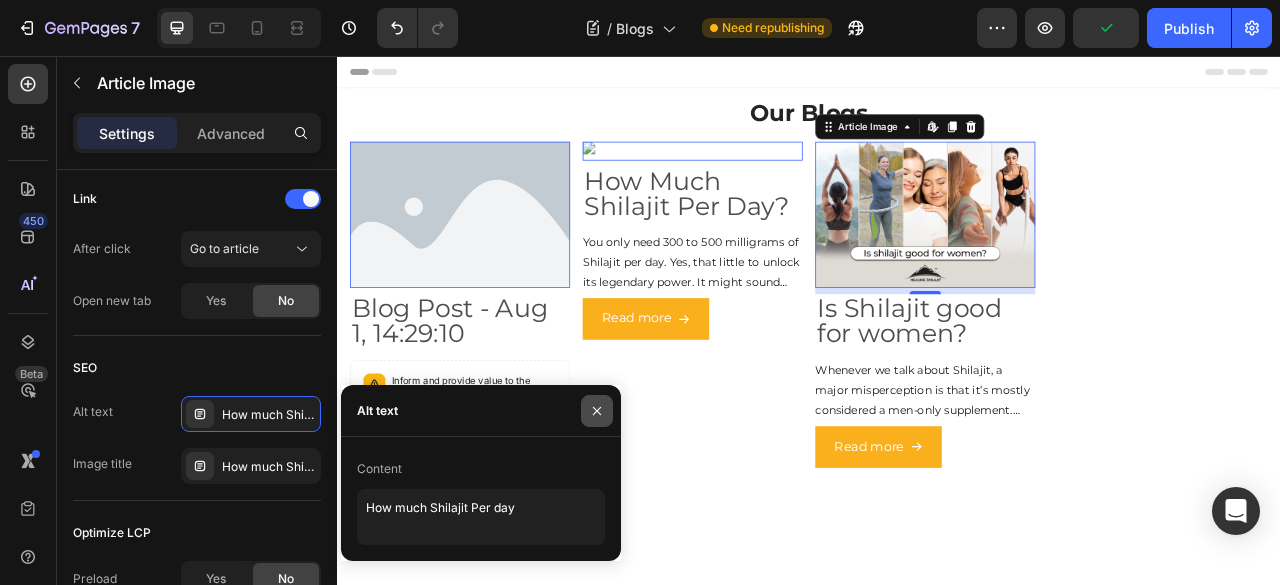 click 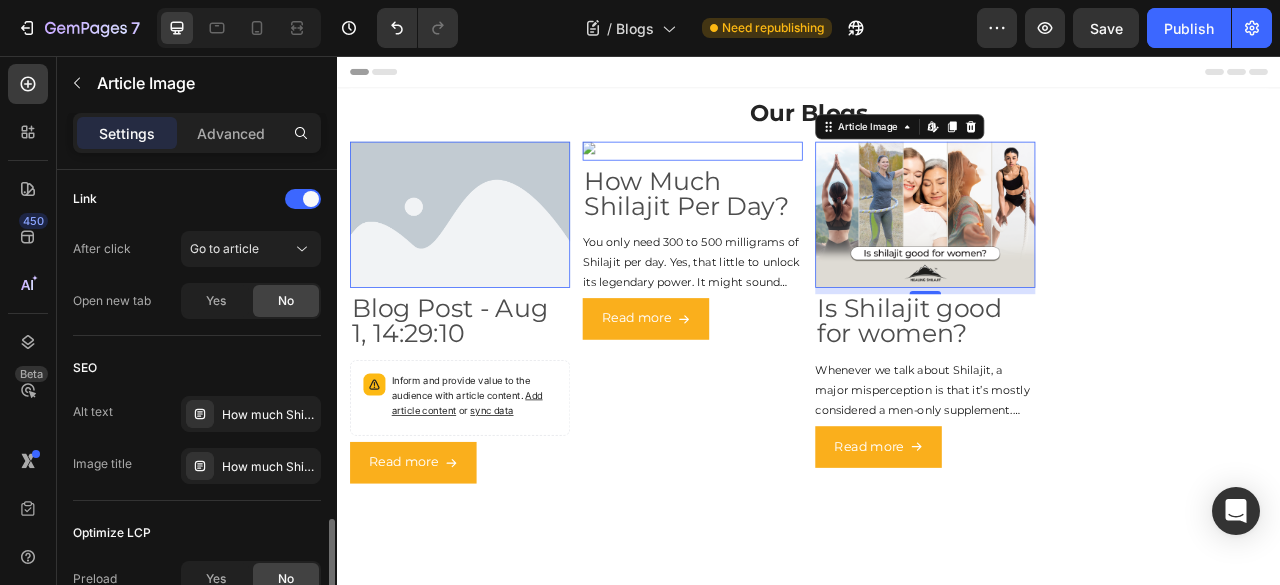 scroll, scrollTop: 700, scrollLeft: 0, axis: vertical 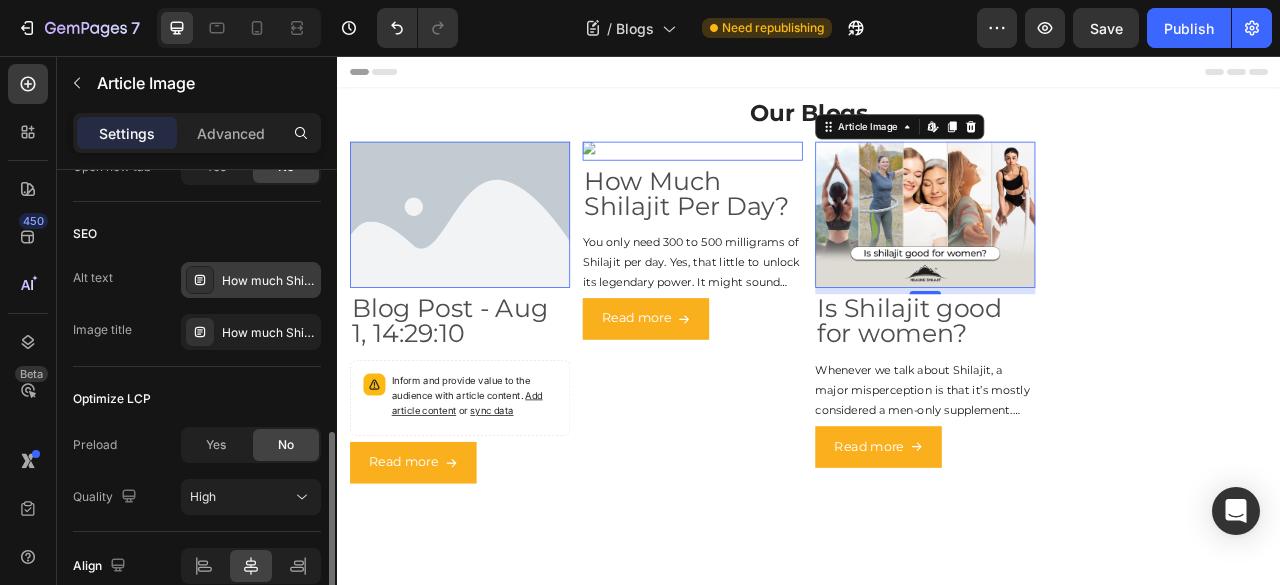 click on "How much Shilajit Per day" at bounding box center (269, 281) 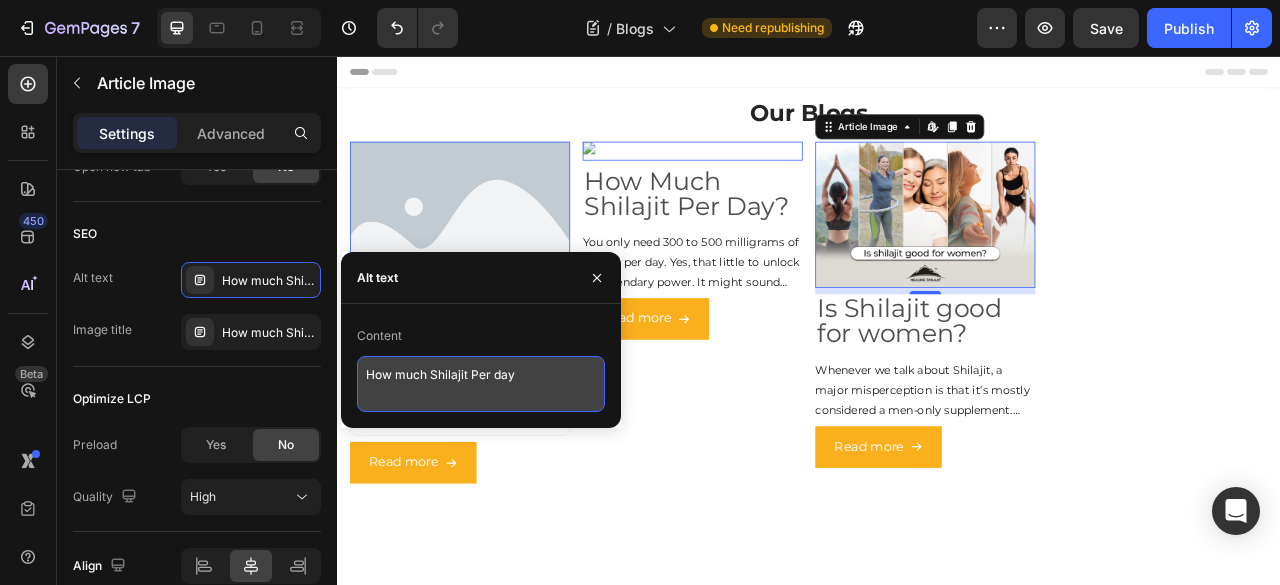 click on "How much Shilajit Per day" at bounding box center [481, 384] 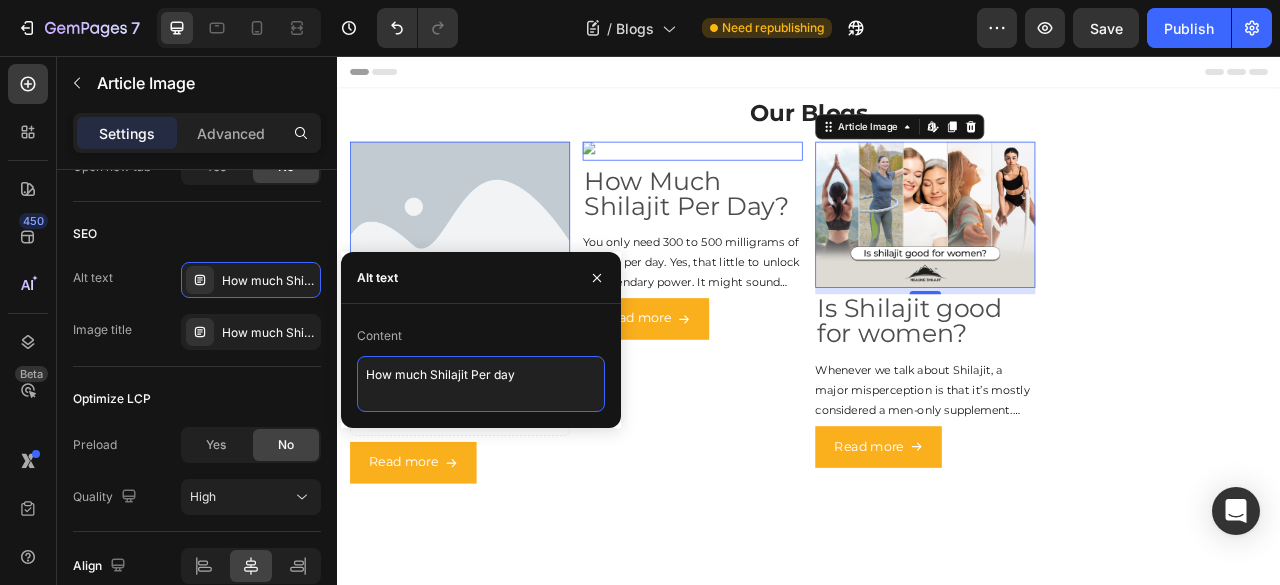 click on "How much Shilajit Per day" at bounding box center [481, 384] 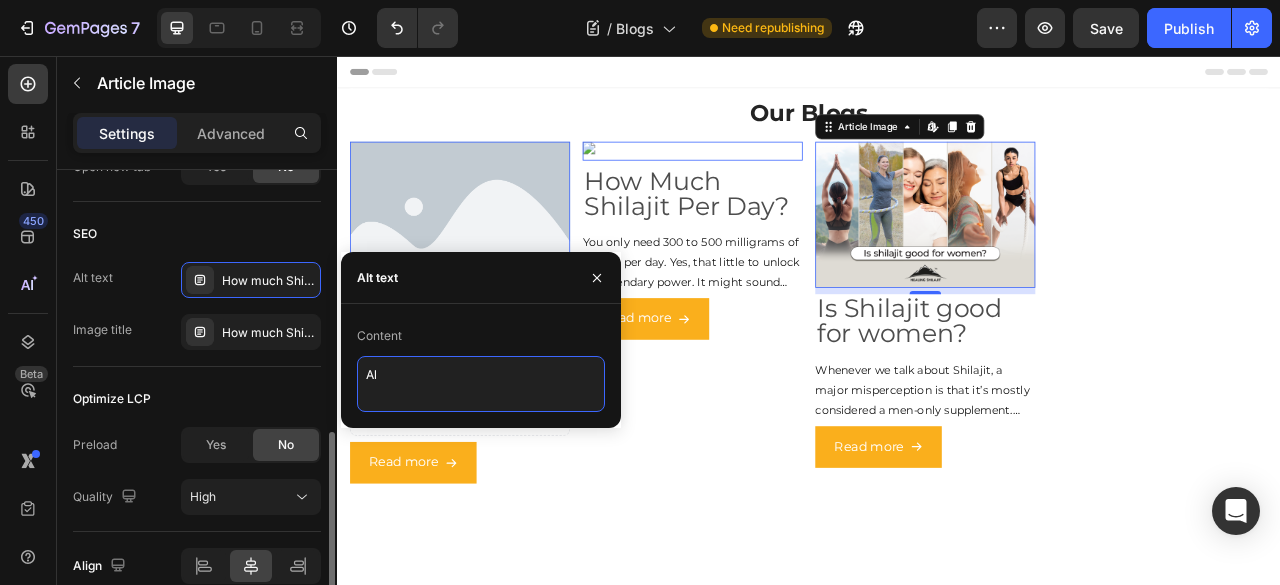 type on "Alt" 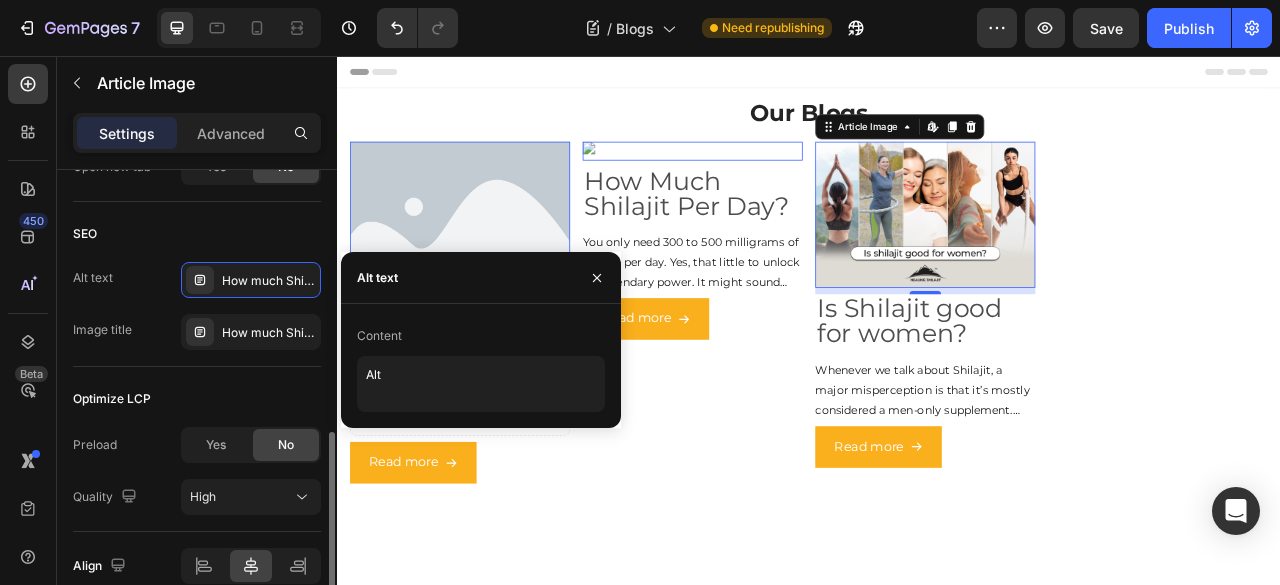 click on "Optimize LCP Preload Yes No Quality High" 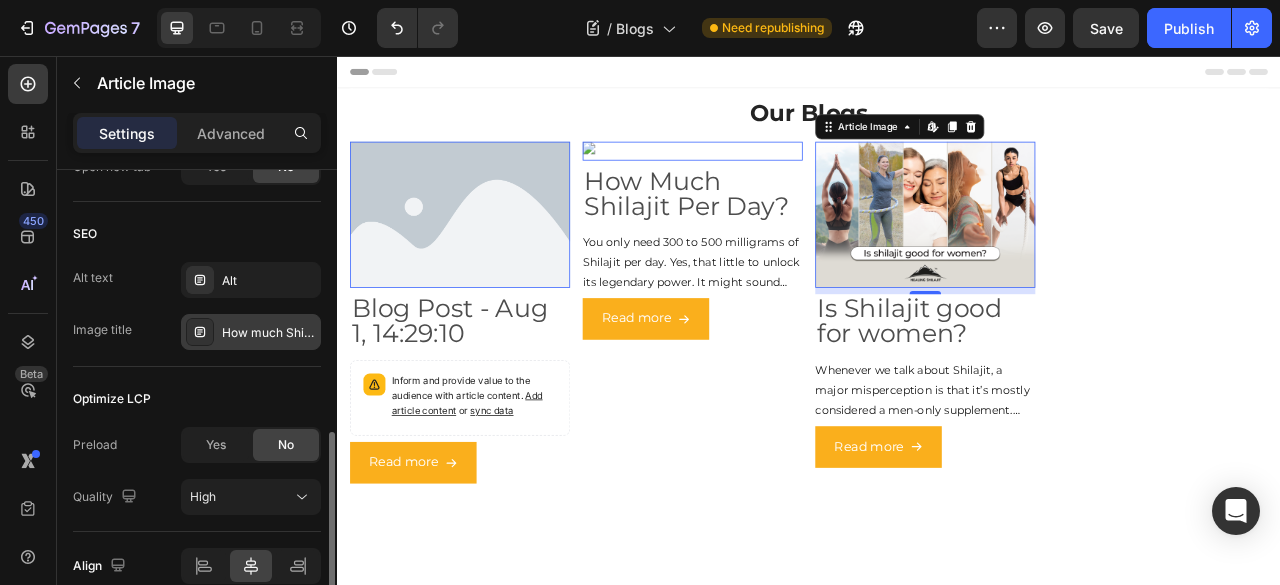 click on "How much Shilajit Per day" at bounding box center [269, 333] 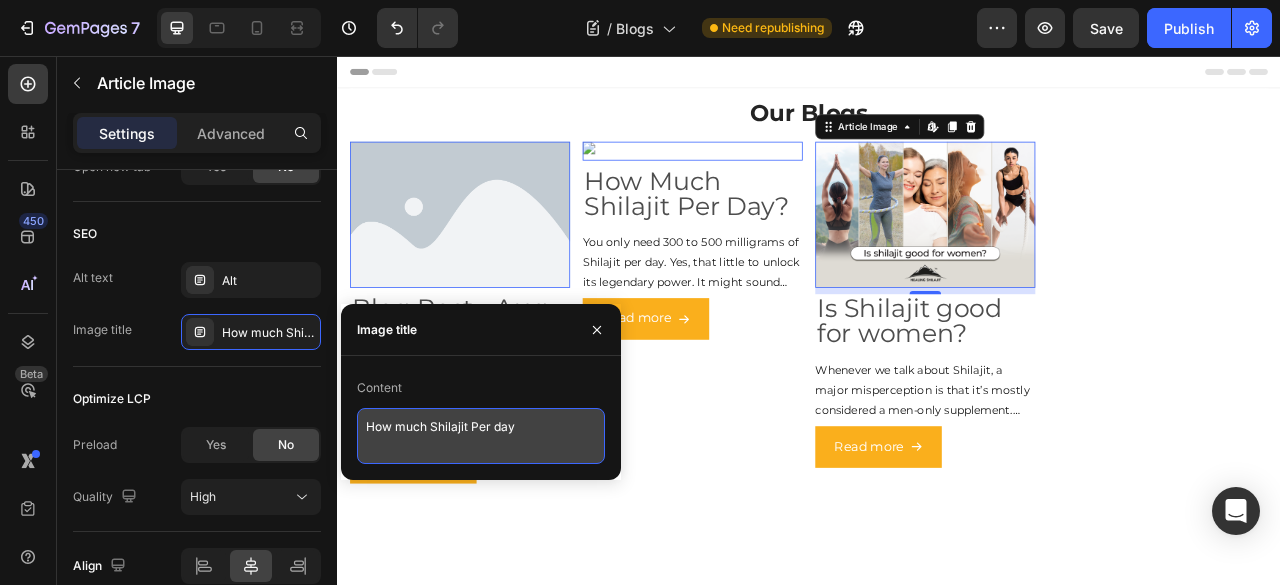 click on "How much Shilajit Per day" at bounding box center [481, 436] 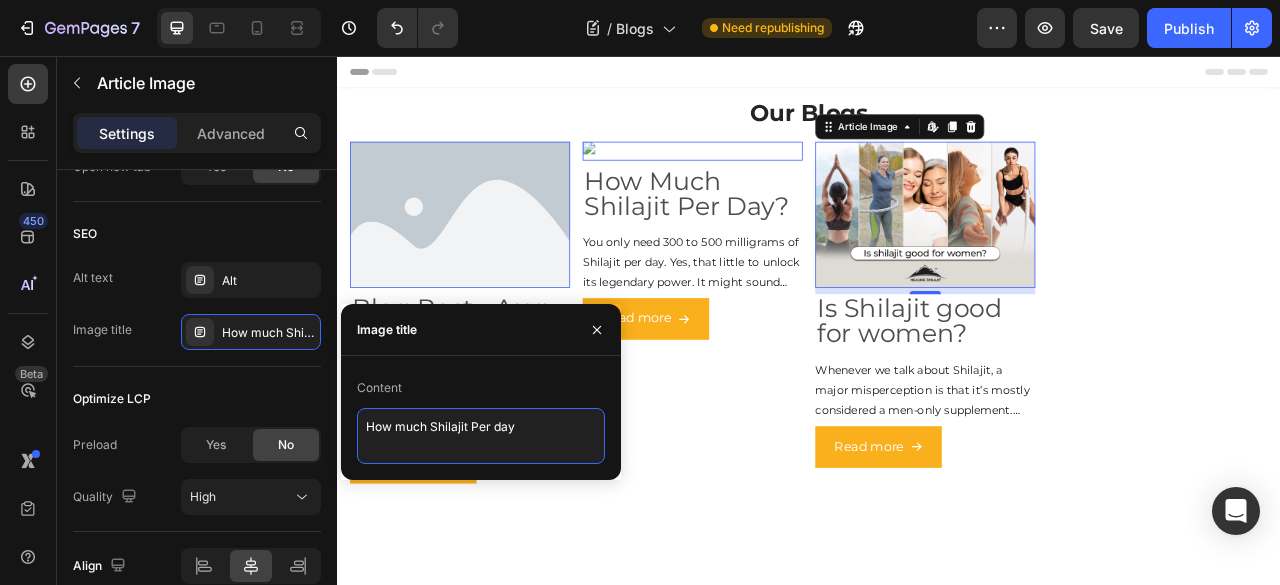 click on "How much Shilajit Per day" at bounding box center [481, 436] 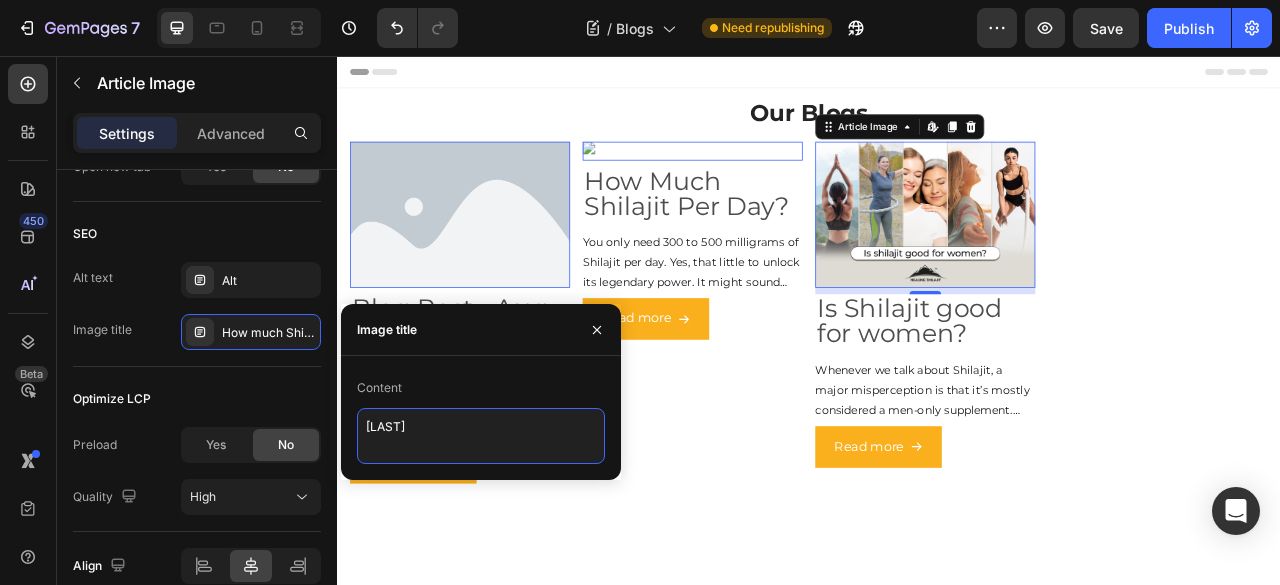 type on "Title" 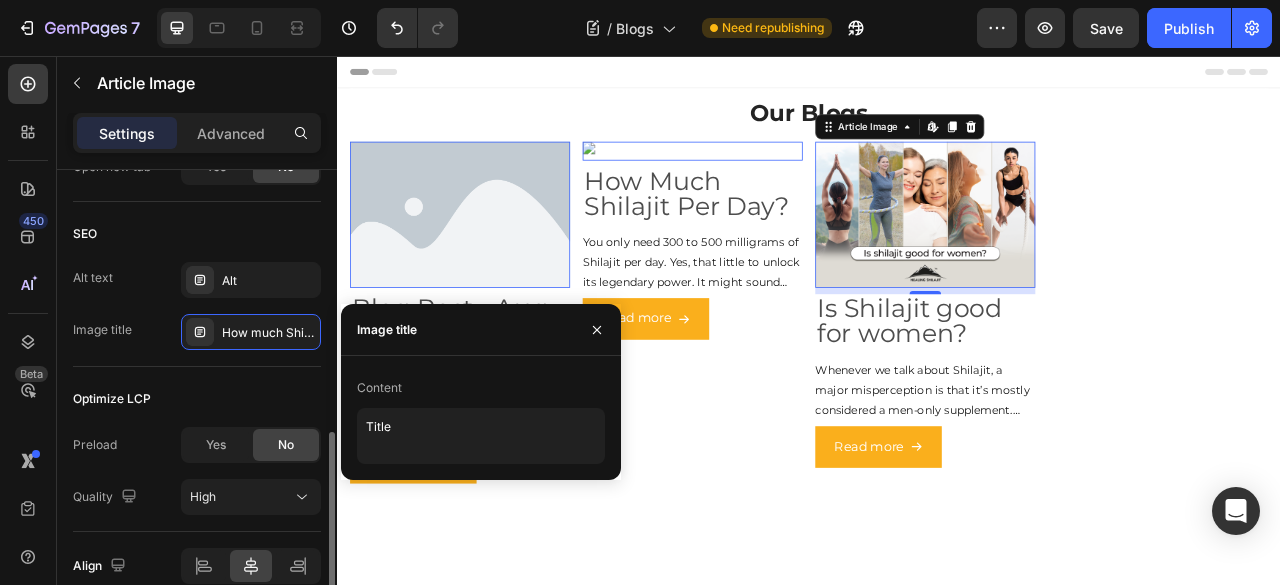 click on "Optimize LCP" at bounding box center [197, 399] 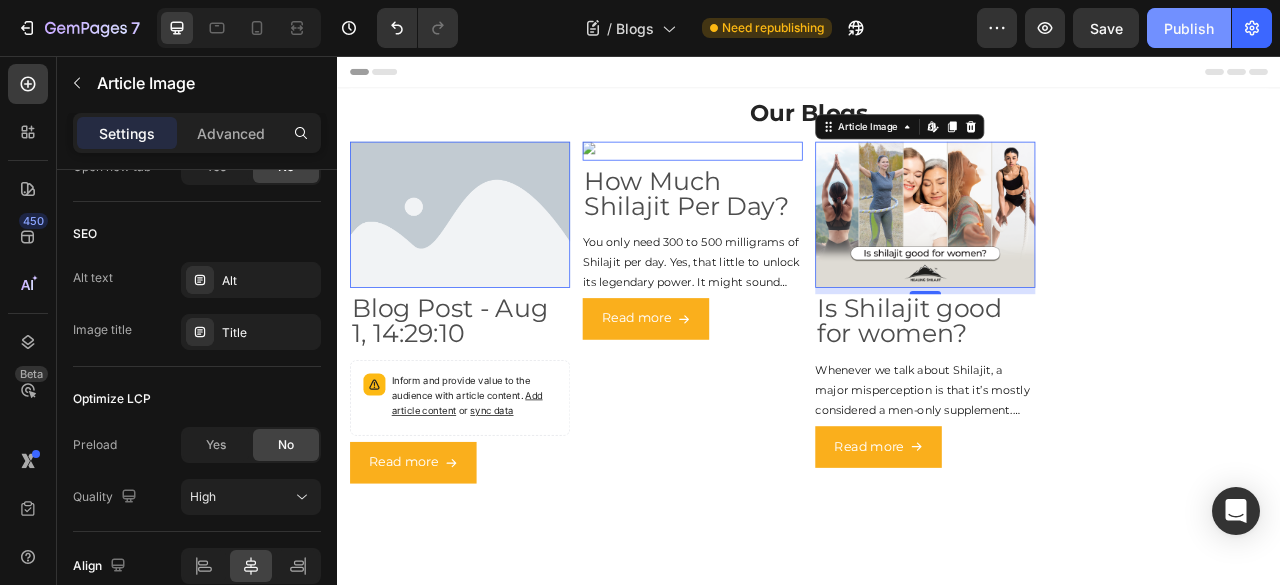 click on "Publish" at bounding box center (1189, 28) 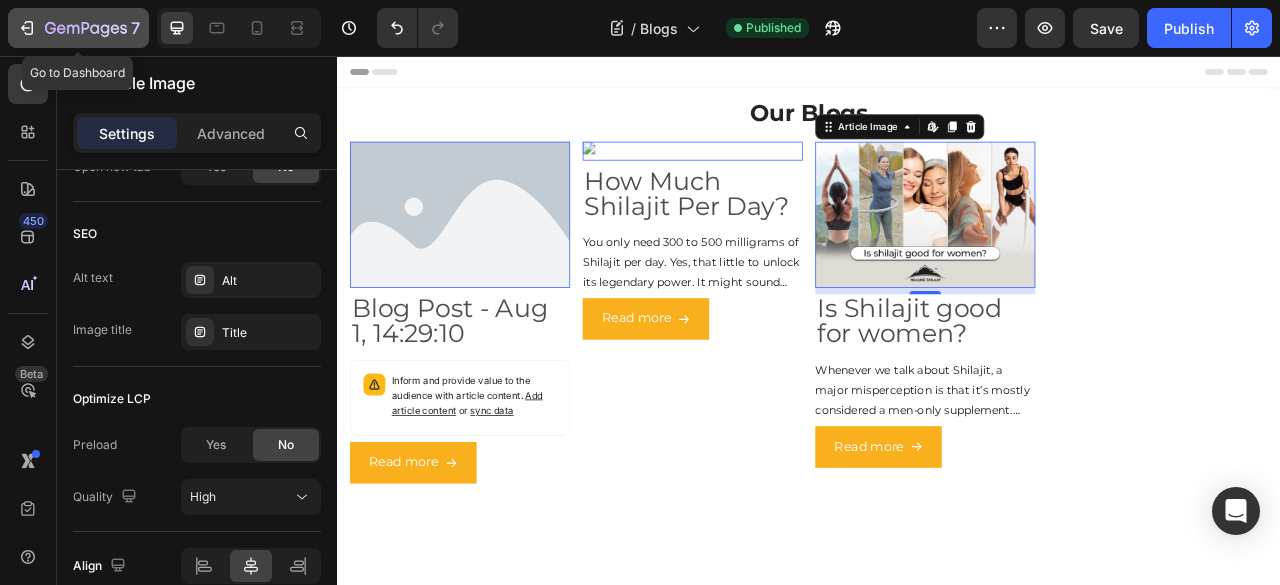 click on "7" 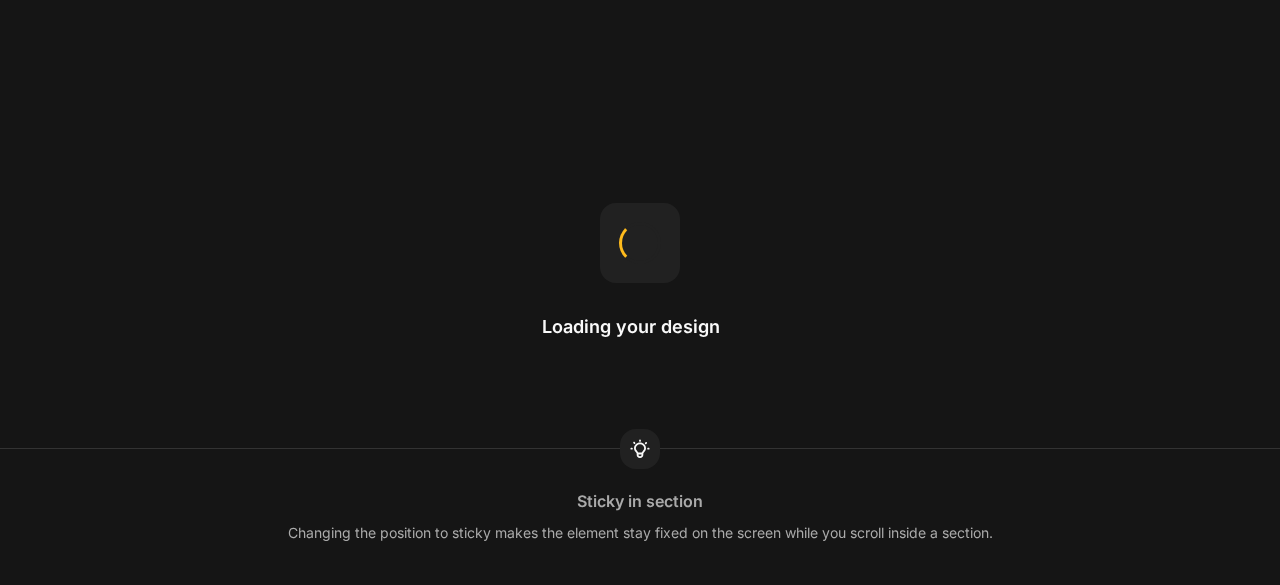 scroll, scrollTop: 0, scrollLeft: 0, axis: both 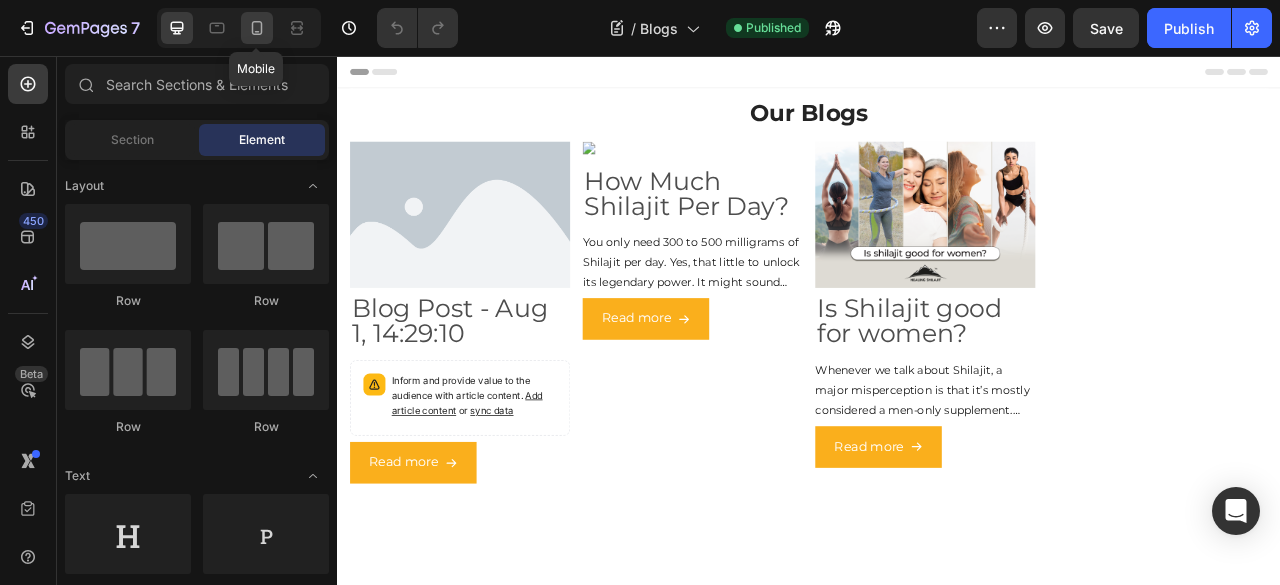 click 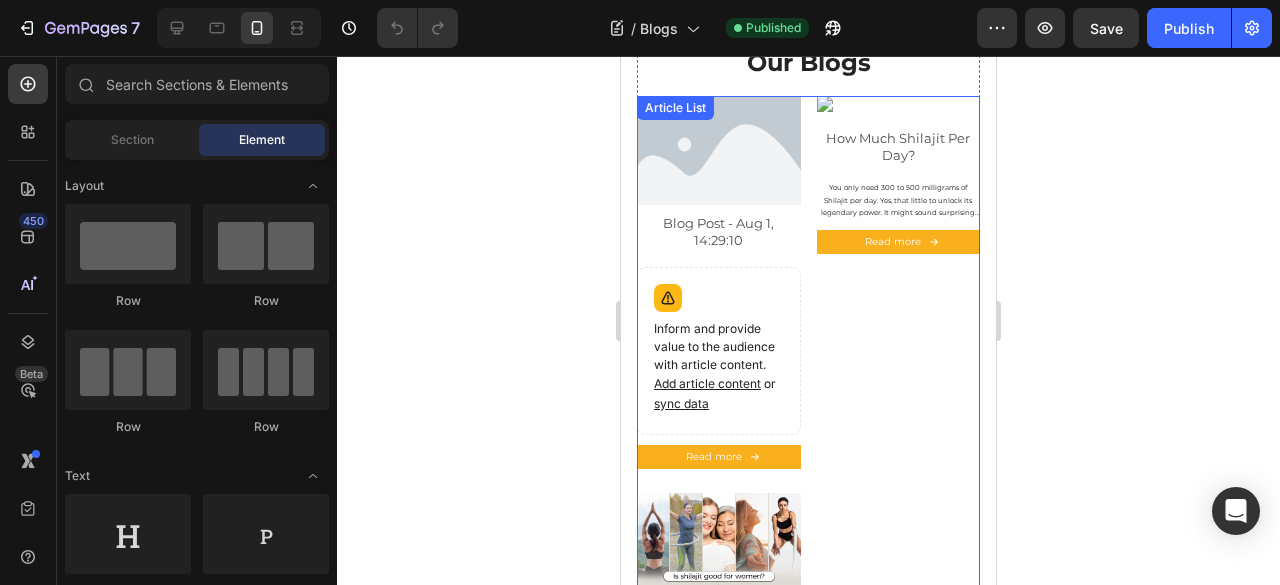 scroll, scrollTop: 0, scrollLeft: 0, axis: both 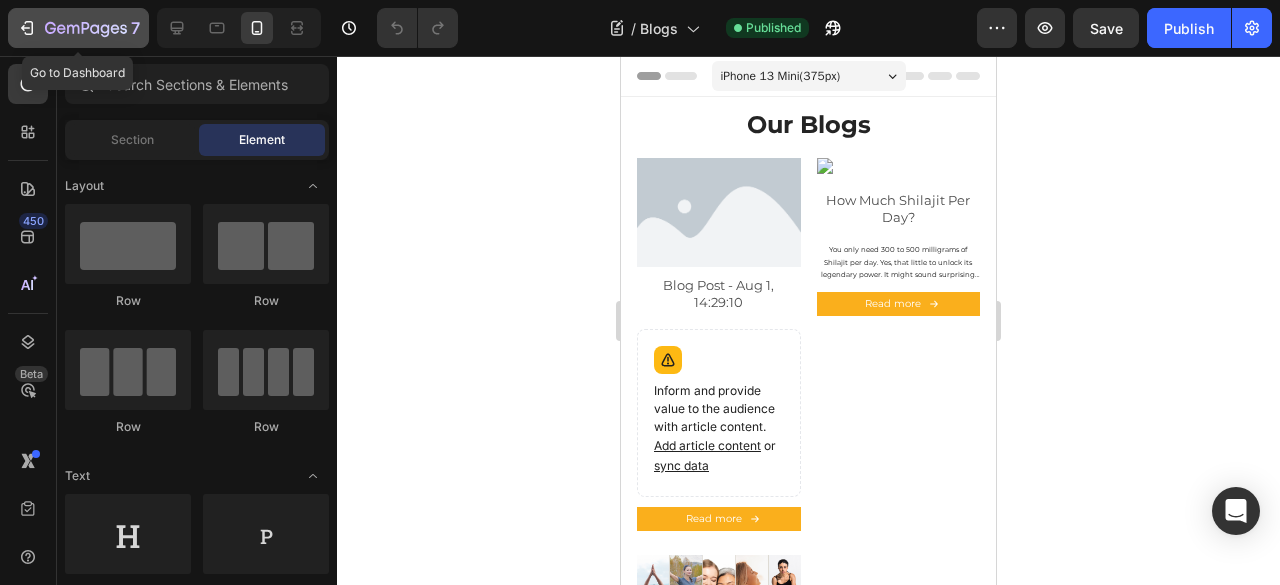 click 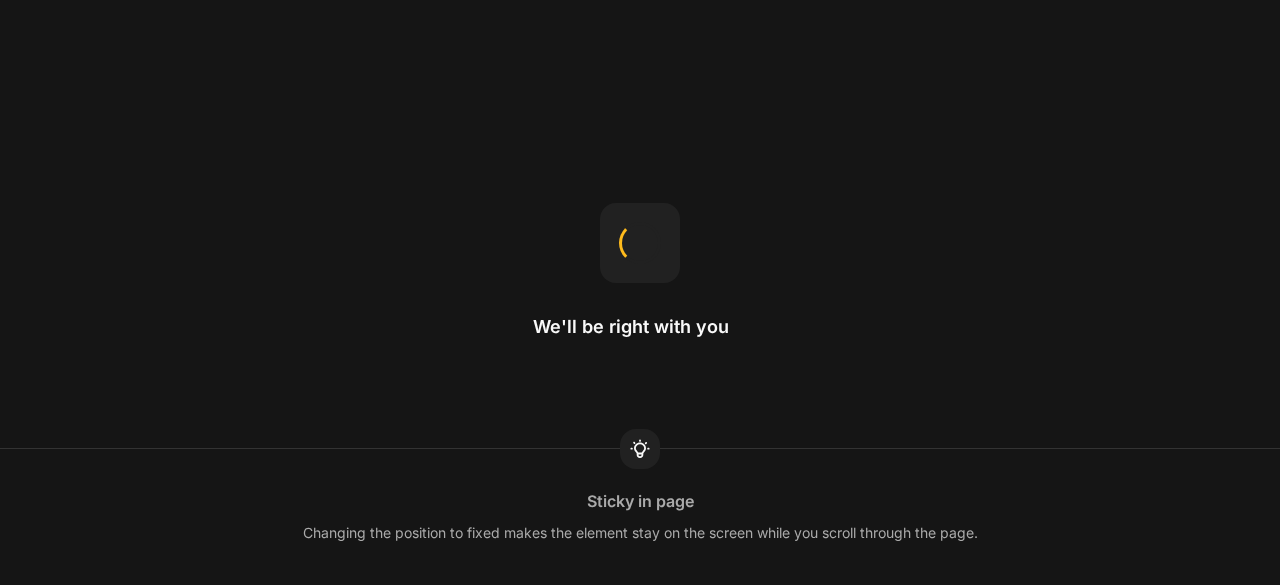 scroll, scrollTop: 0, scrollLeft: 0, axis: both 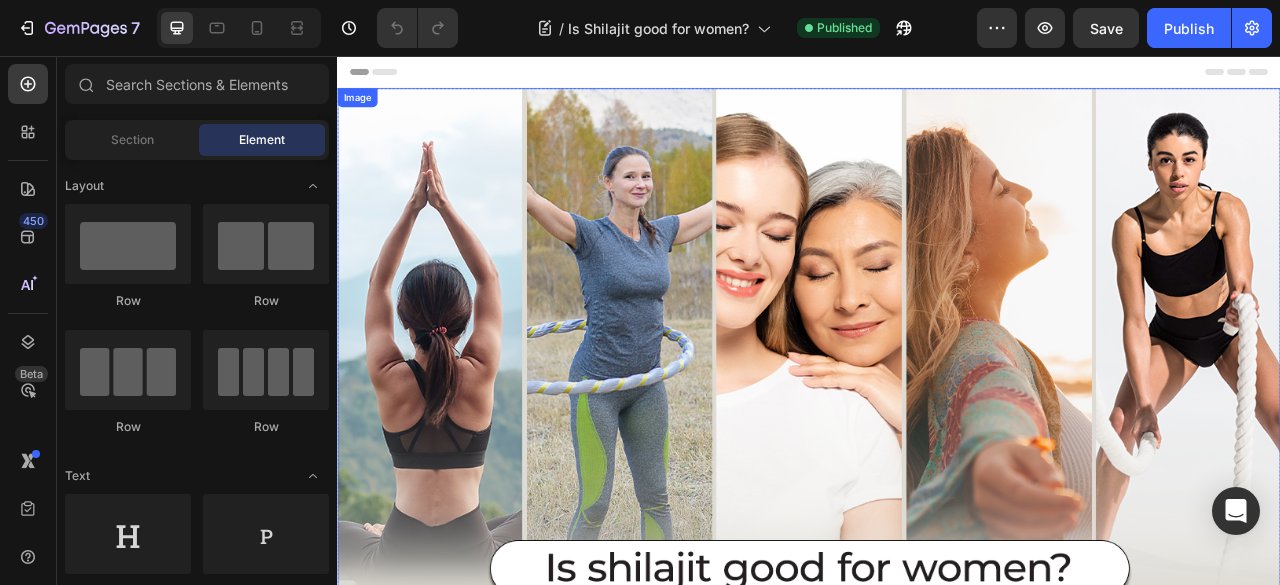 click at bounding box center [937, 497] 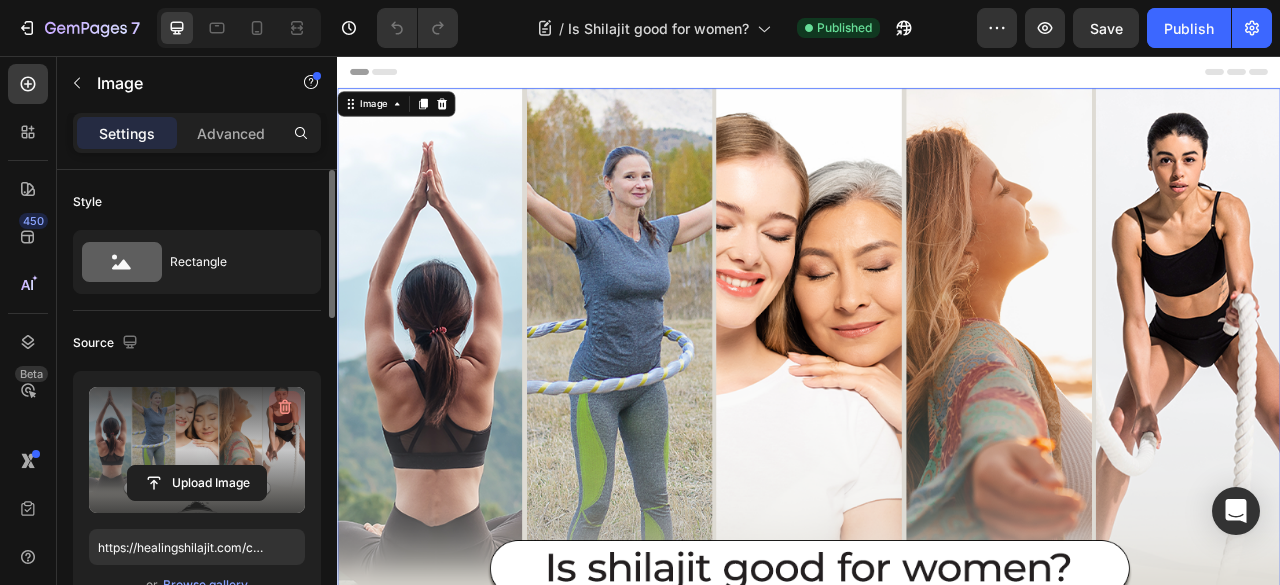 click 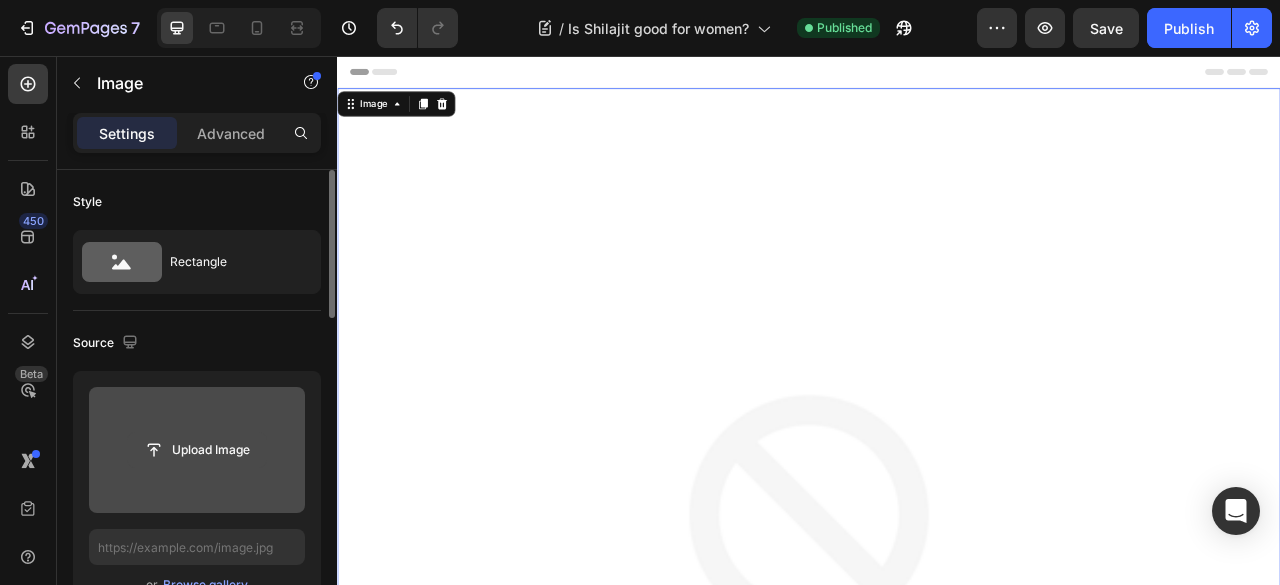 click 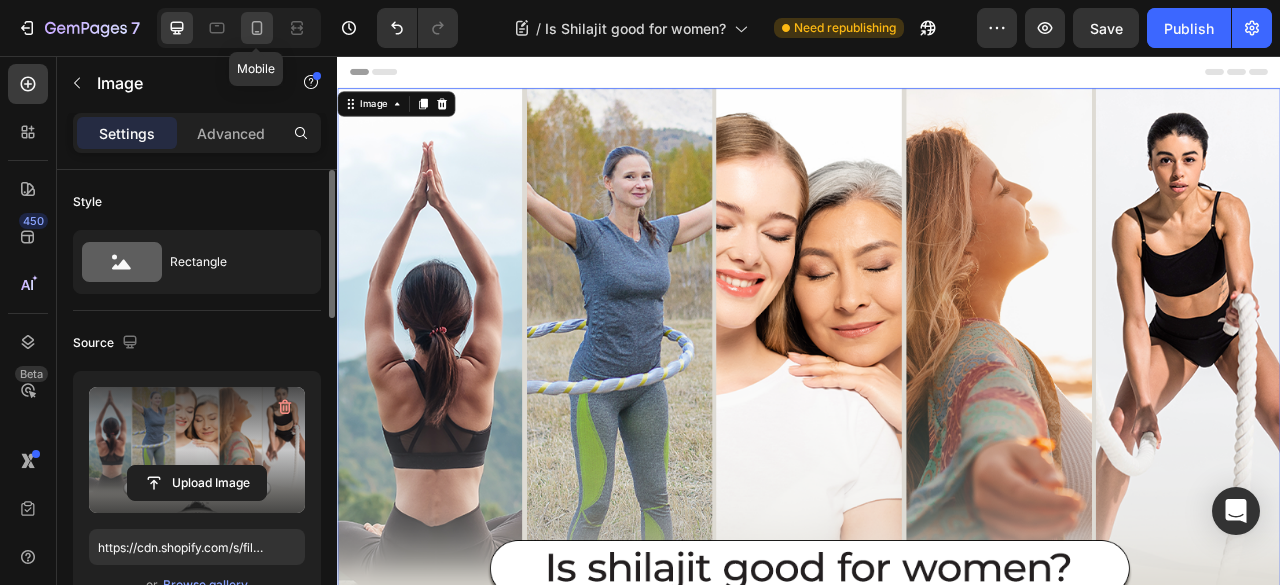 click 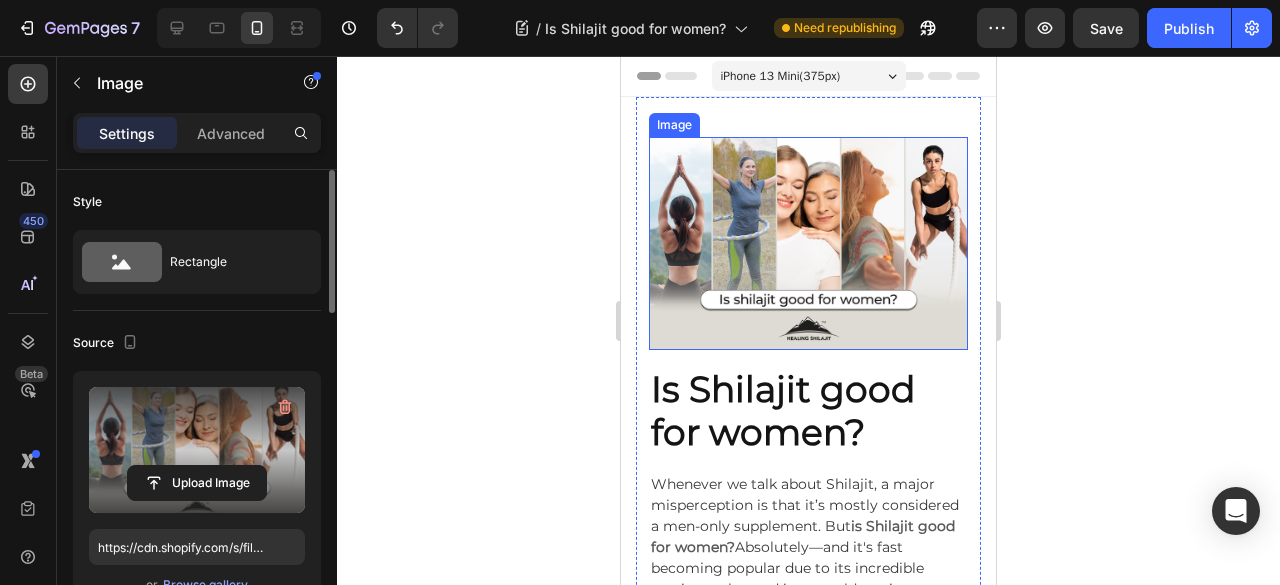 click at bounding box center (808, 243) 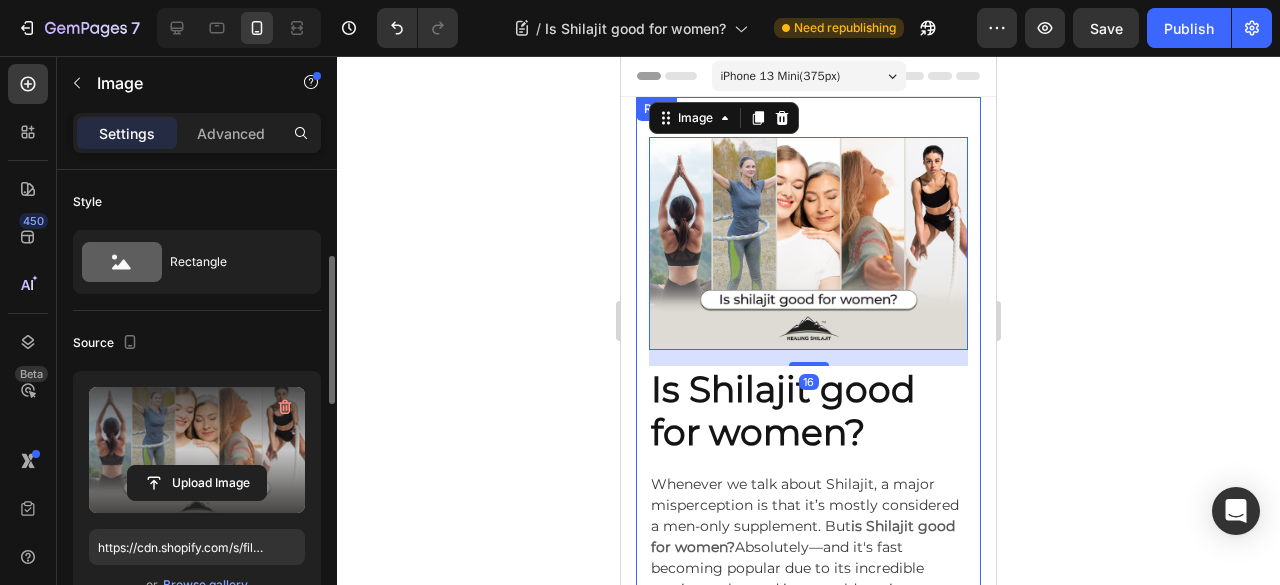 scroll, scrollTop: 166, scrollLeft: 0, axis: vertical 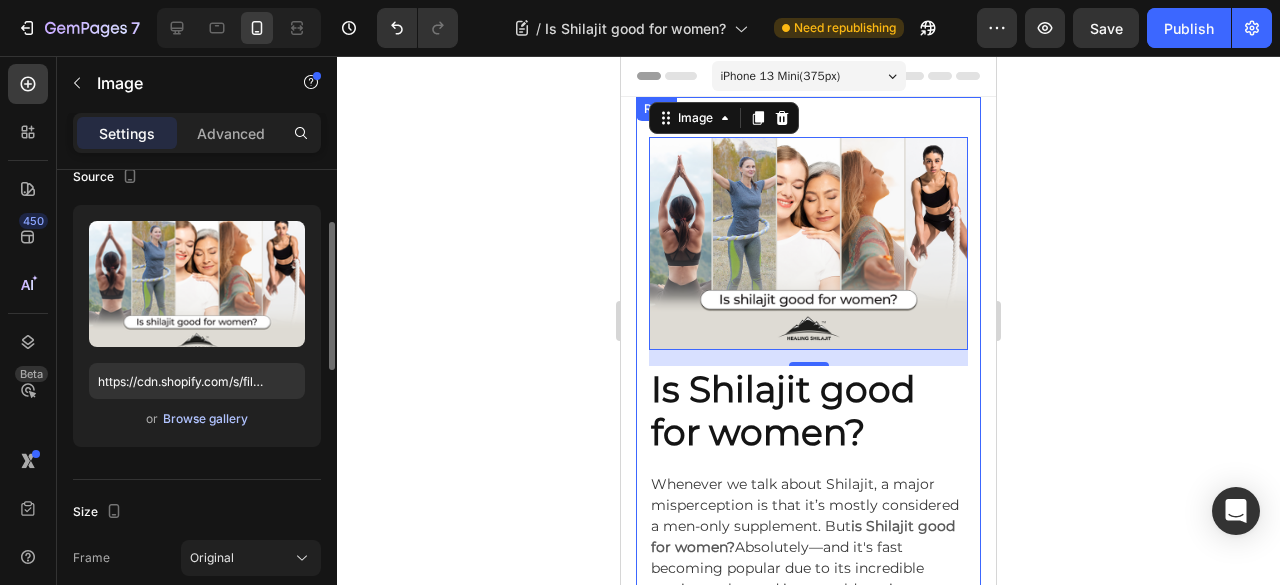 click on "Browse gallery" at bounding box center [205, 419] 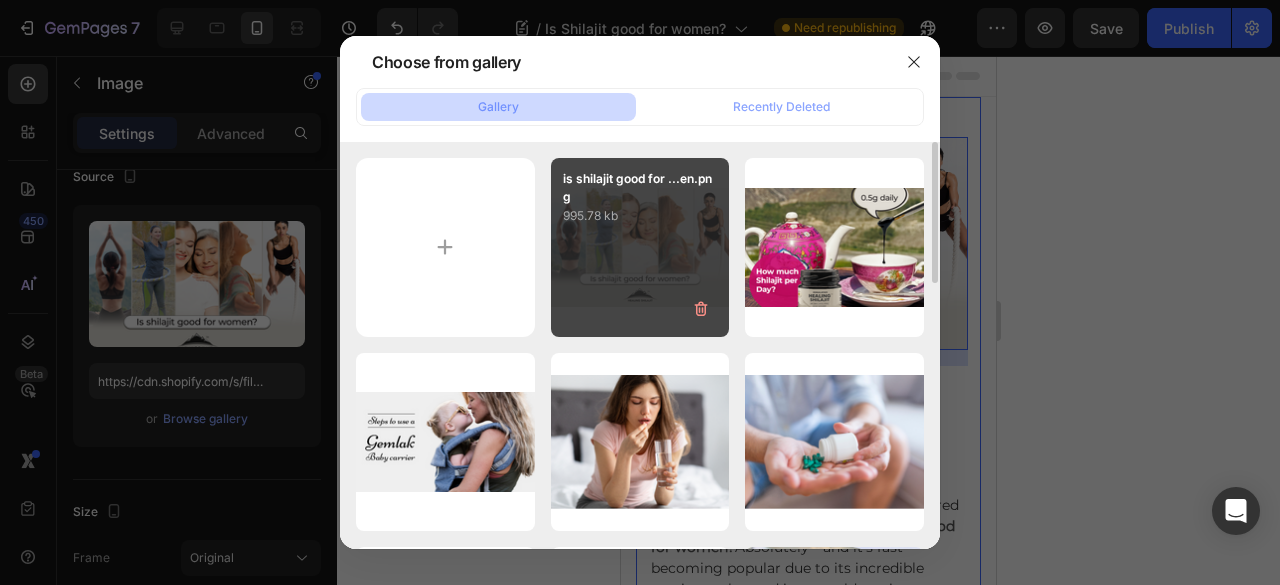 click on "is shilajit good for ...en.png 995.78 kb" at bounding box center [640, 247] 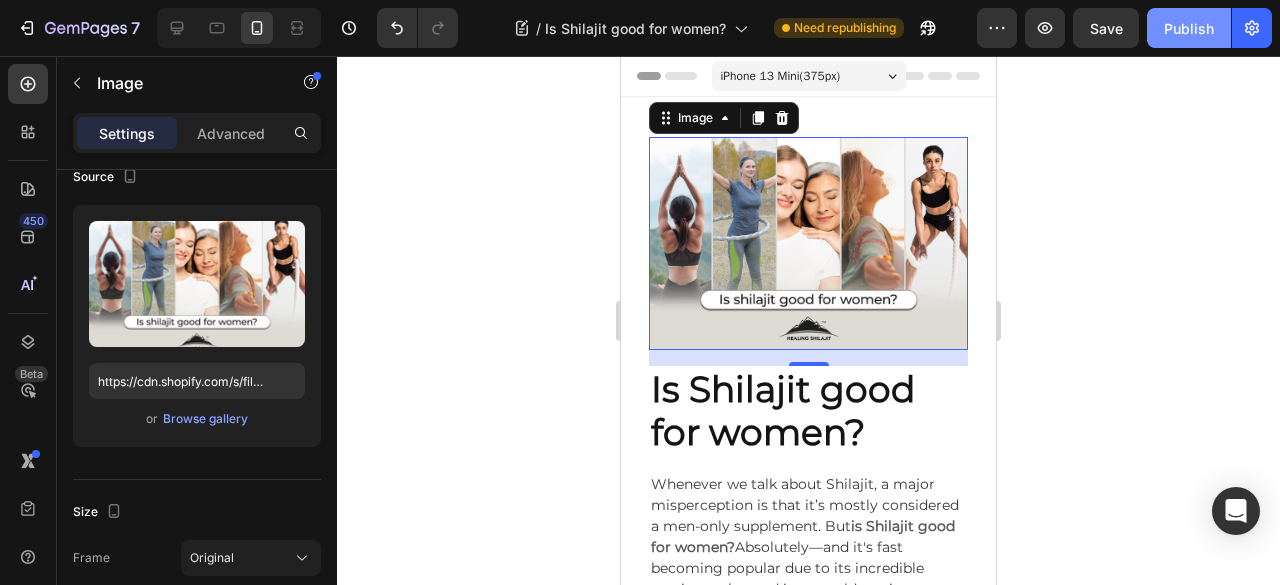 click on "Publish" at bounding box center [1189, 28] 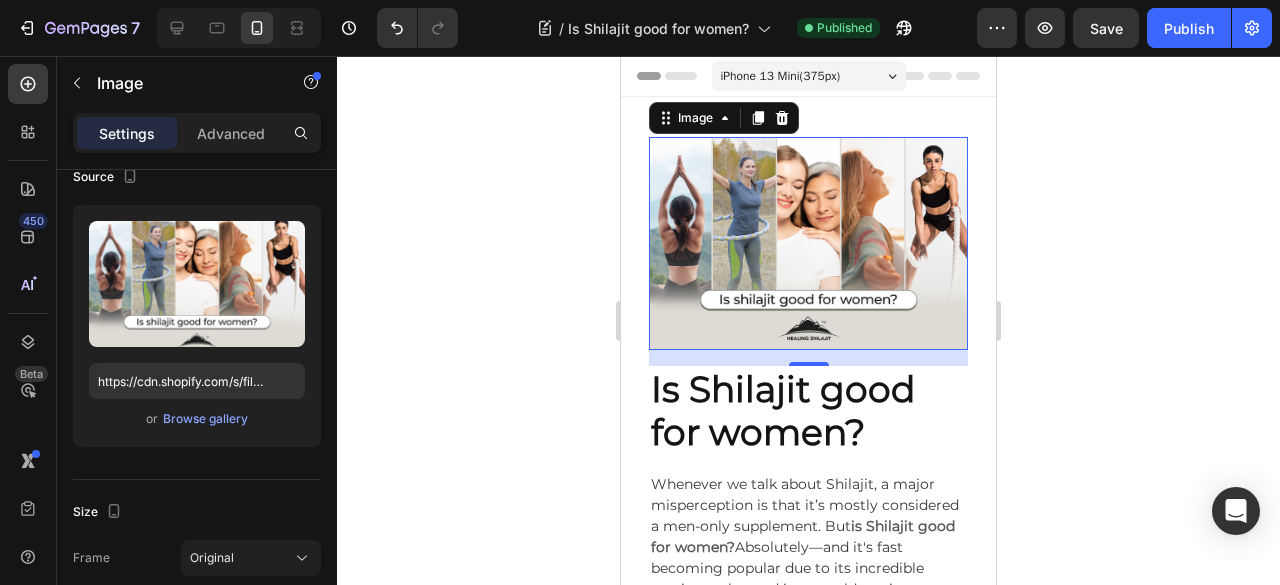 scroll, scrollTop: 0, scrollLeft: 0, axis: both 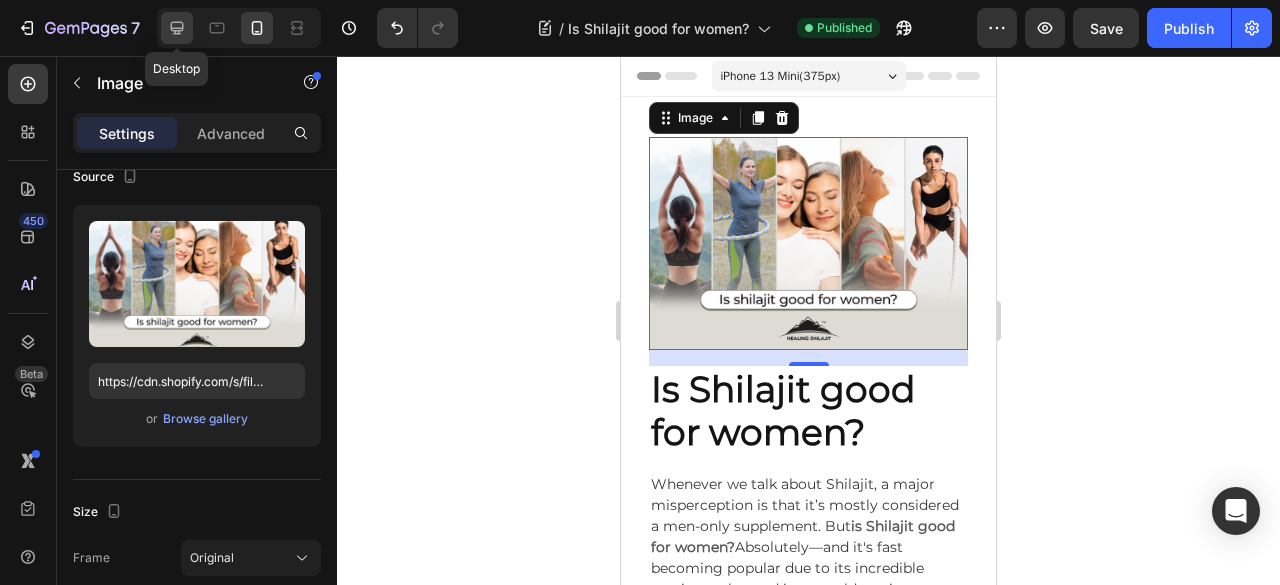 click 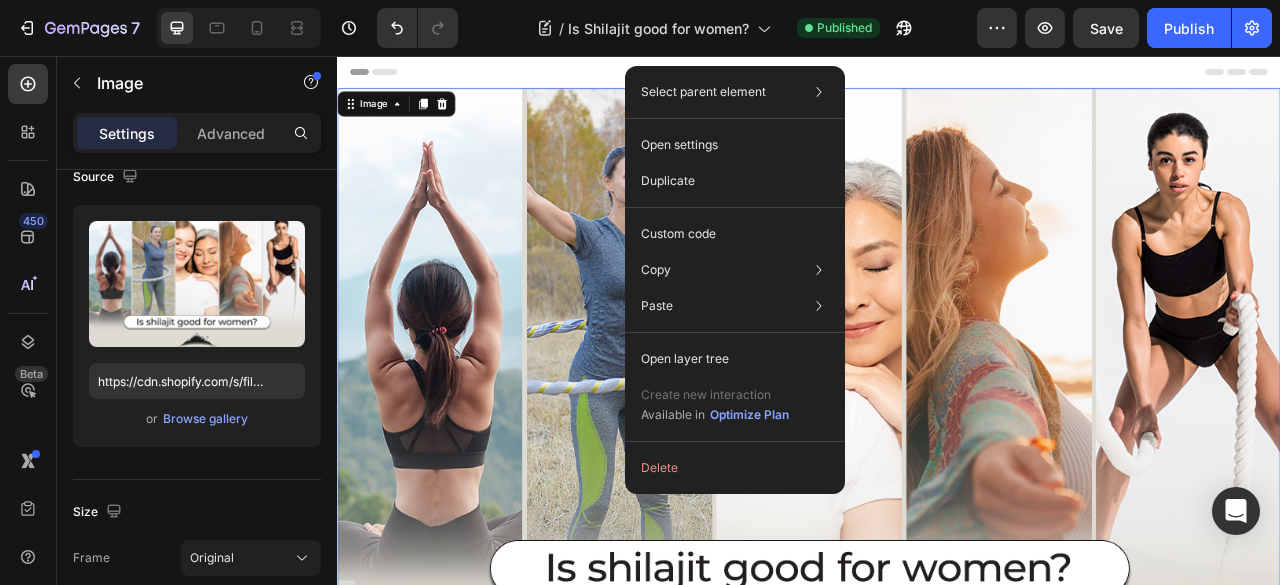 scroll, scrollTop: 166, scrollLeft: 0, axis: vertical 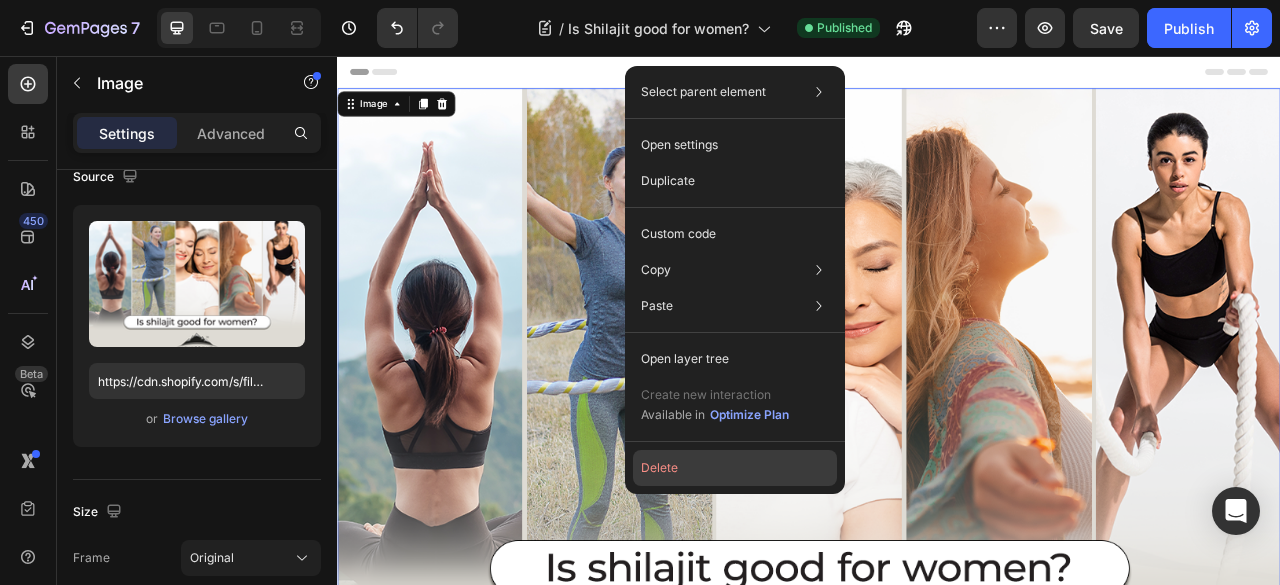 click on "Delete" 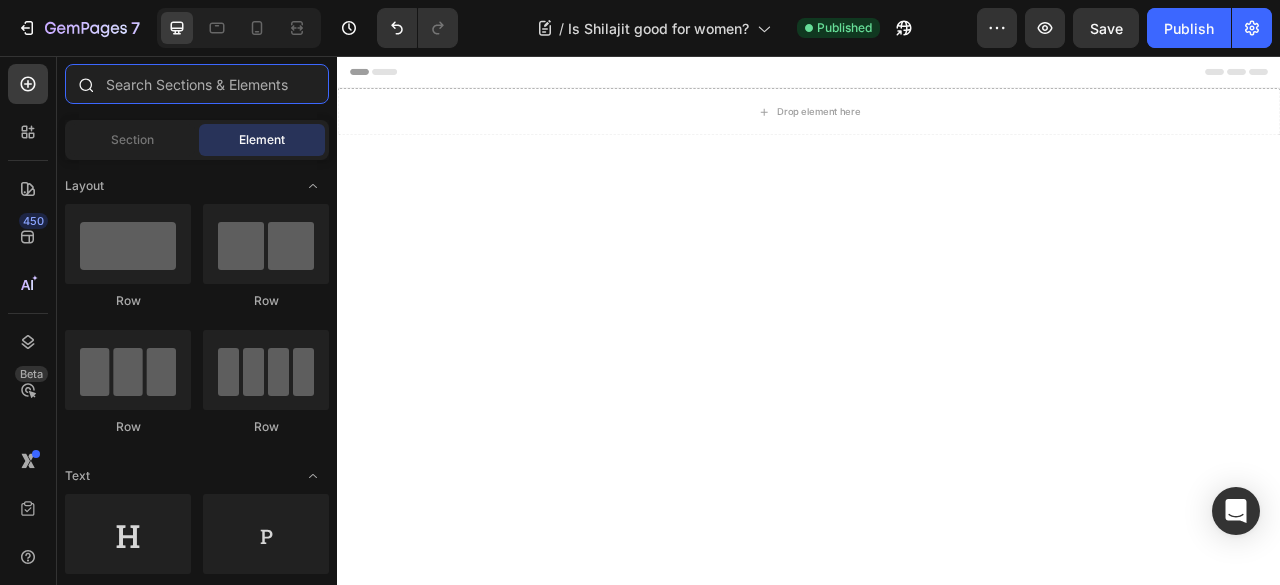 click at bounding box center [197, 84] 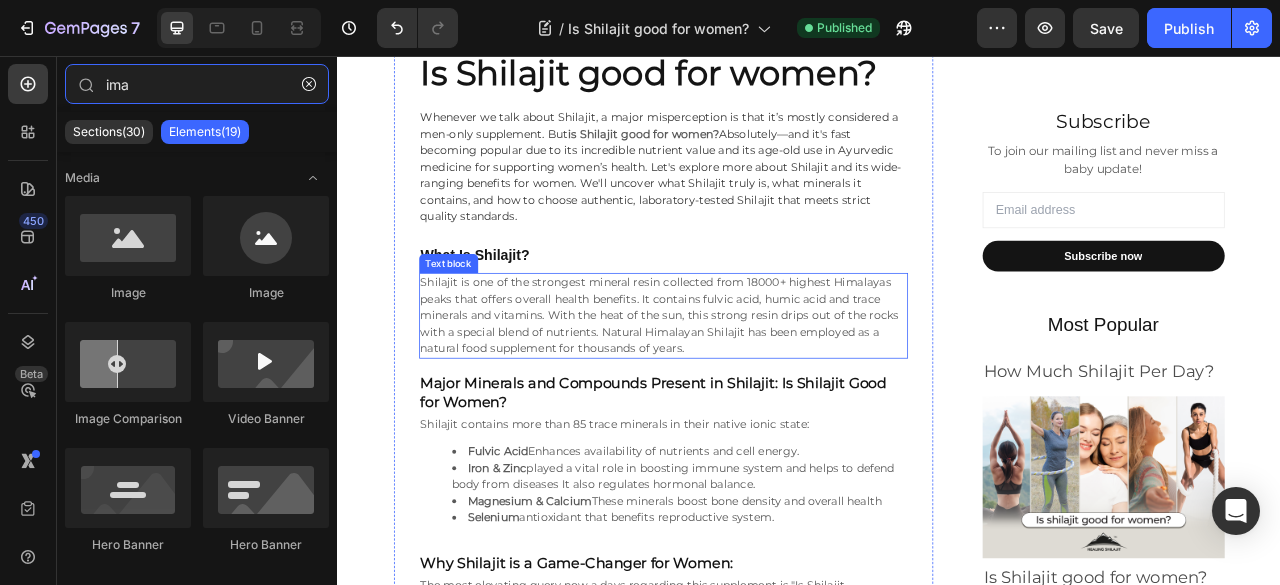 scroll, scrollTop: 0, scrollLeft: 0, axis: both 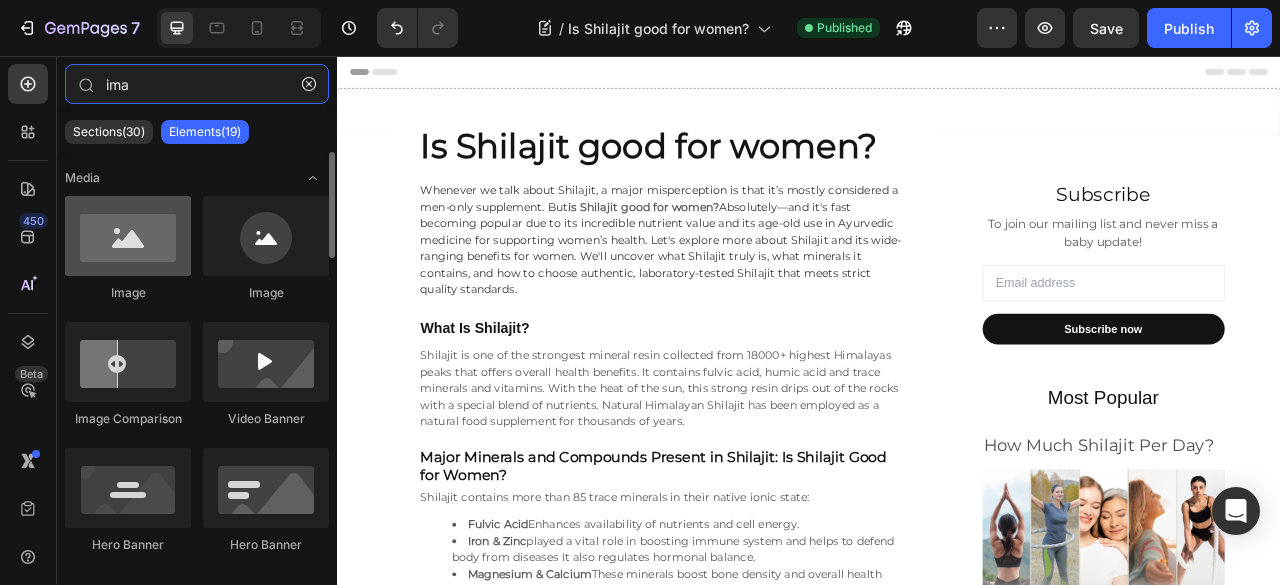 type on "ima" 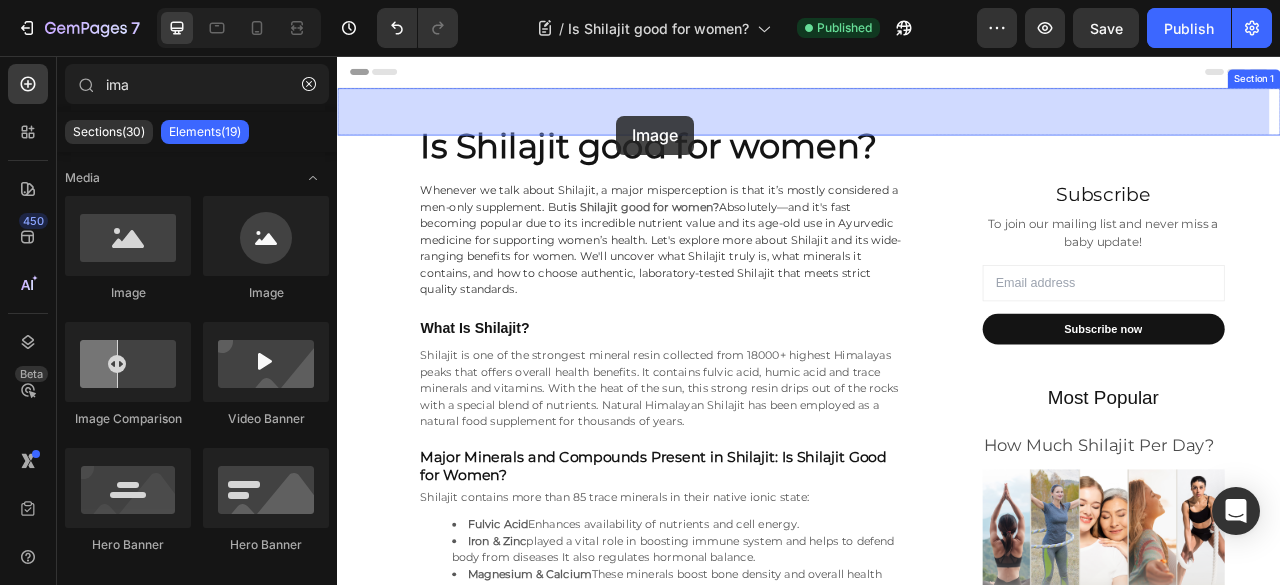 drag, startPoint x: 475, startPoint y: 297, endPoint x: 692, endPoint y: 132, distance: 272.60596 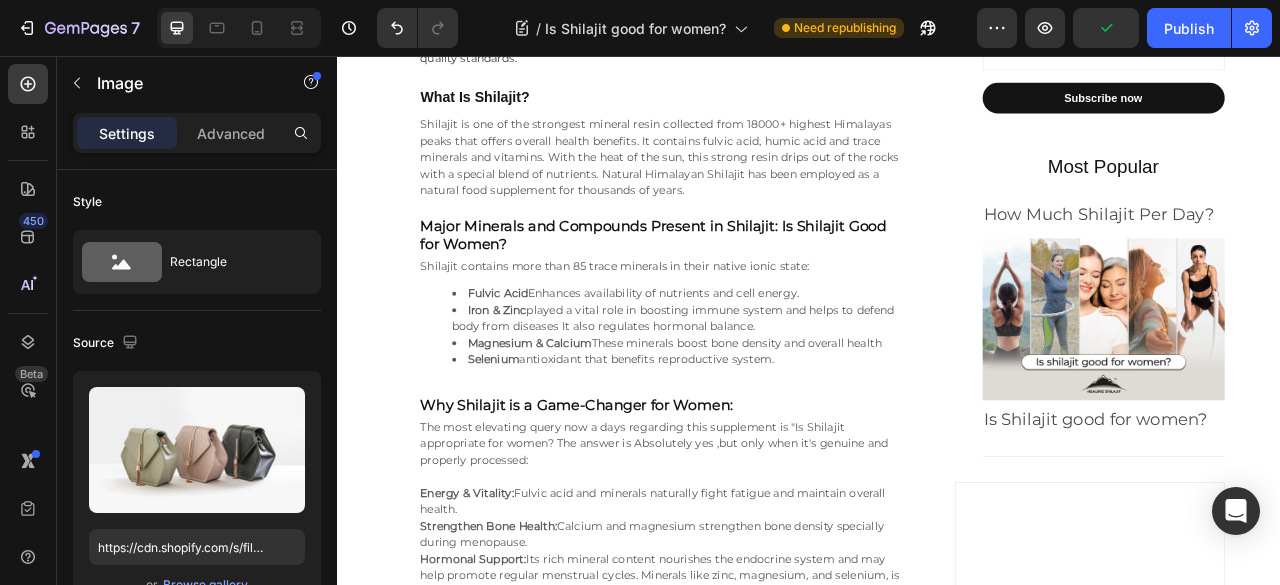scroll, scrollTop: 433, scrollLeft: 0, axis: vertical 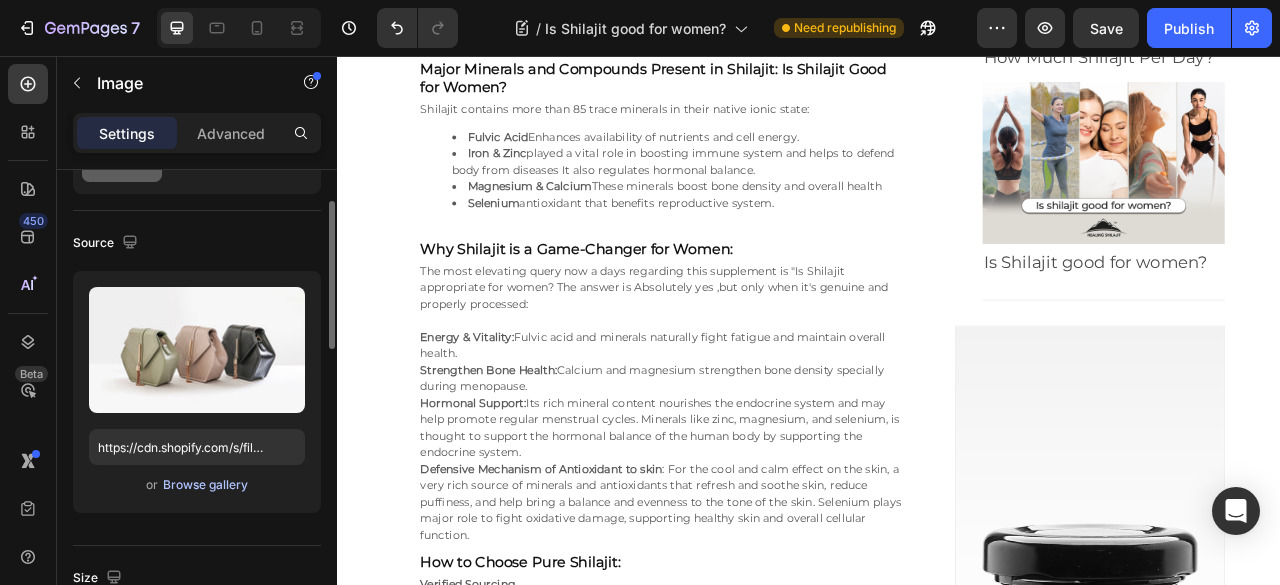 click on "Browse gallery" at bounding box center [205, 485] 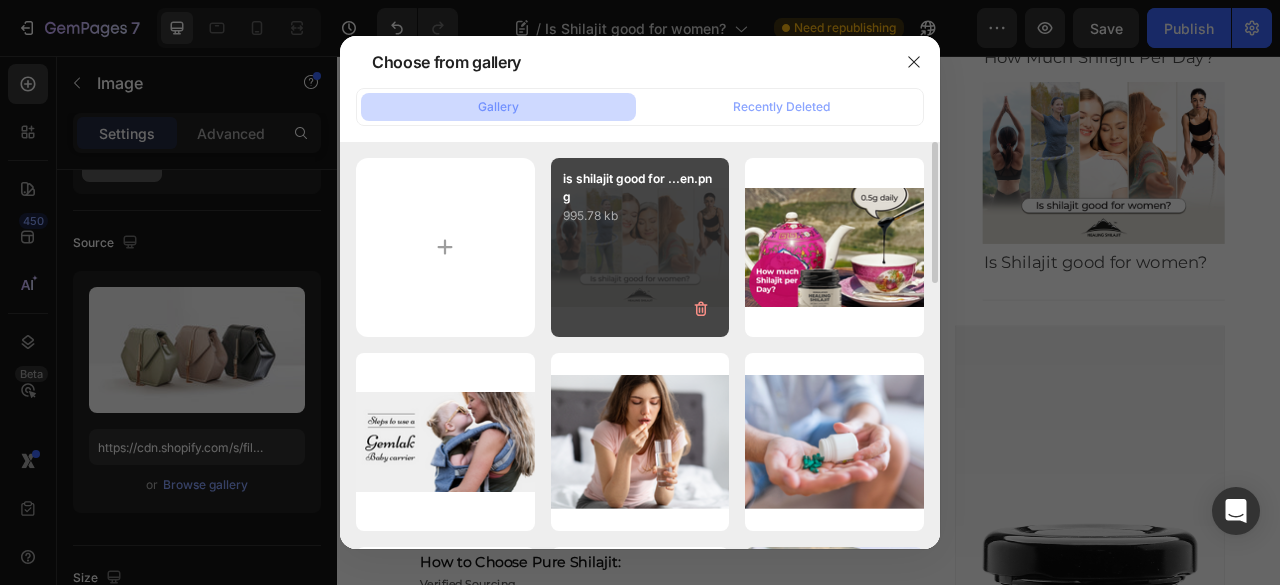 click on "995.78 kb" at bounding box center [640, 216] 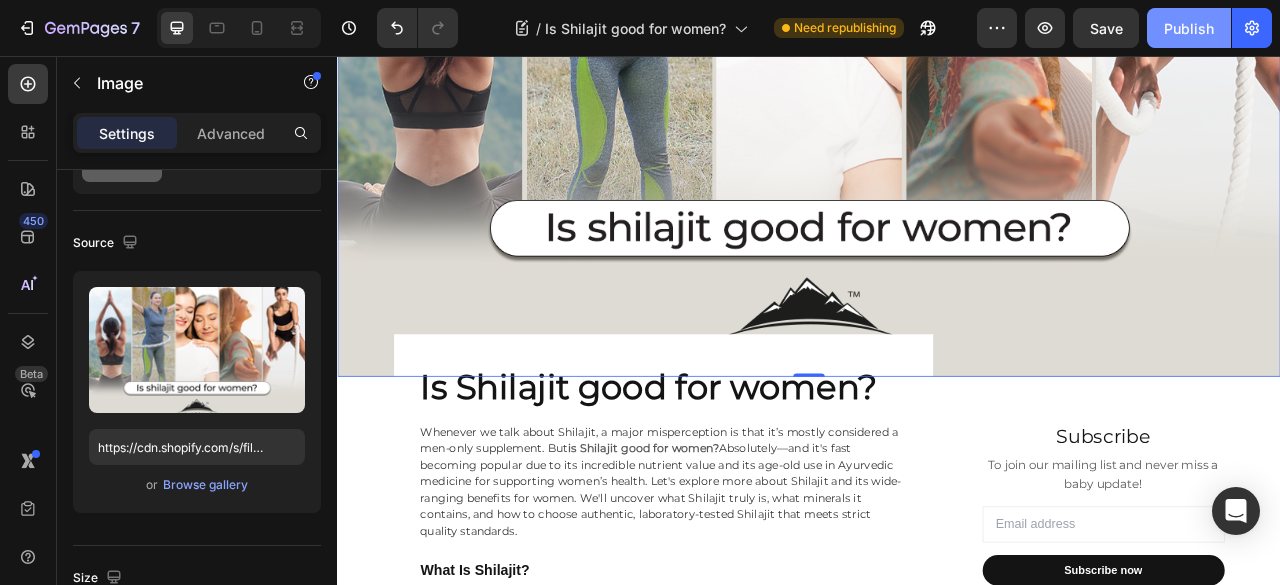 click on "Publish" at bounding box center (1189, 28) 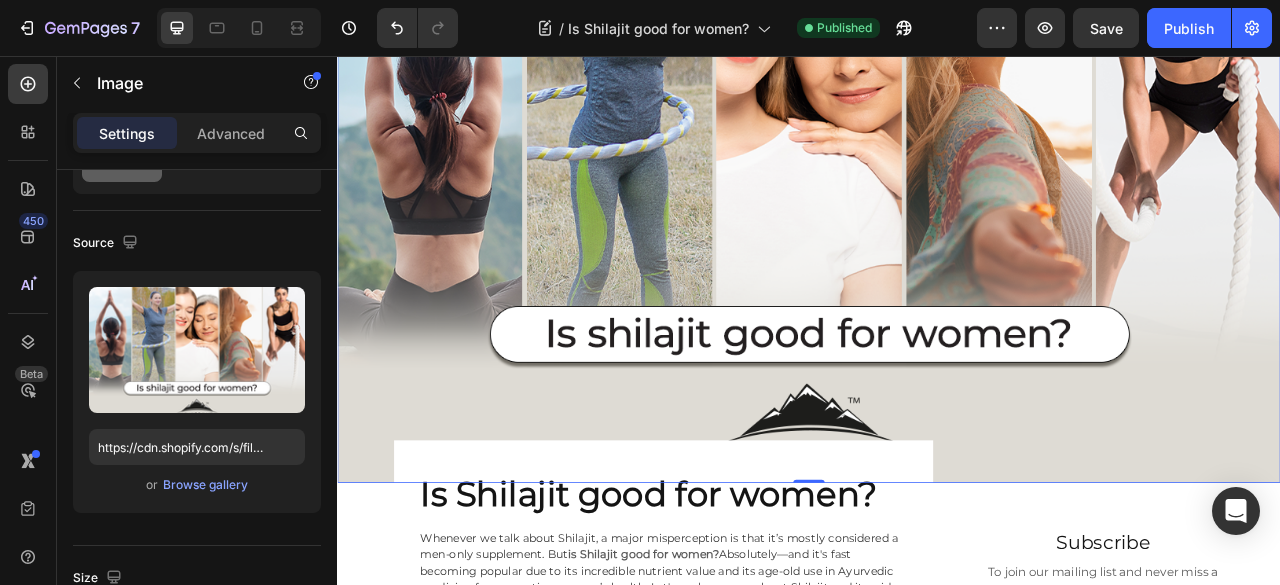 scroll, scrollTop: 266, scrollLeft: 0, axis: vertical 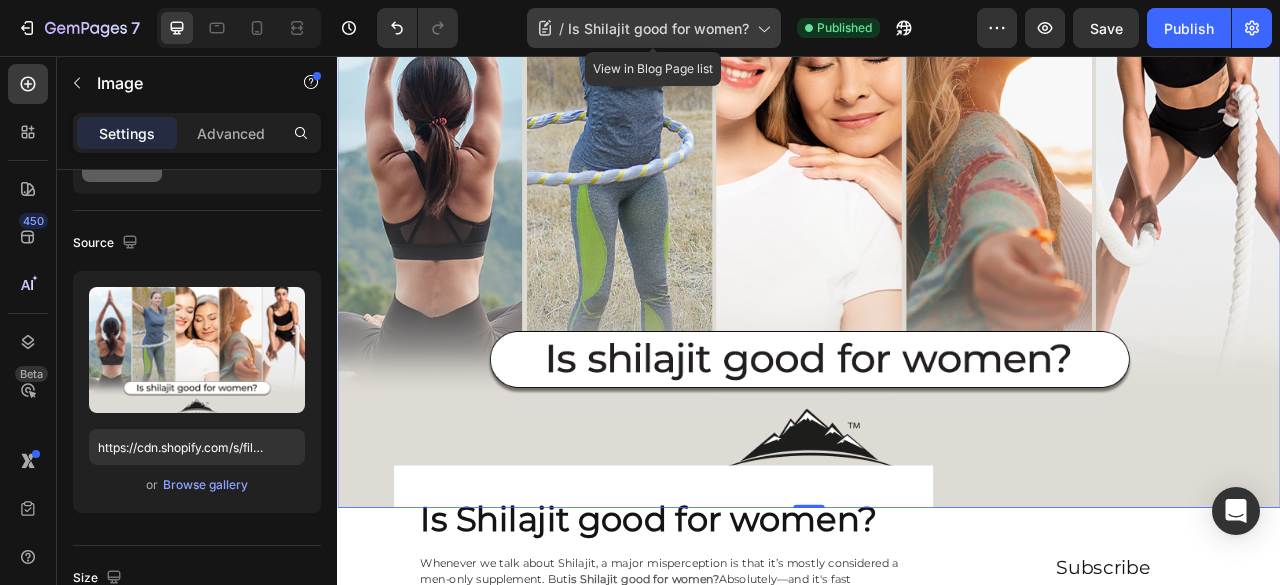 click on "Is Shilajit good for women?" at bounding box center (658, 28) 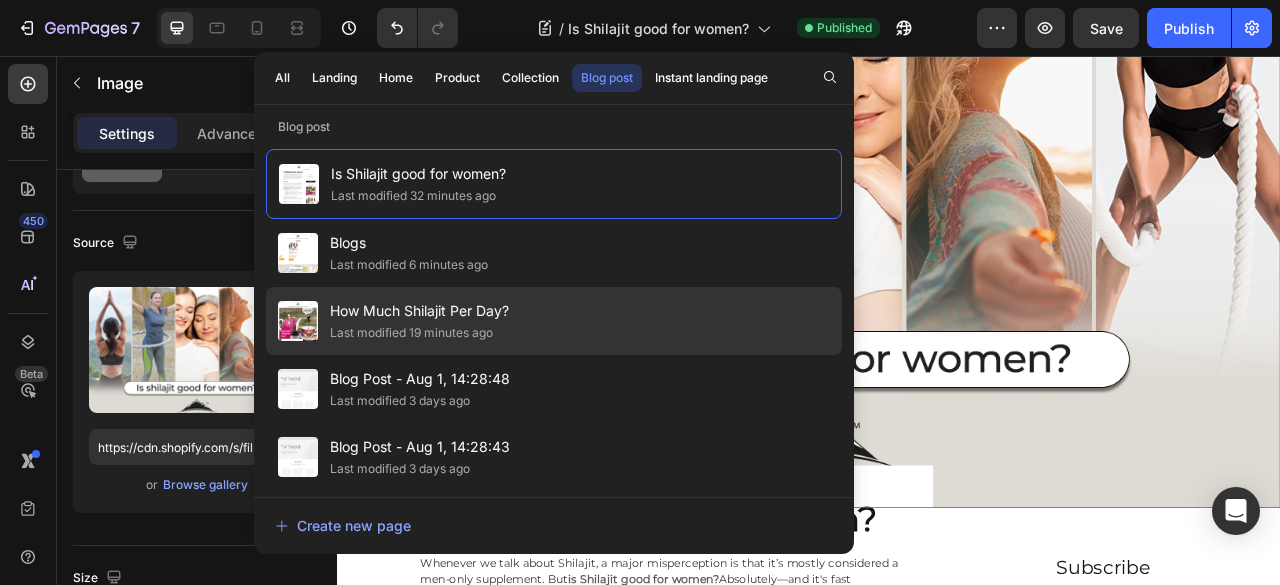 click on "How Much Shilajit Per Day?" at bounding box center (419, 311) 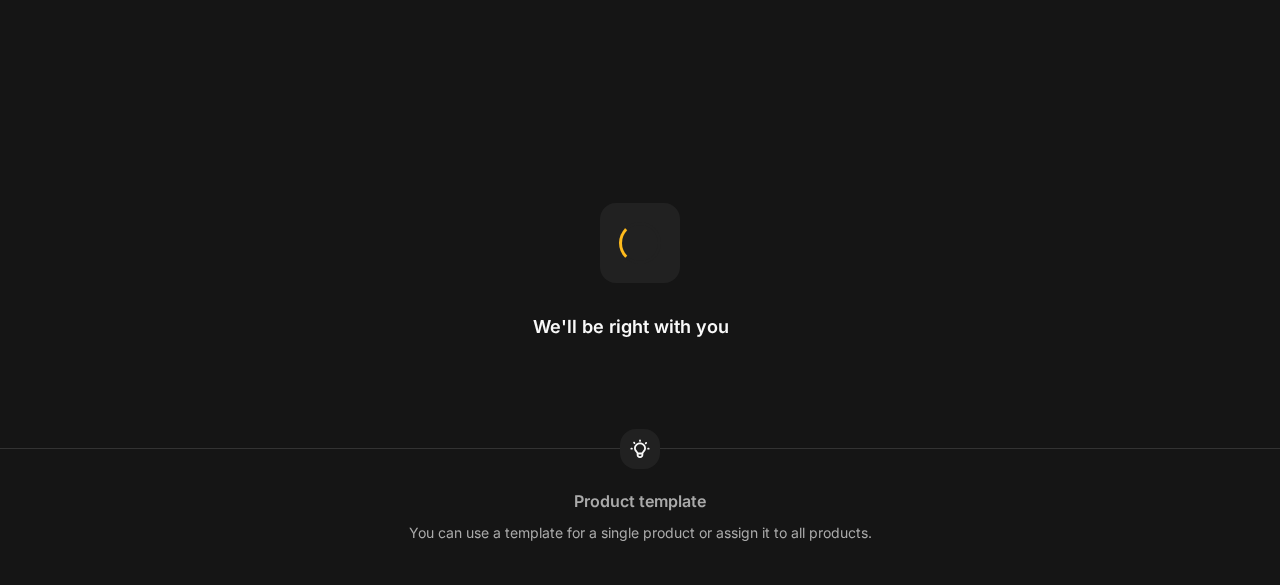 scroll, scrollTop: 0, scrollLeft: 0, axis: both 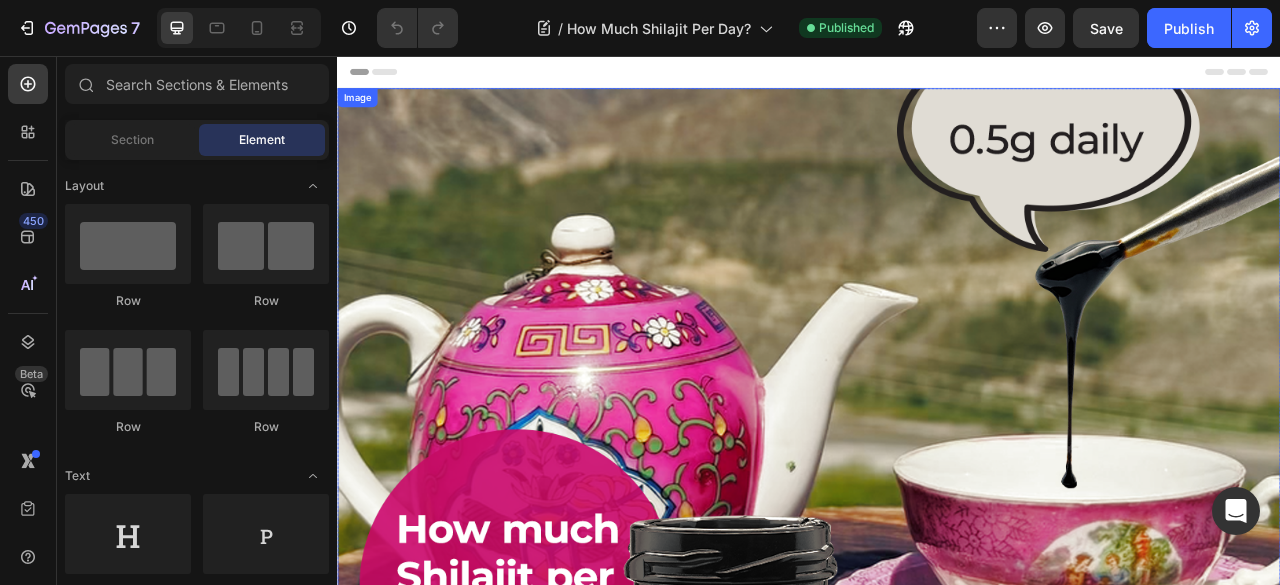 click at bounding box center [937, 497] 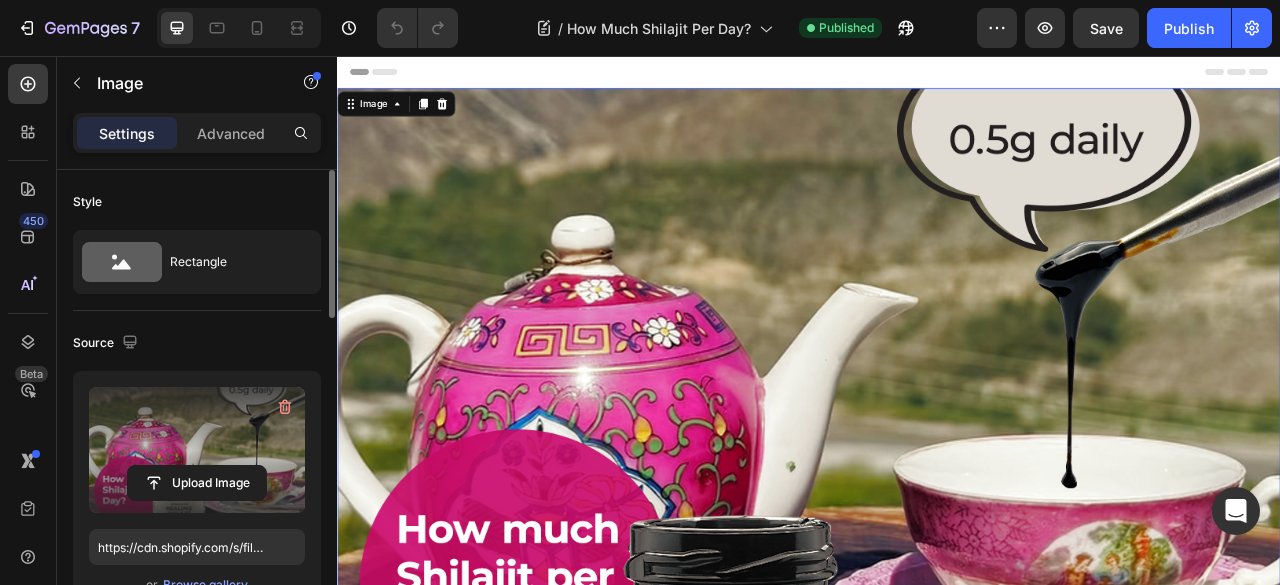 scroll, scrollTop: 0, scrollLeft: 0, axis: both 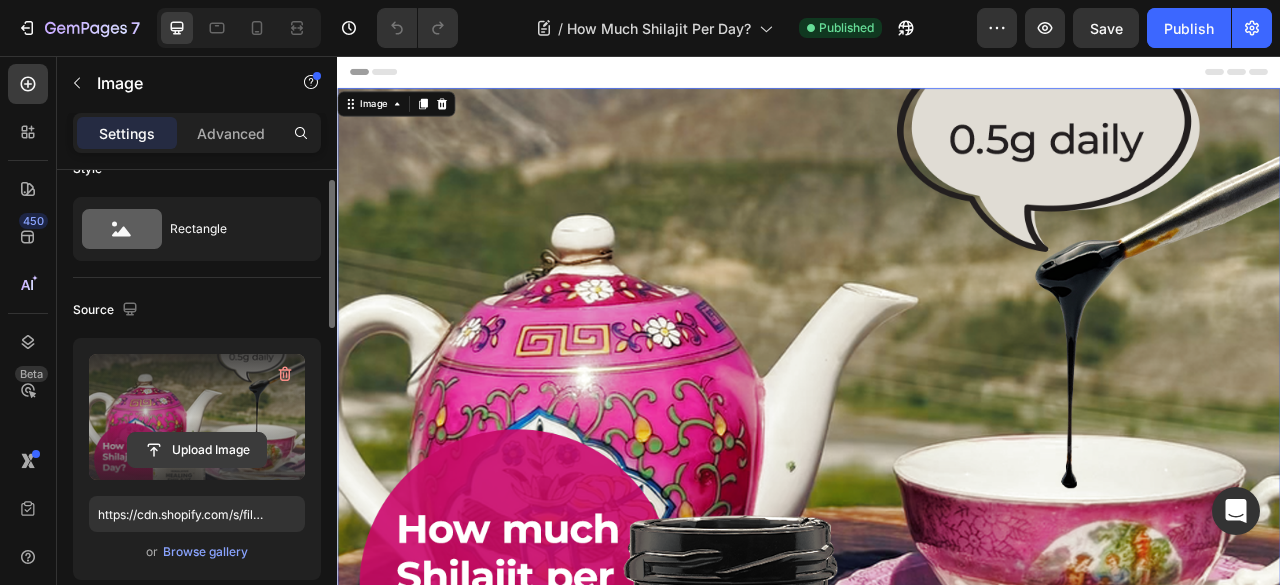 click 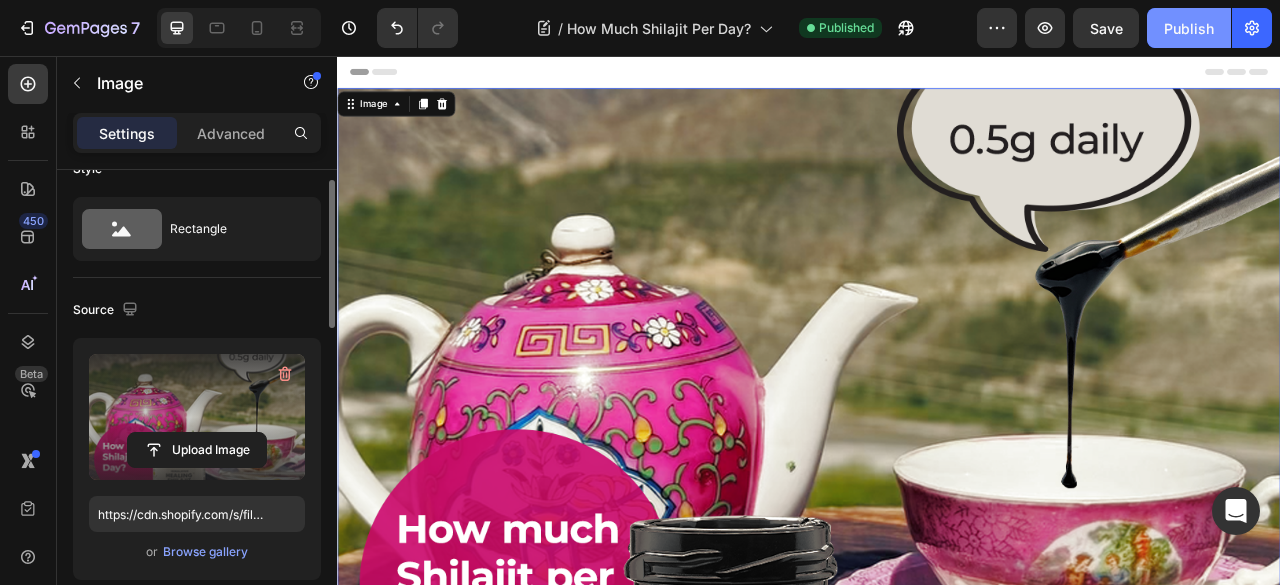 click on "Publish" at bounding box center [1189, 28] 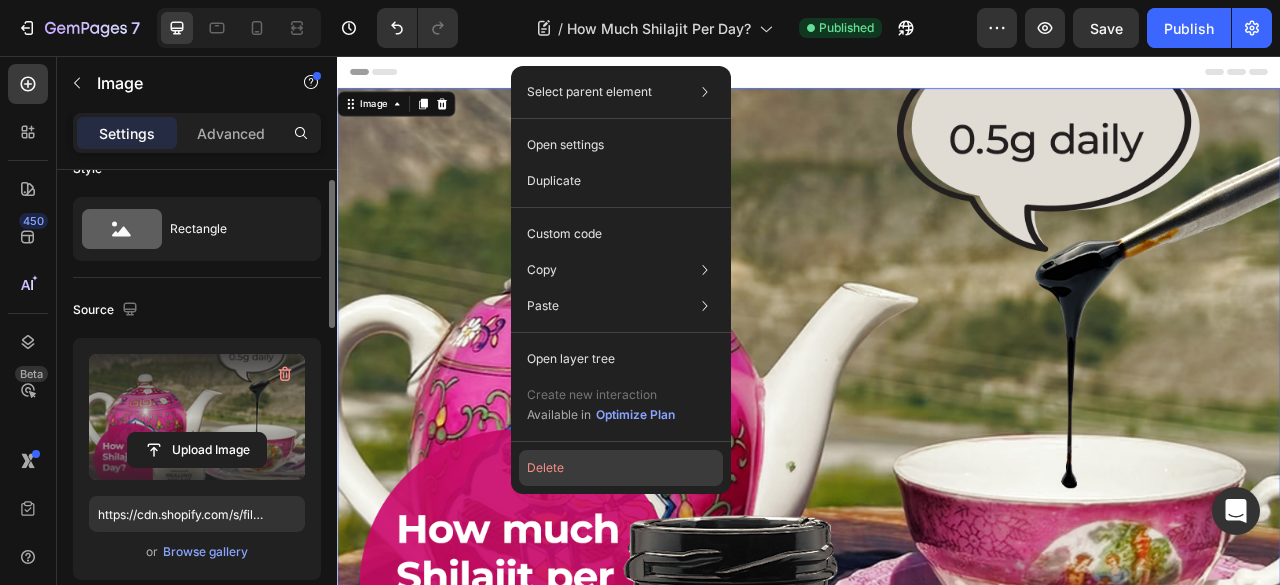 click on "Delete" 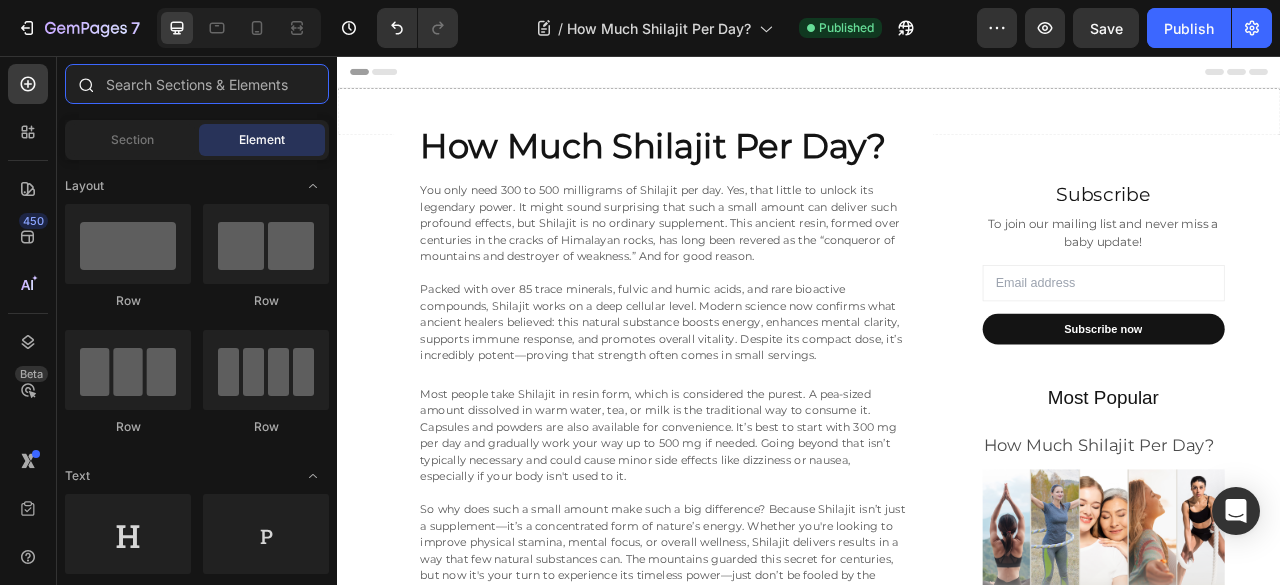 click at bounding box center (197, 84) 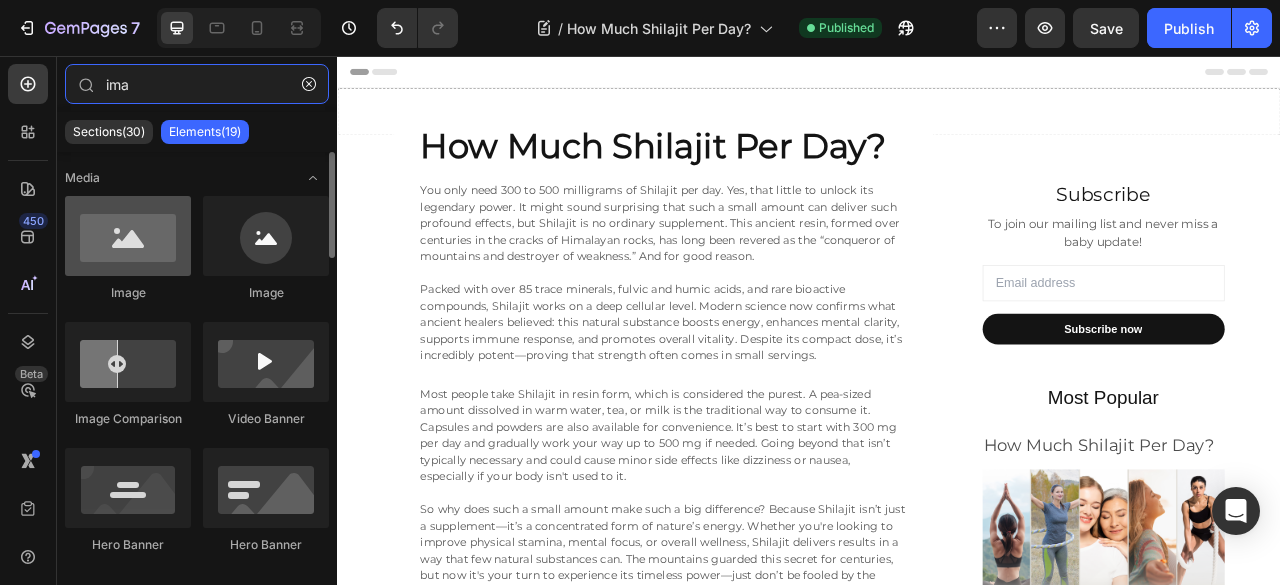 type on "ima" 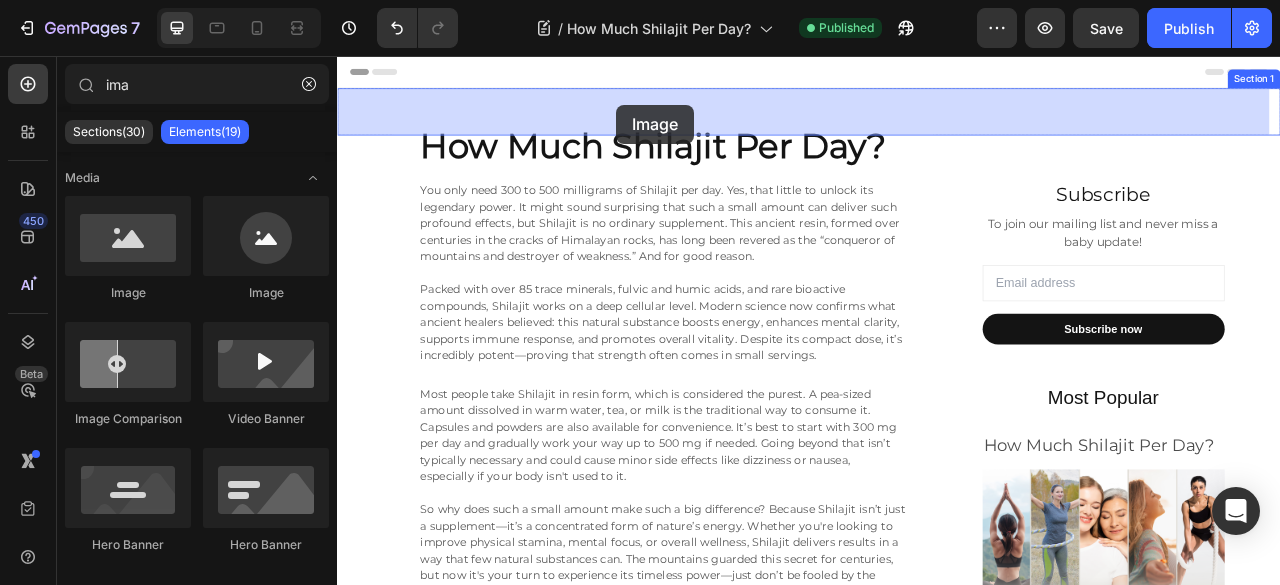 drag, startPoint x: 490, startPoint y: 311, endPoint x: 692, endPoint y: 118, distance: 279.37967 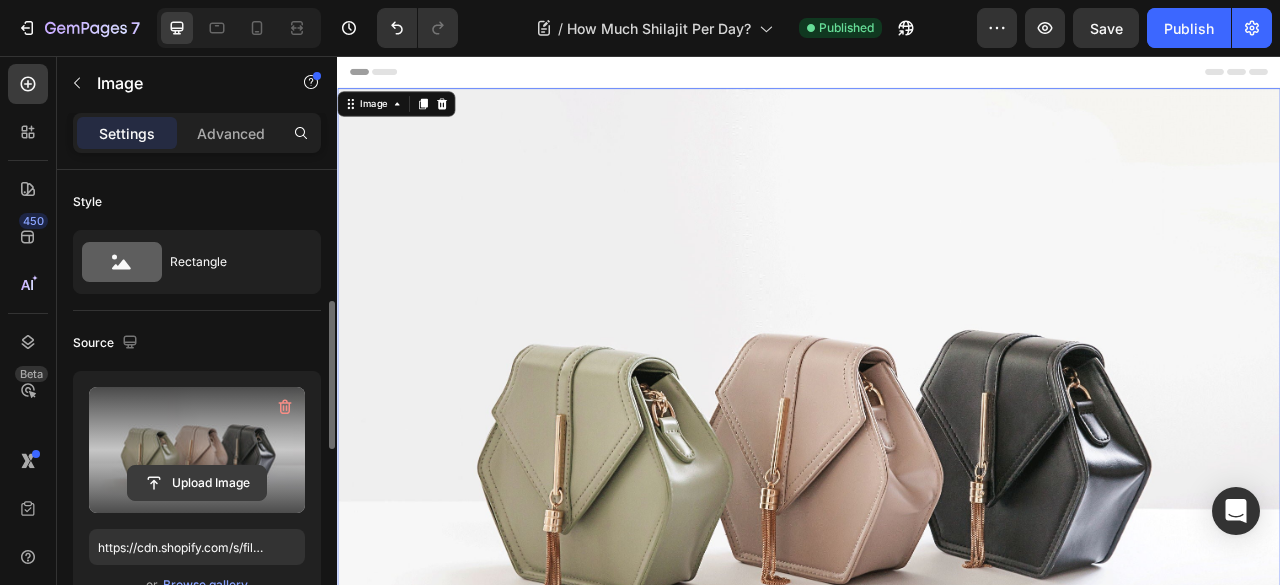 scroll, scrollTop: 133, scrollLeft: 0, axis: vertical 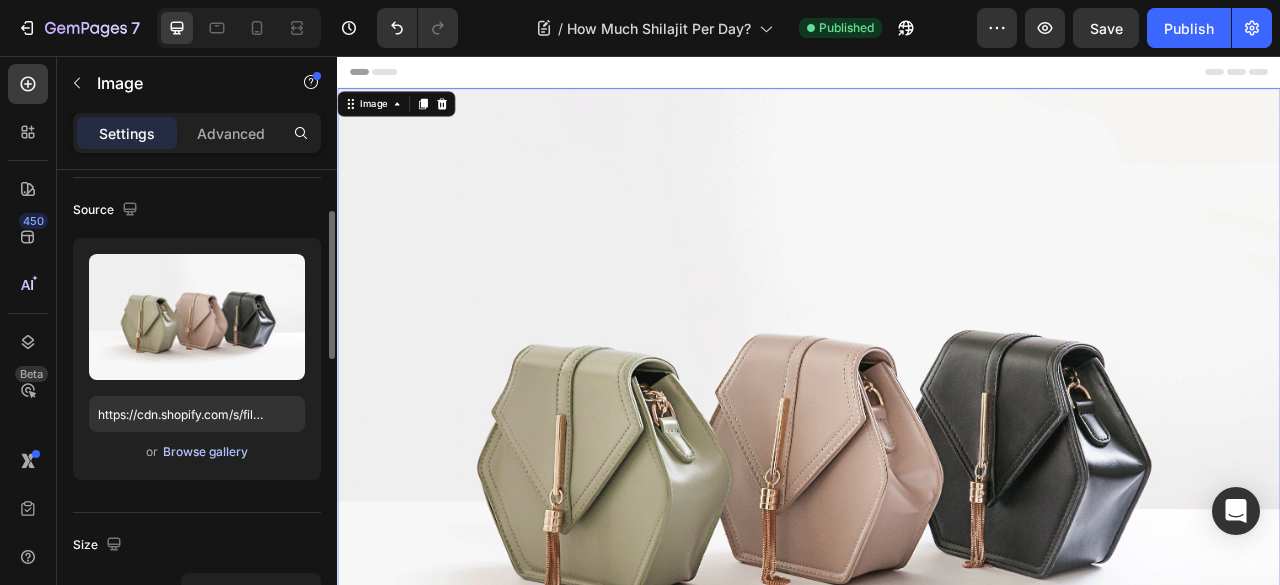 click on "Browse gallery" at bounding box center (205, 452) 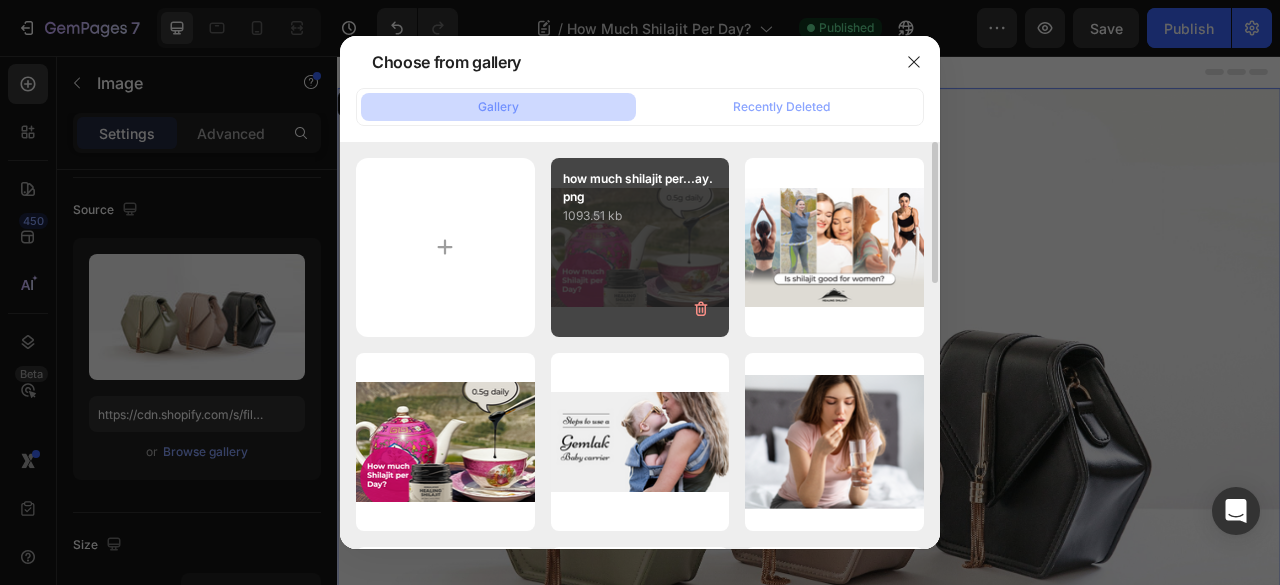 click on "how much shilajit per...ay.png 1093.51 kb" at bounding box center (640, 247) 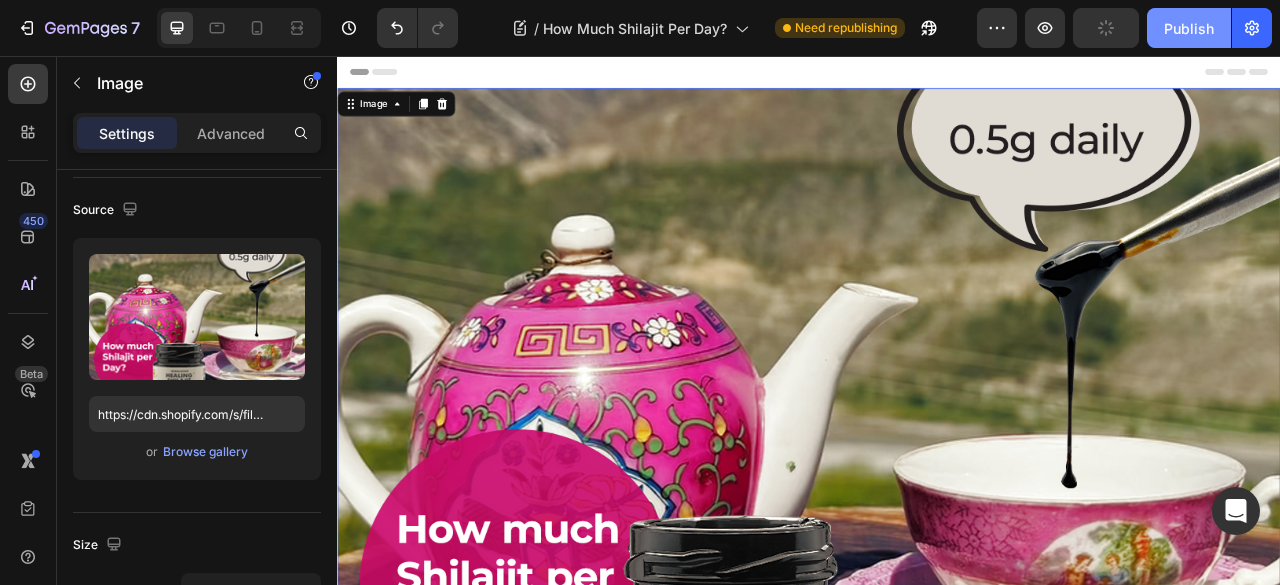 click on "Publish" at bounding box center [1189, 28] 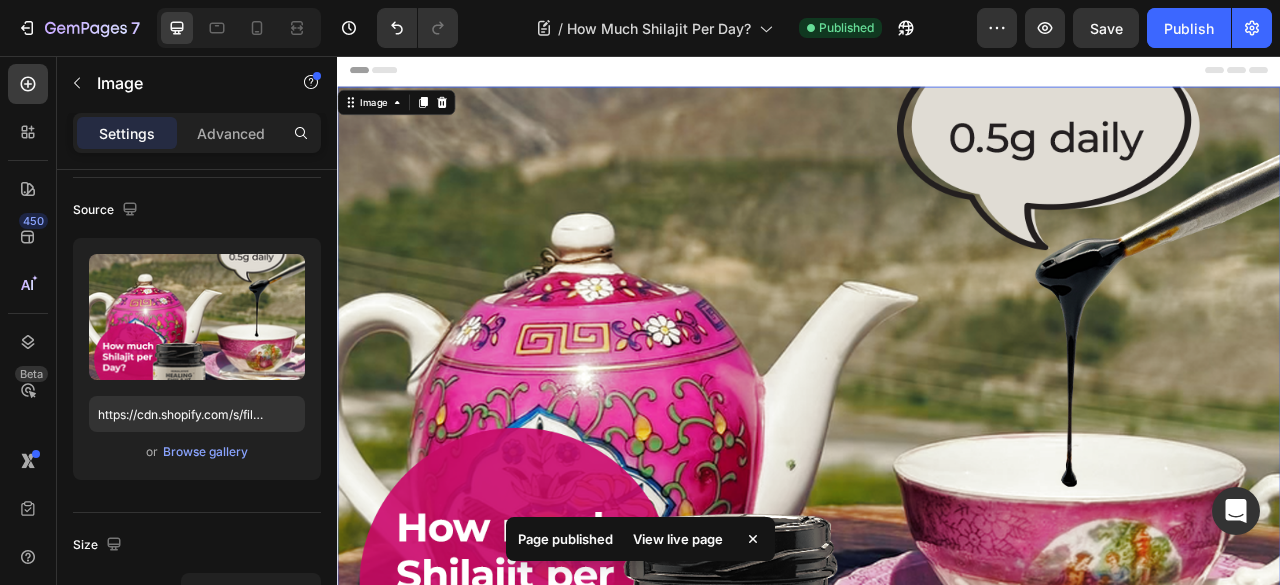 scroll, scrollTop: 0, scrollLeft: 0, axis: both 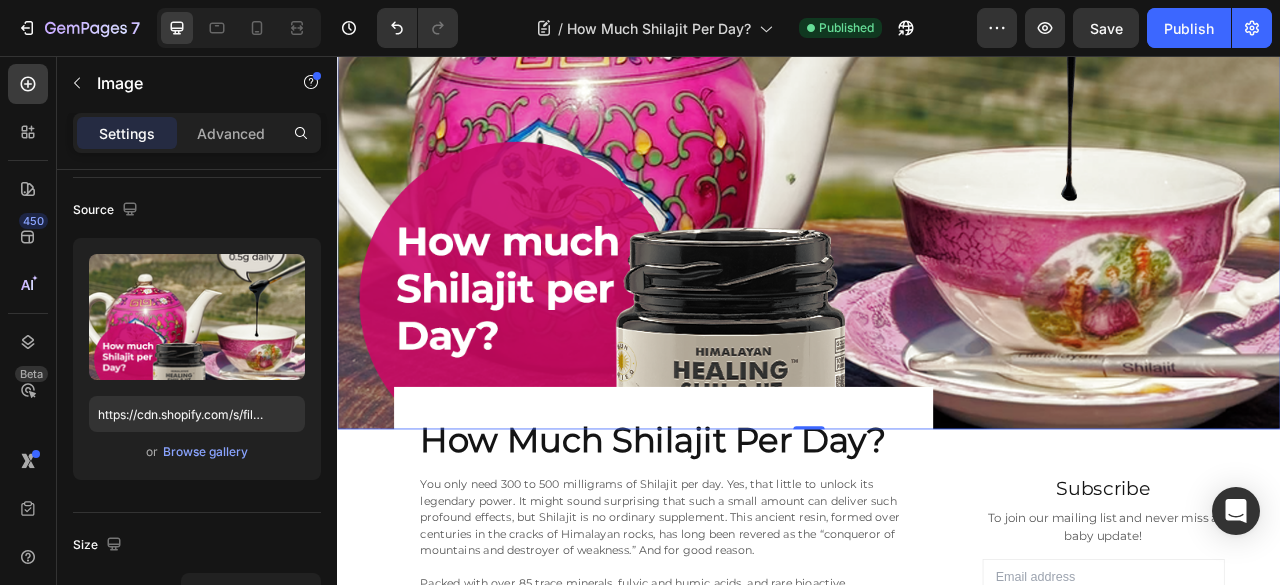 drag, startPoint x: 759, startPoint y: 271, endPoint x: 772, endPoint y: 271, distance: 13 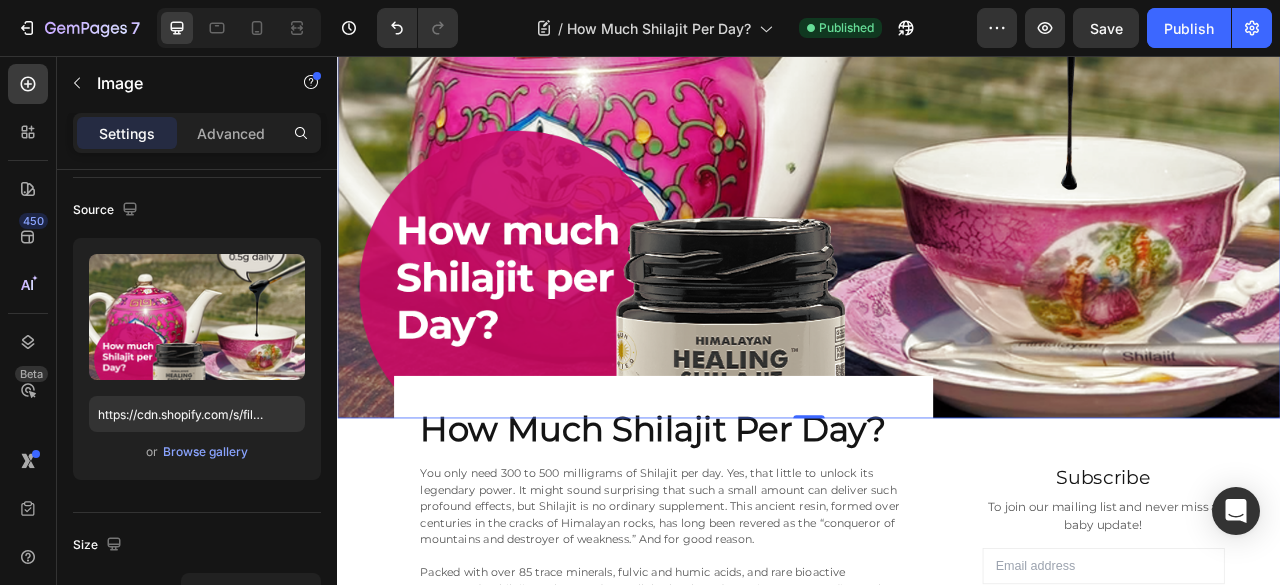 scroll, scrollTop: 433, scrollLeft: 0, axis: vertical 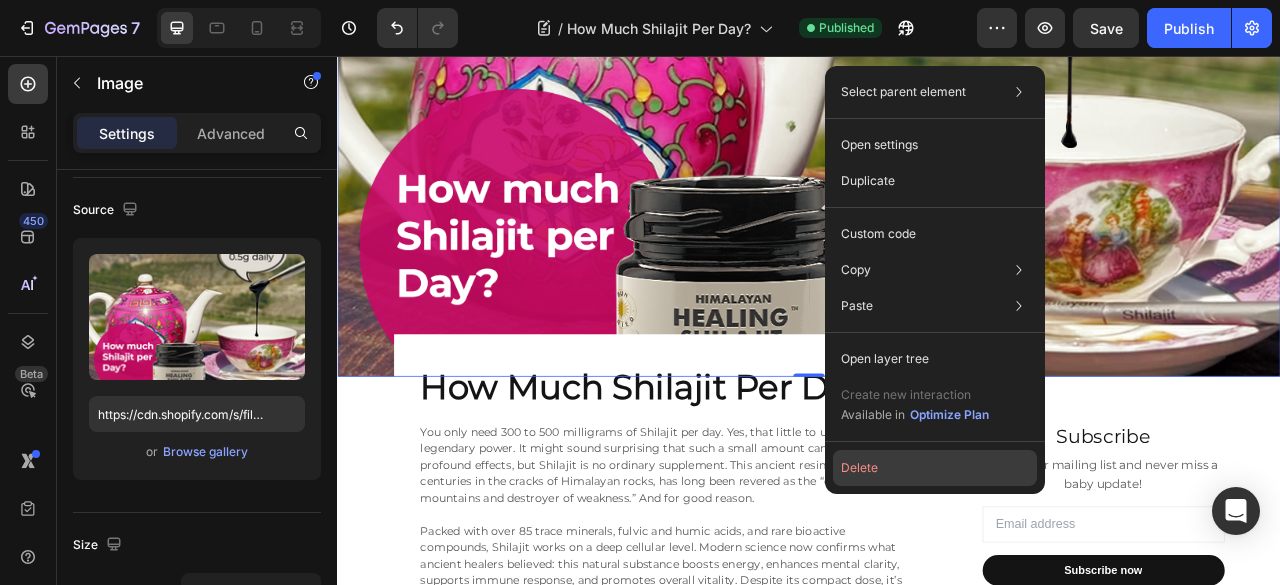 click on "Delete" 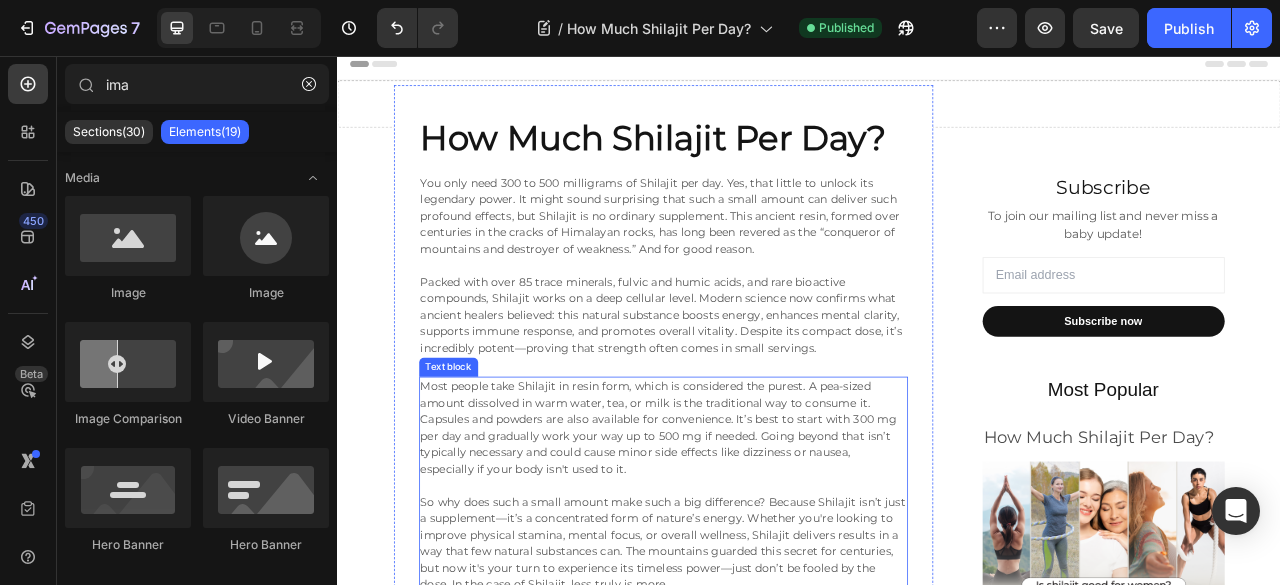 scroll, scrollTop: 0, scrollLeft: 0, axis: both 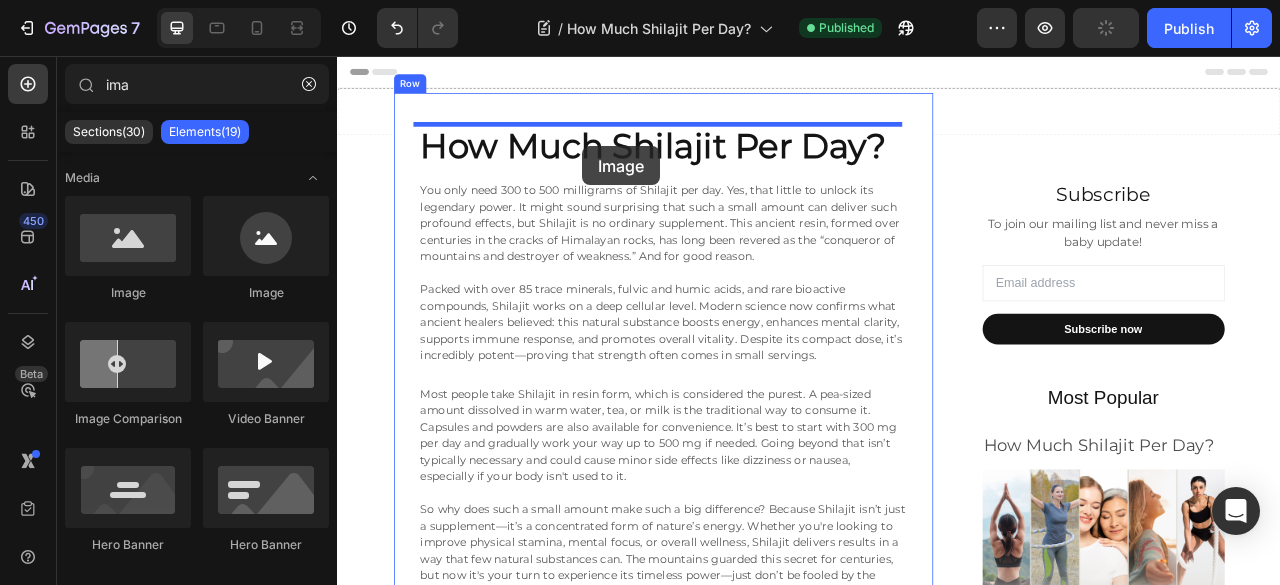 drag, startPoint x: 453, startPoint y: 293, endPoint x: 649, endPoint y: 171, distance: 230.86794 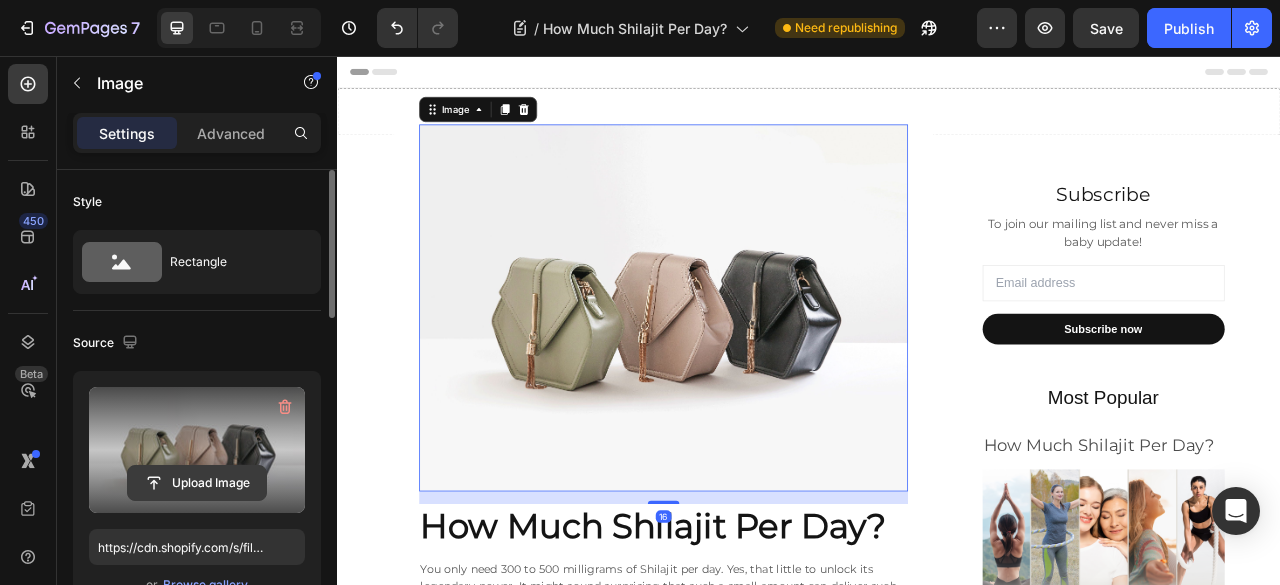 scroll, scrollTop: 66, scrollLeft: 0, axis: vertical 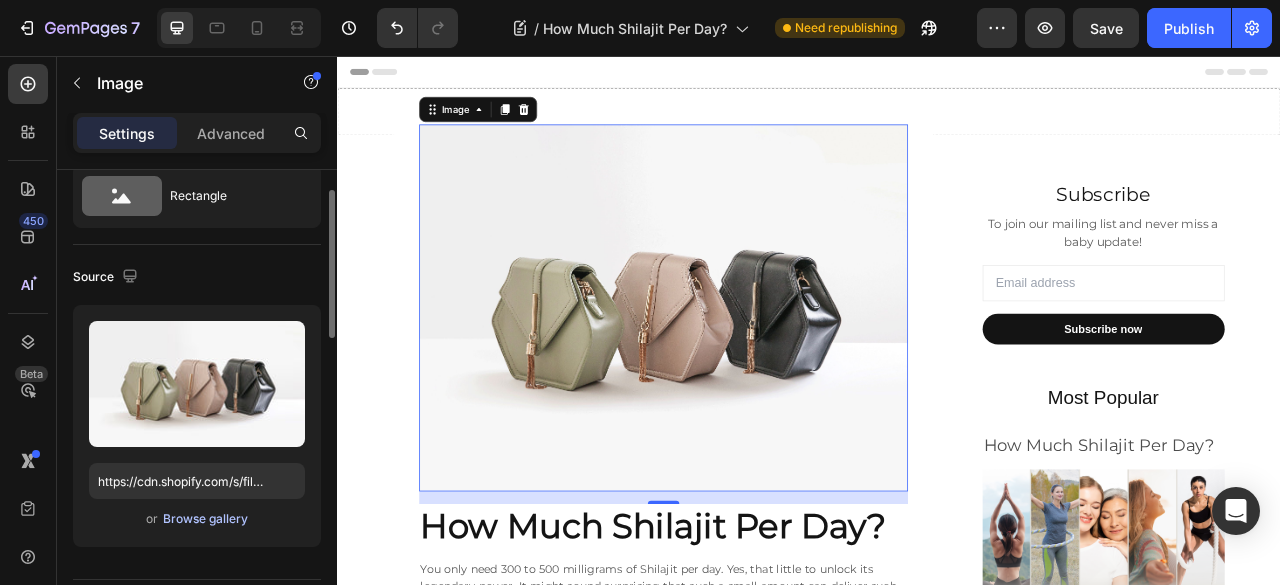 click on "Browse gallery" at bounding box center [205, 519] 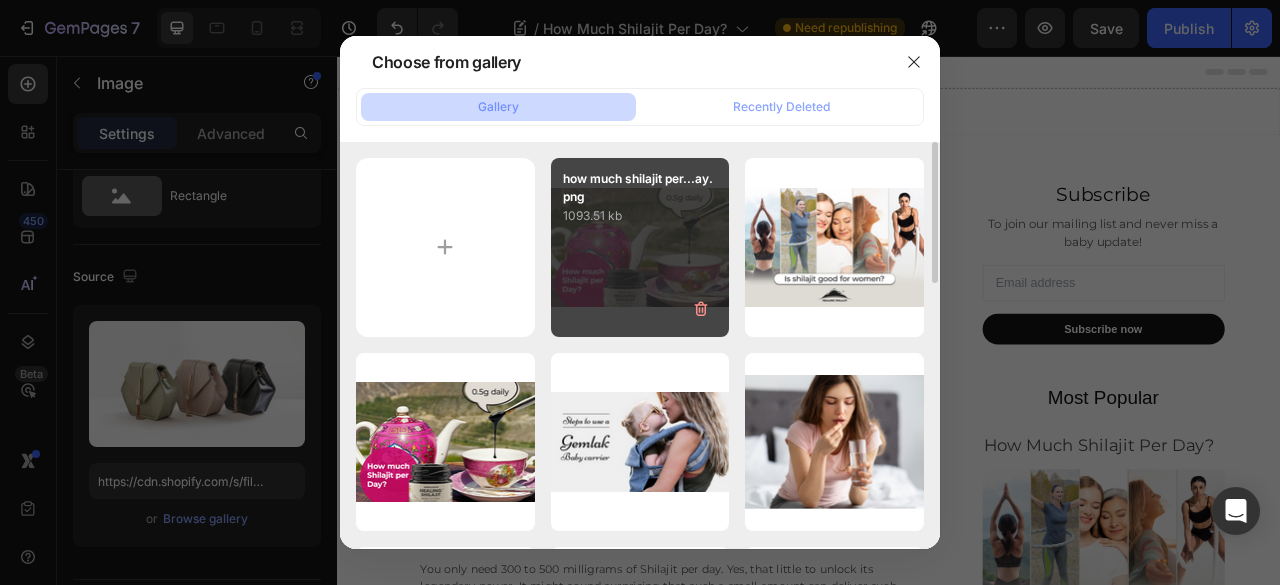 click on "how much shilajit per...ay.png 1093.51 kb" at bounding box center [640, 247] 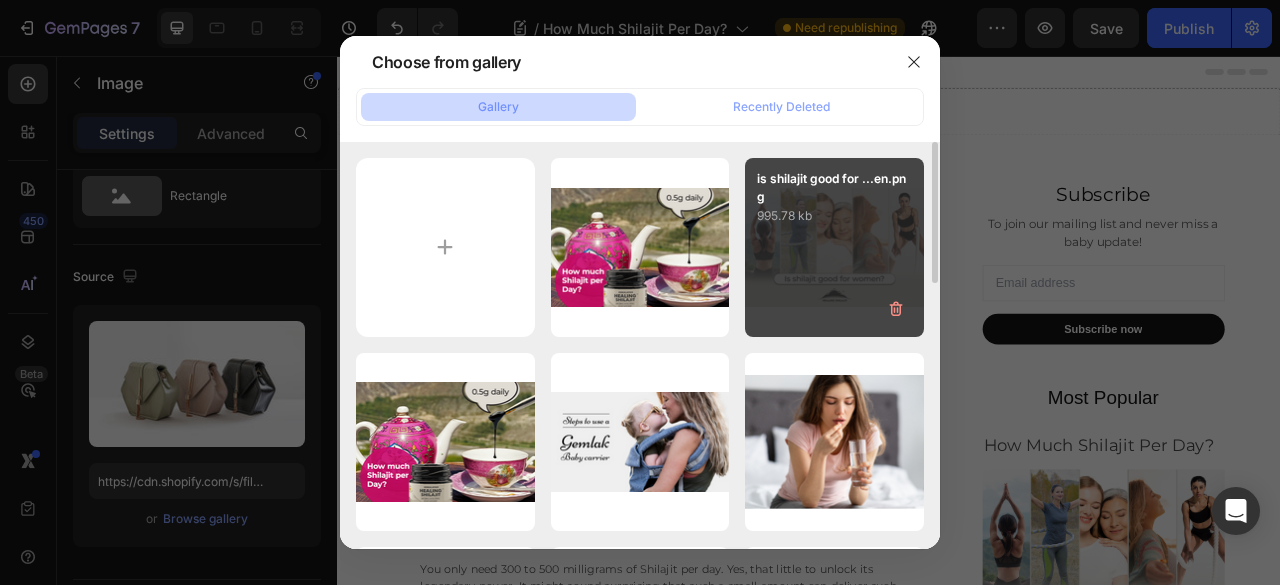 type on "https://cdn.shopify.com/s/files/1/0720/3409/1309/files/gempages_538536067247113363-c87227cc-9ade-4dd2-ba19-4a61451f85ed.png" 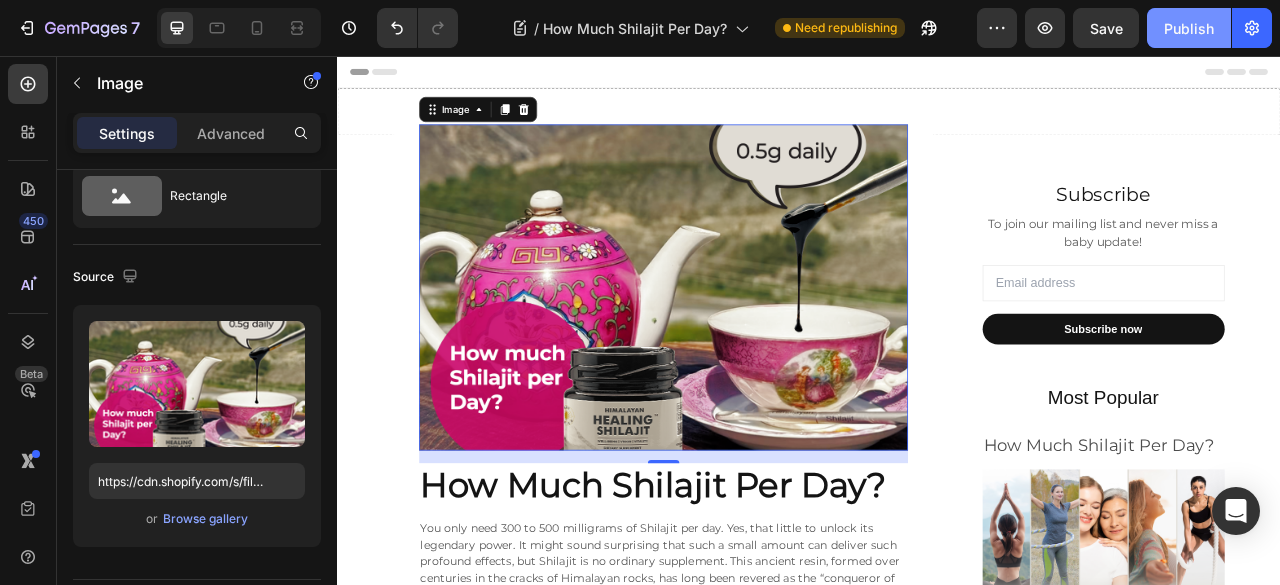 click on "Publish" at bounding box center (1189, 28) 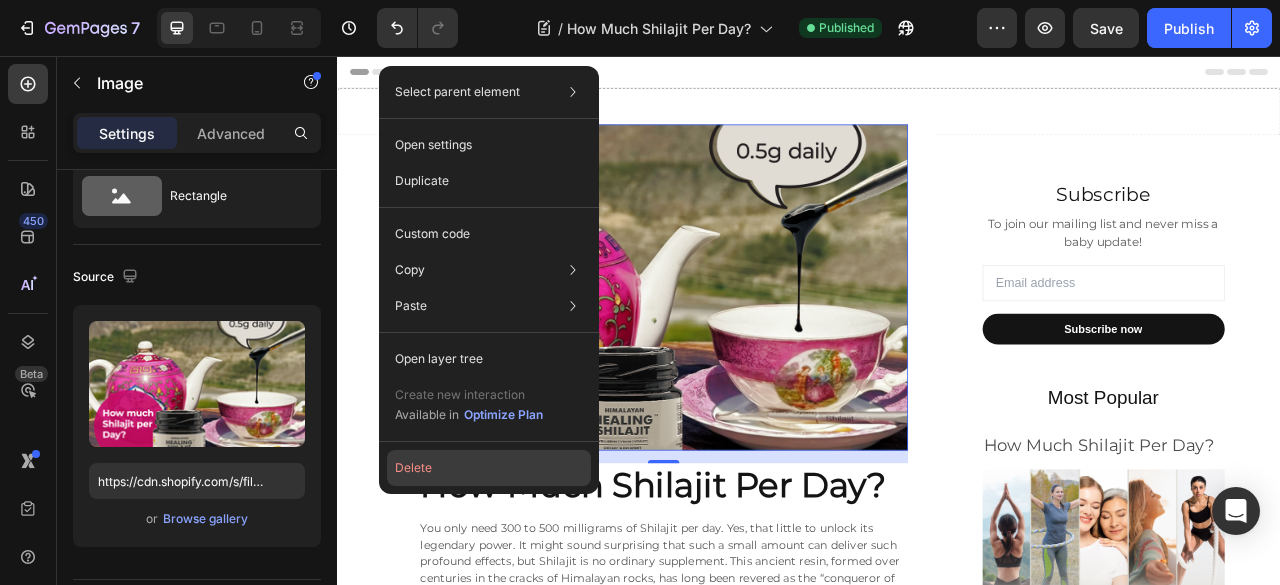 click on "Delete" 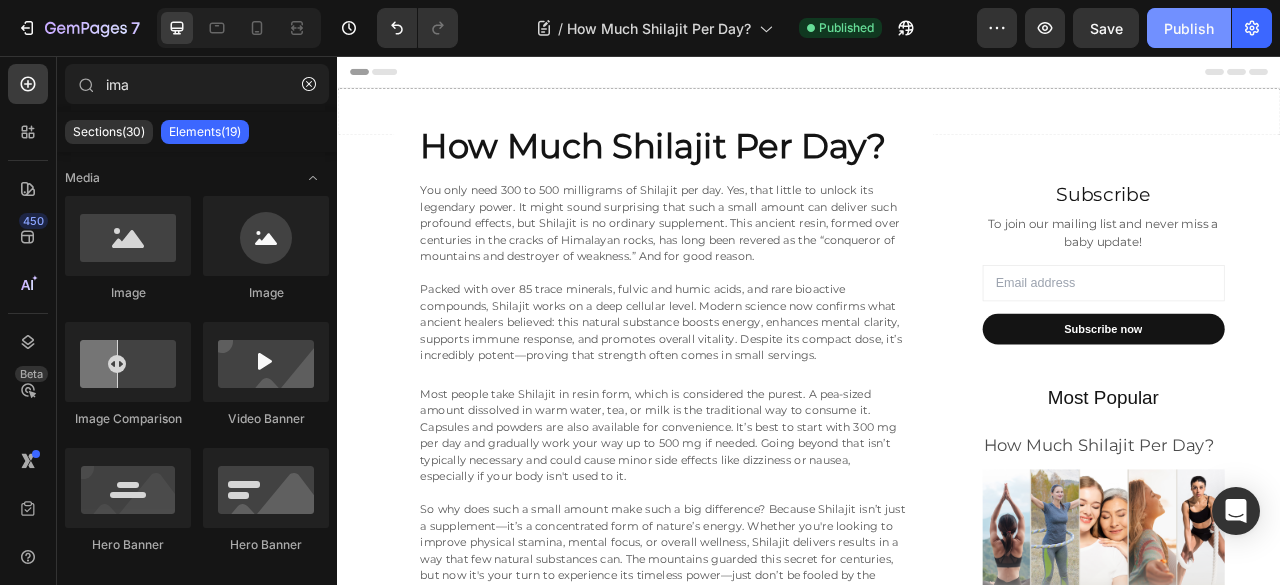 click on "Publish" at bounding box center [1189, 28] 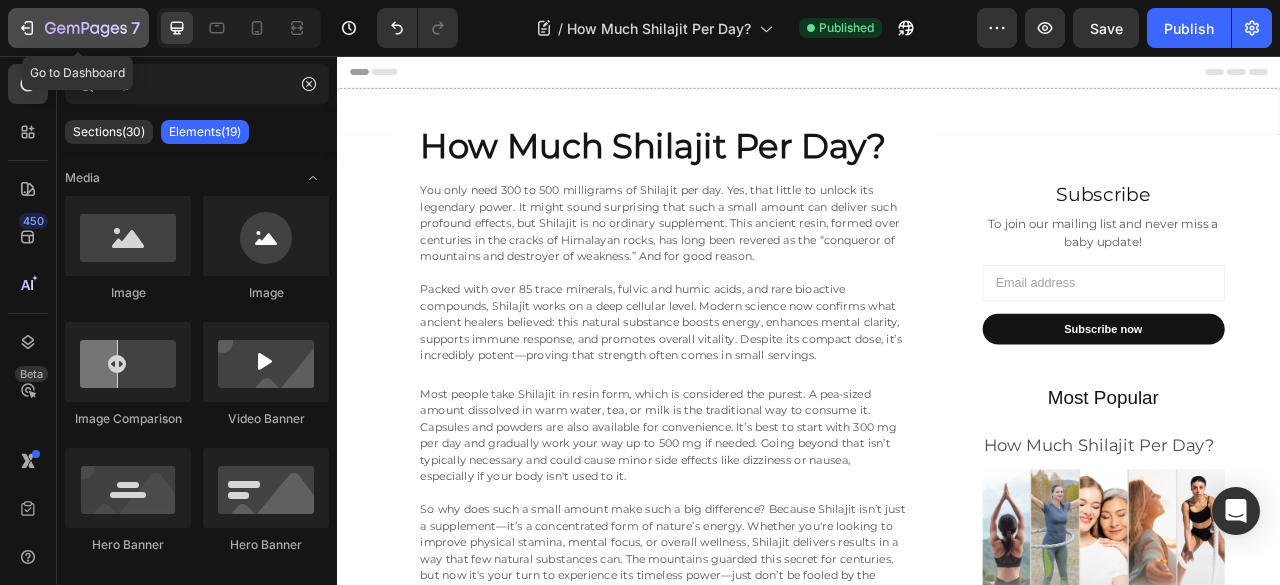 click 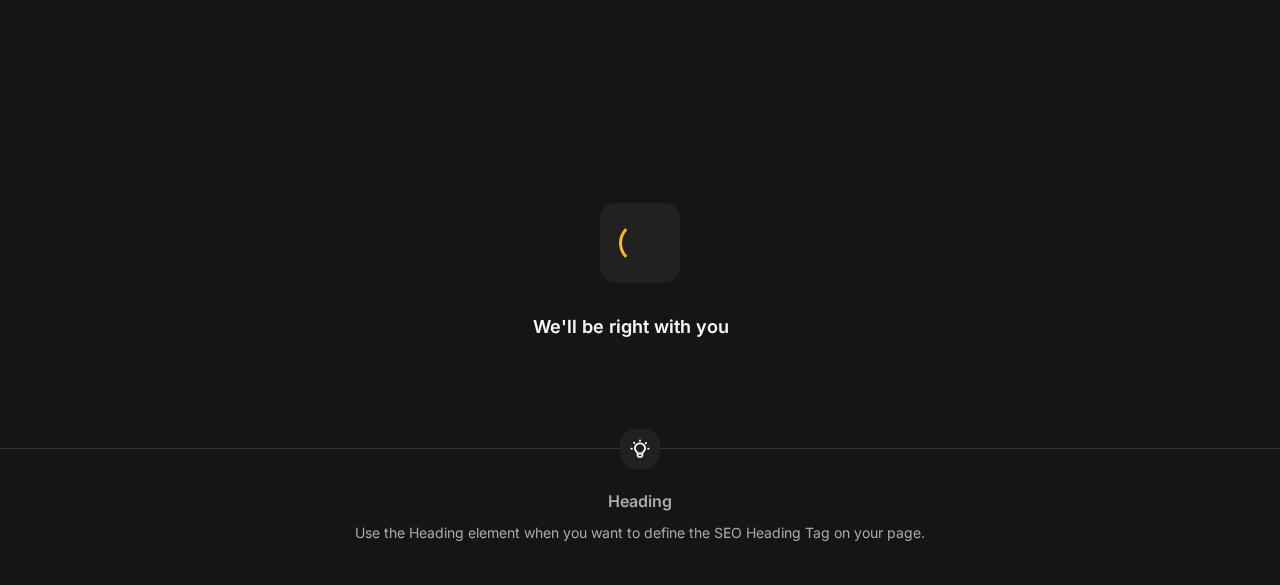 scroll, scrollTop: 0, scrollLeft: 0, axis: both 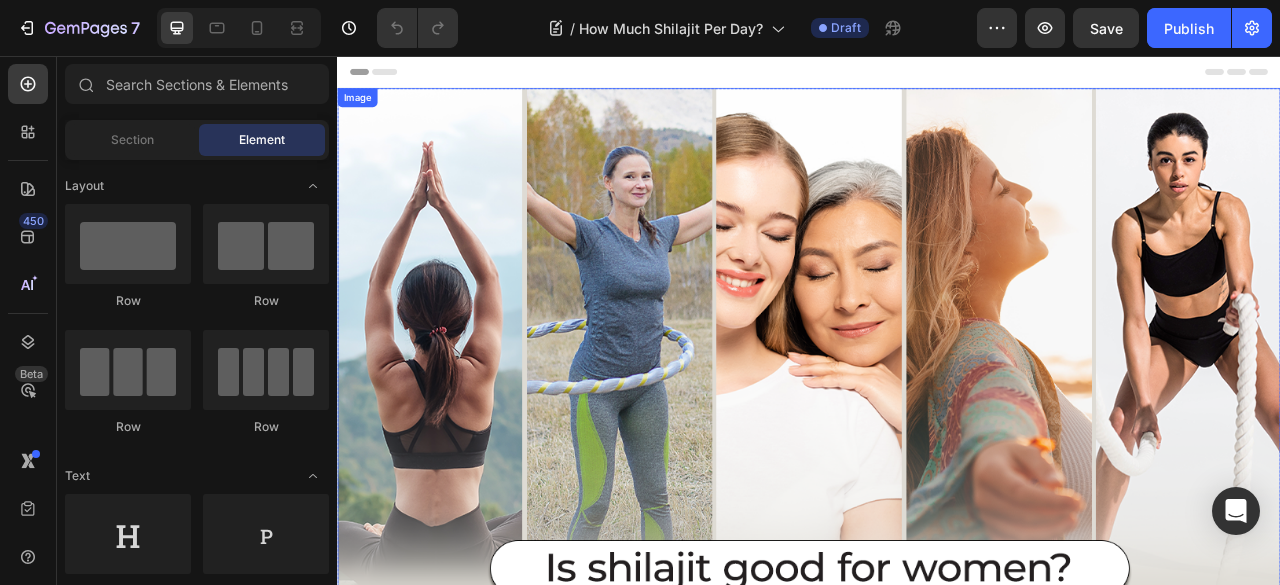 click at bounding box center [937, 497] 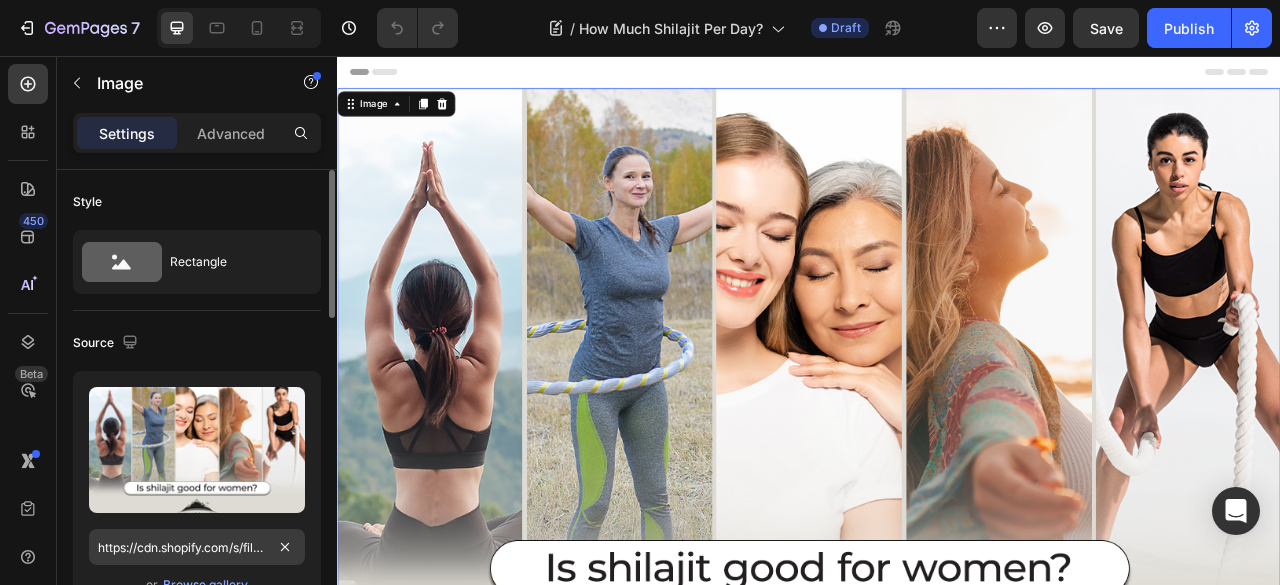 scroll, scrollTop: 66, scrollLeft: 0, axis: vertical 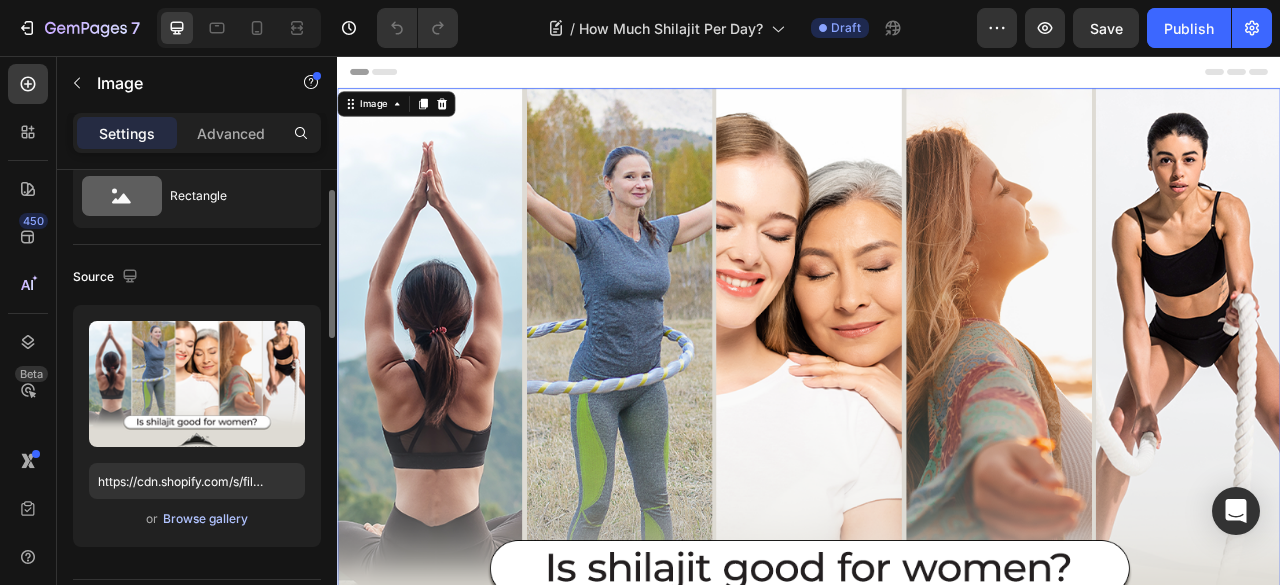 click on "Browse gallery" at bounding box center [205, 519] 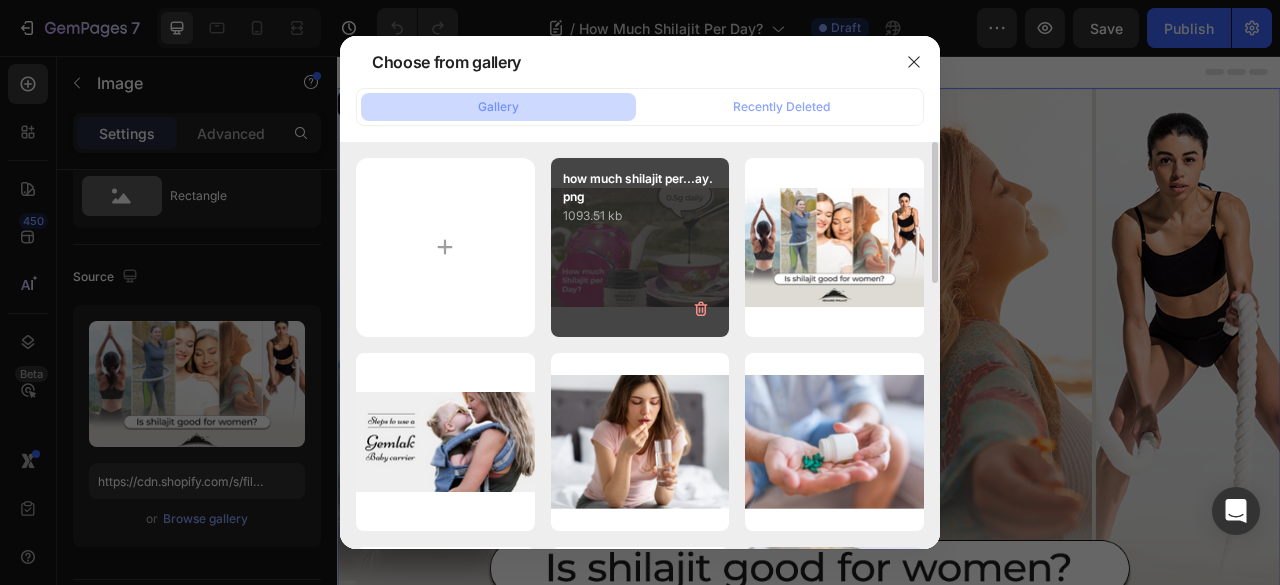 click on "how much shilajit per...ay.png 1093.51 kb" at bounding box center (640, 247) 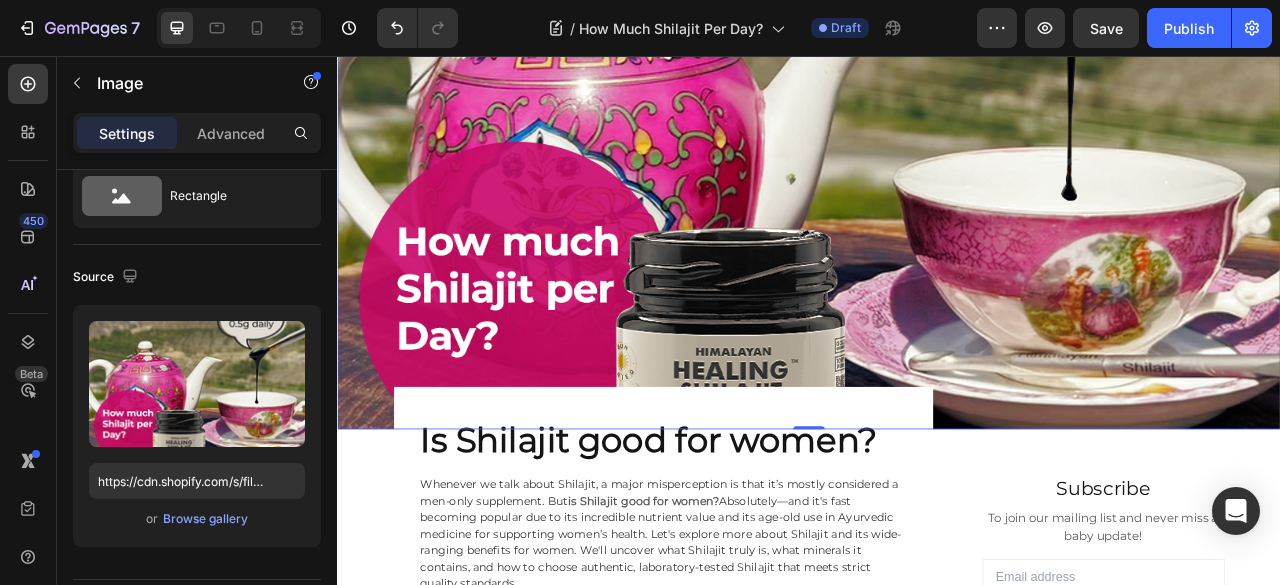 scroll, scrollTop: 366, scrollLeft: 0, axis: vertical 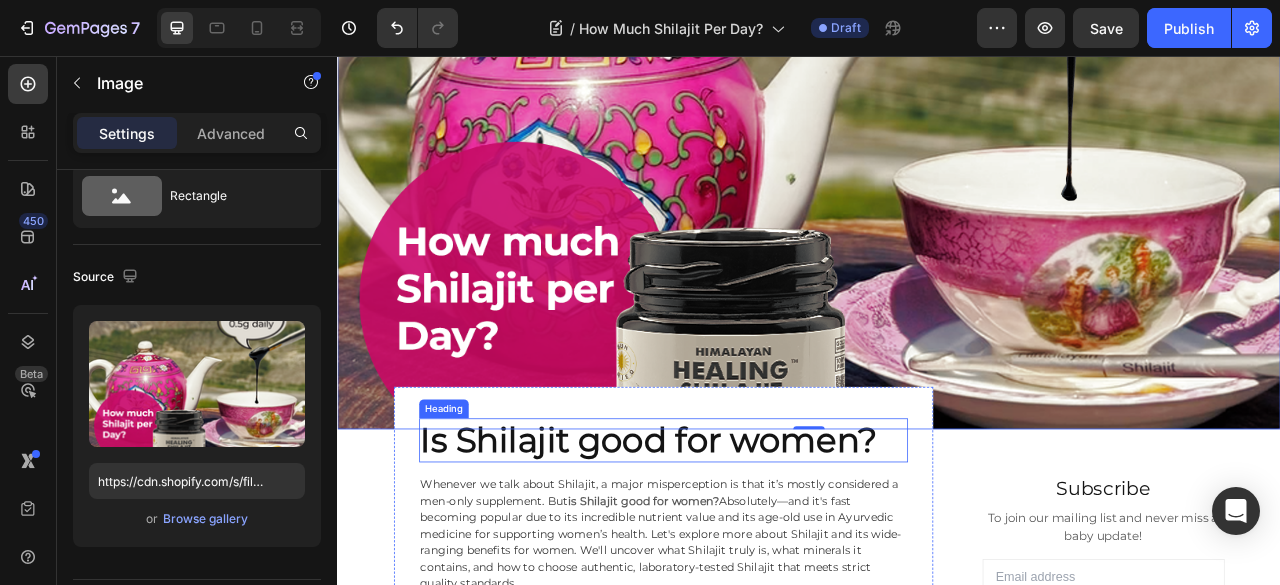 click on "Is Shilajit good for women?" at bounding box center (733, 544) 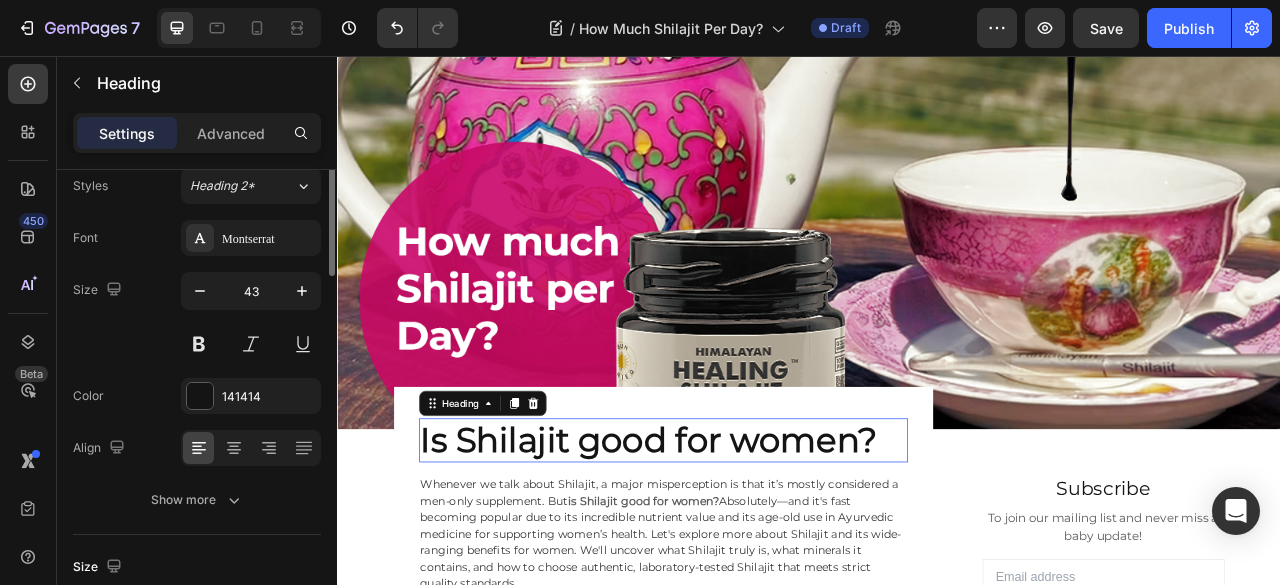 scroll, scrollTop: 0, scrollLeft: 0, axis: both 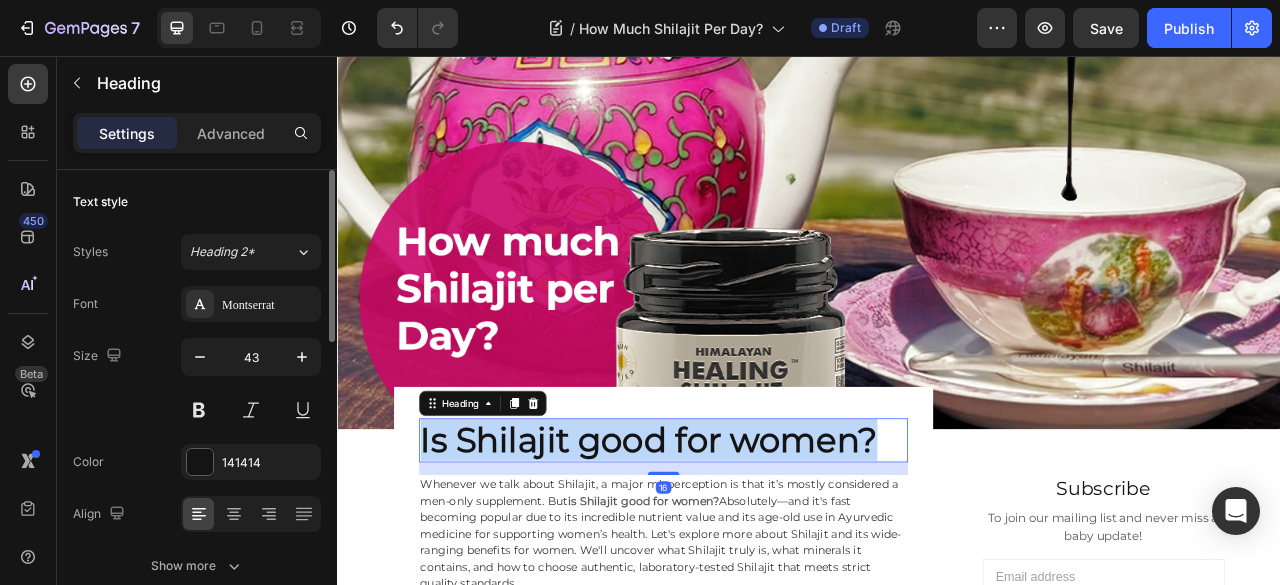 click on "Is Shilajit good for women?" at bounding box center (733, 544) 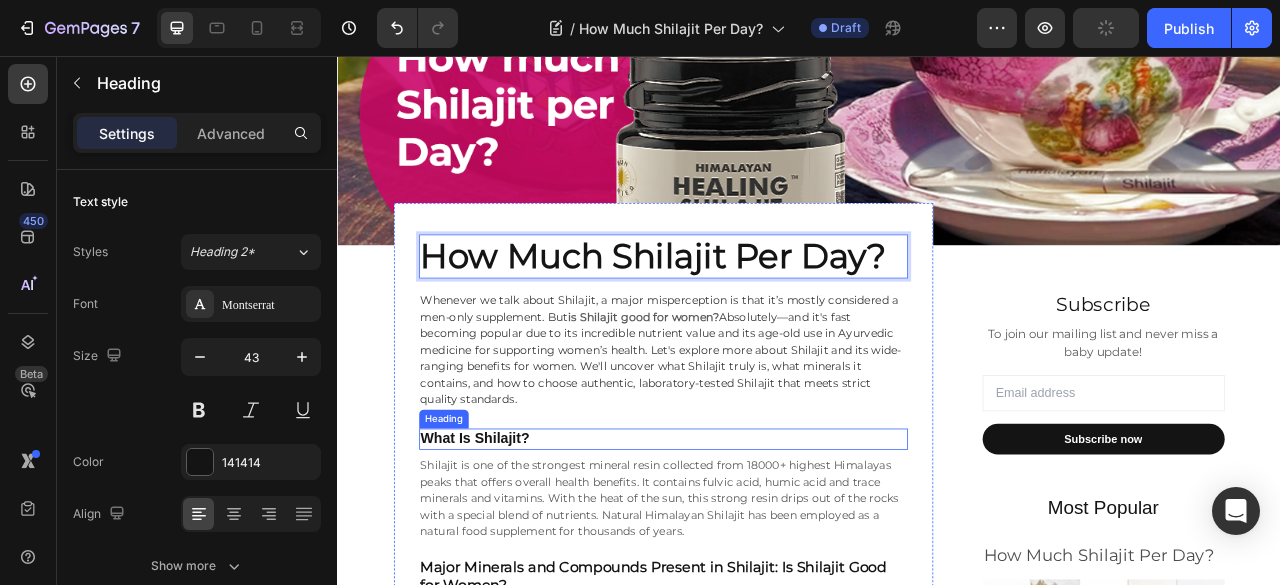 scroll, scrollTop: 633, scrollLeft: 0, axis: vertical 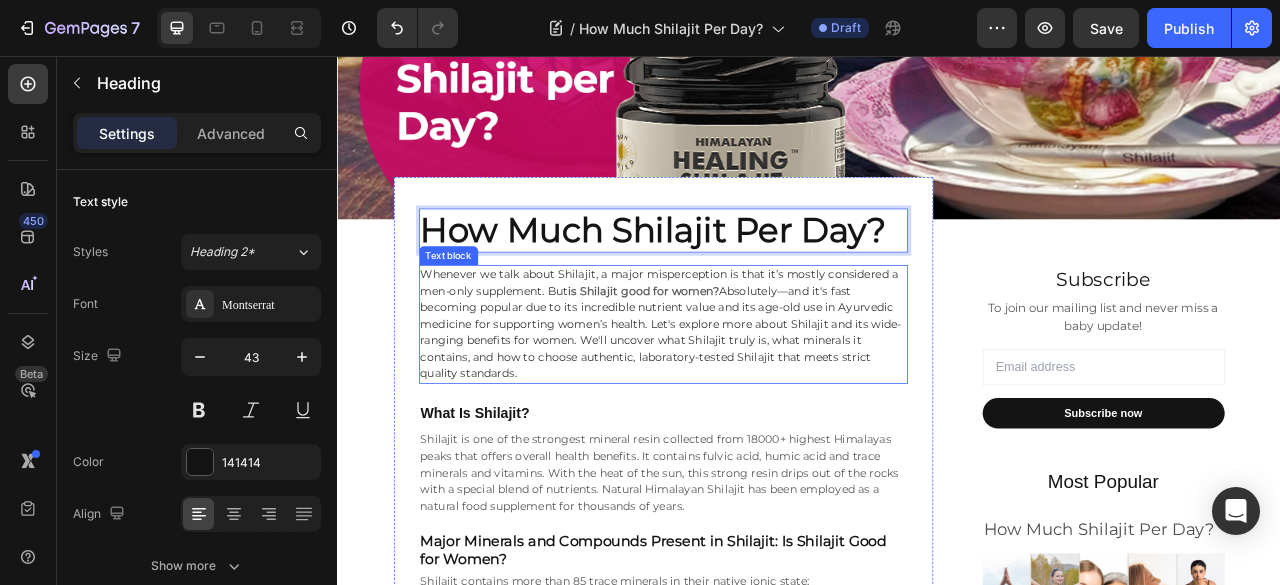click on "Absolutely—and it's fast becoming popular due to its incredible nutrient value and its age-old use in Ayurvedic medicine for supporting women’s health. Let's explore more about Shilajit and its wide-ranging benefits for women. We'll uncover what Shilajit truly is, what minerals it contains, and how to choose authentic, laboratory-tested Shilajit that meets strict quality standards." at bounding box center [749, 407] 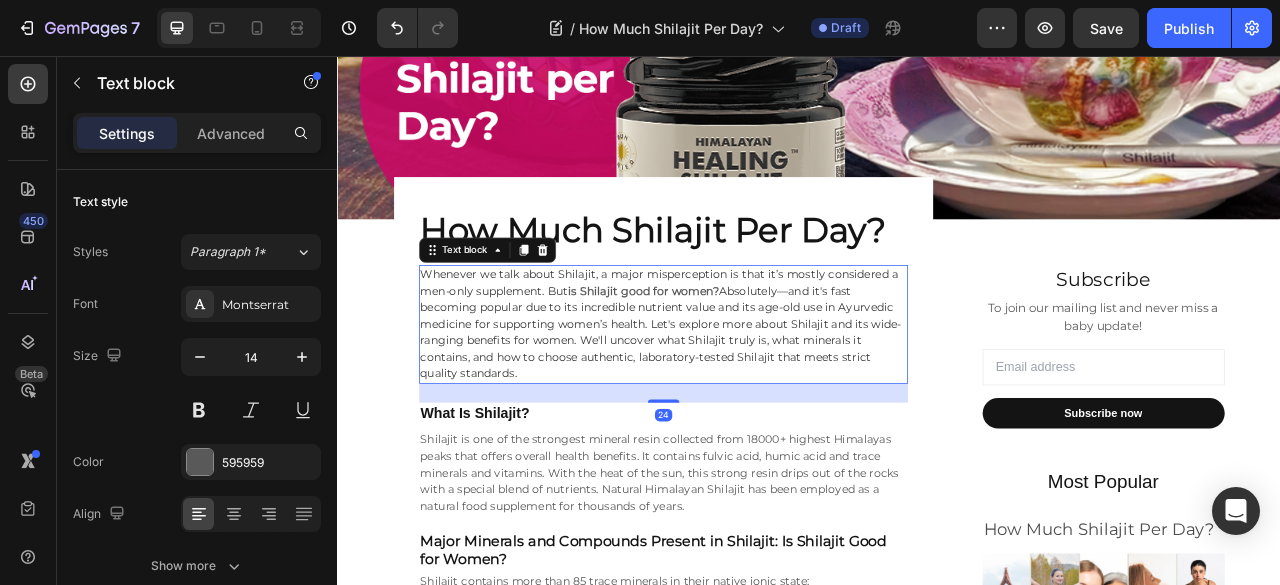 click on "Absolutely—and it's fast becoming popular due to its incredible nutrient value and its age-old use in Ayurvedic medicine for supporting women’s health. Let's explore more about Shilajit and its wide-ranging benefits for women. We'll uncover what Shilajit truly is, what minerals it contains, and how to choose authentic, laboratory-tested Shilajit that meets strict quality standards." at bounding box center [749, 407] 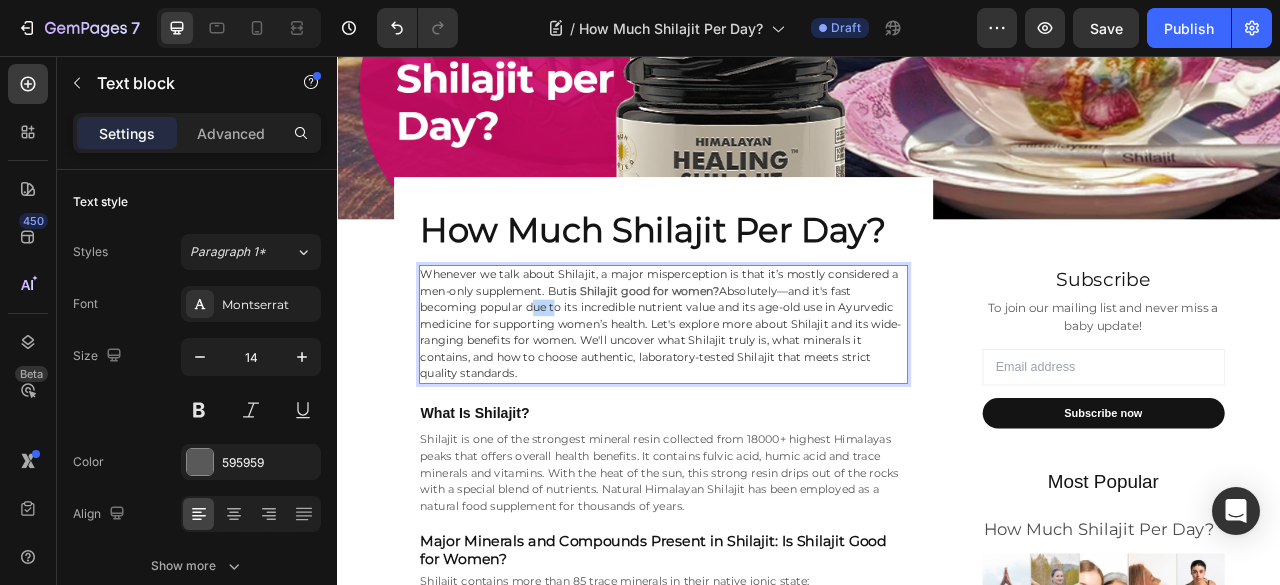 click on "Absolutely—and it's fast becoming popular due to its incredible nutrient value and its age-old use in Ayurvedic medicine for supporting women’s health. Let's explore more about Shilajit and its wide-ranging benefits for women. We'll uncover what Shilajit truly is, what minerals it contains, and how to choose authentic, laboratory-tested Shilajit that meets strict quality standards." at bounding box center (749, 407) 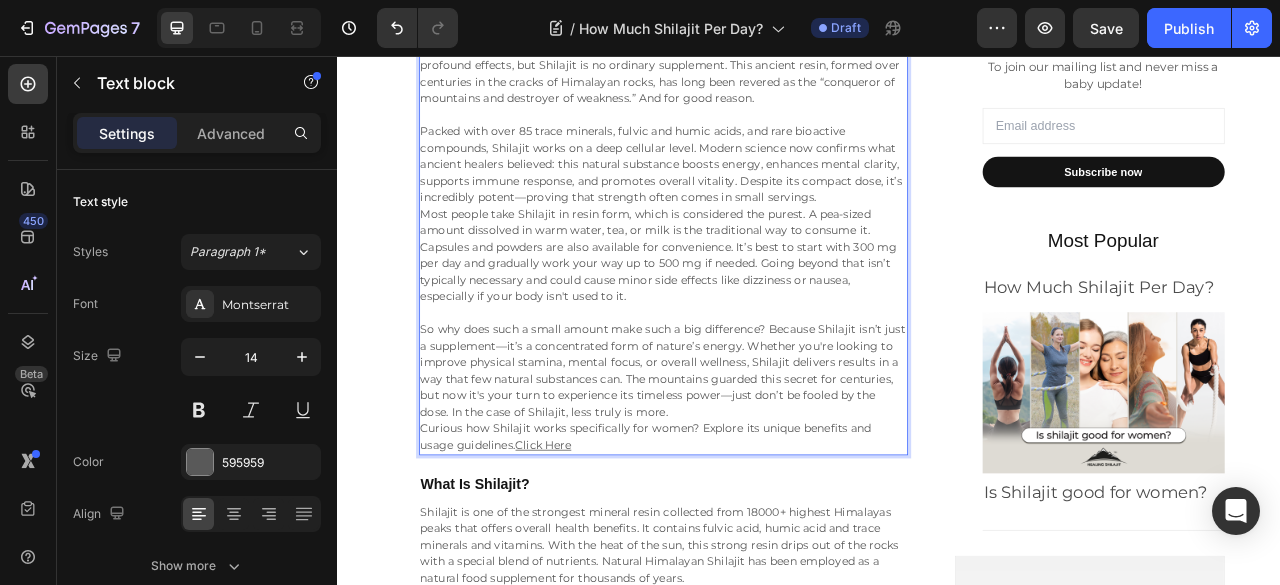 scroll, scrollTop: 947, scrollLeft: 0, axis: vertical 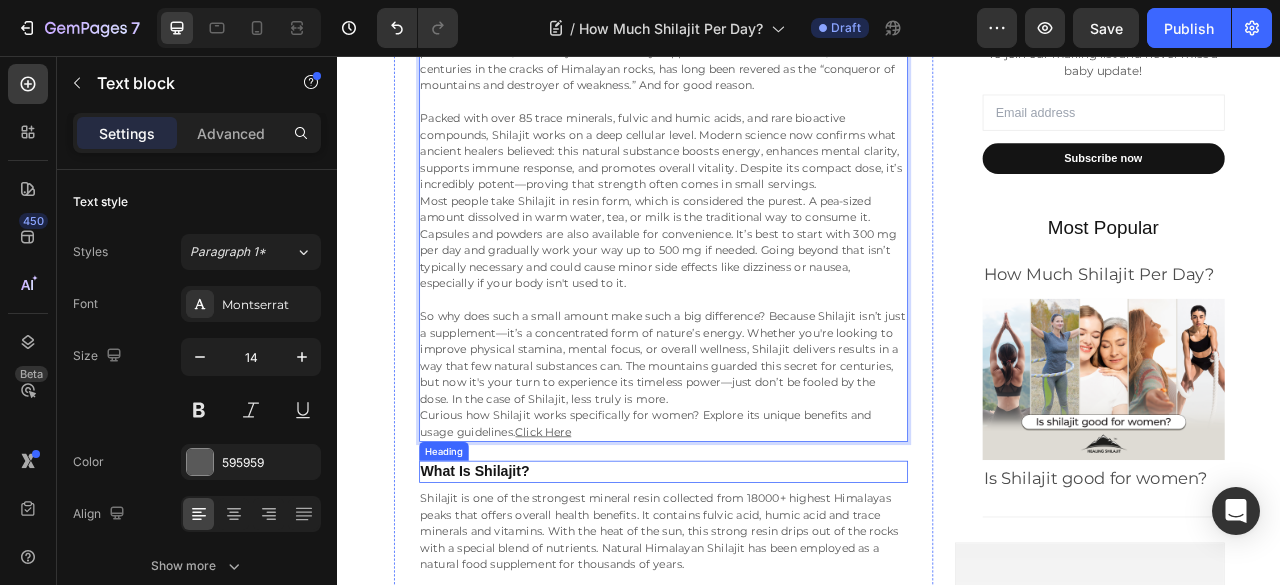 click on "What Is Shilajit?" at bounding box center (512, 584) 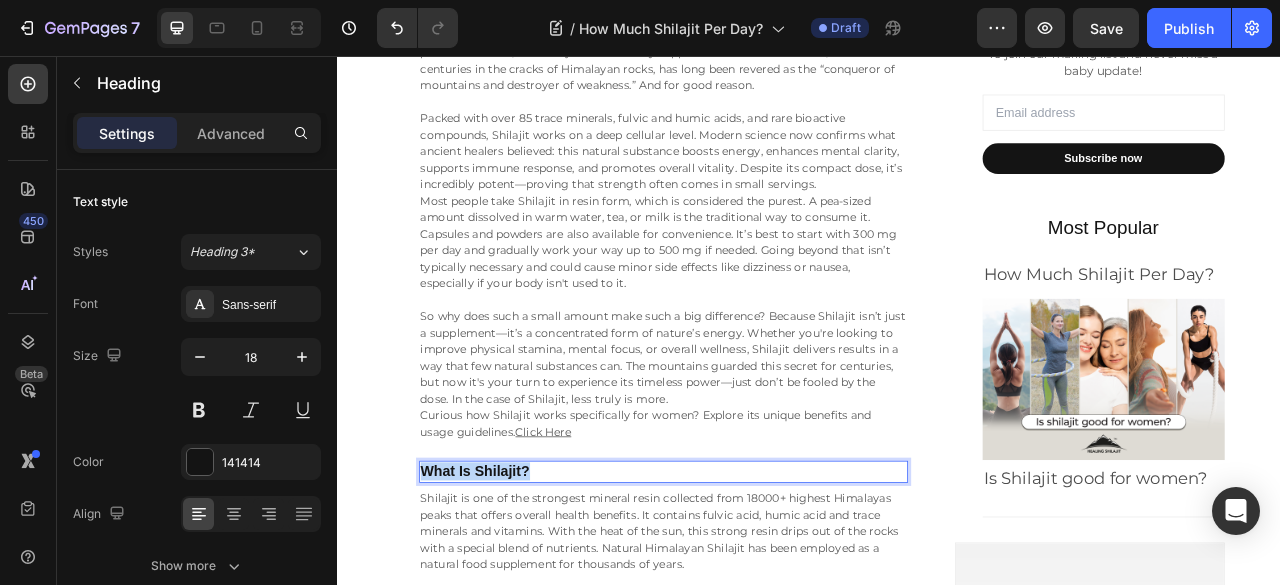 click on "What Is Shilajit?" at bounding box center (512, 584) 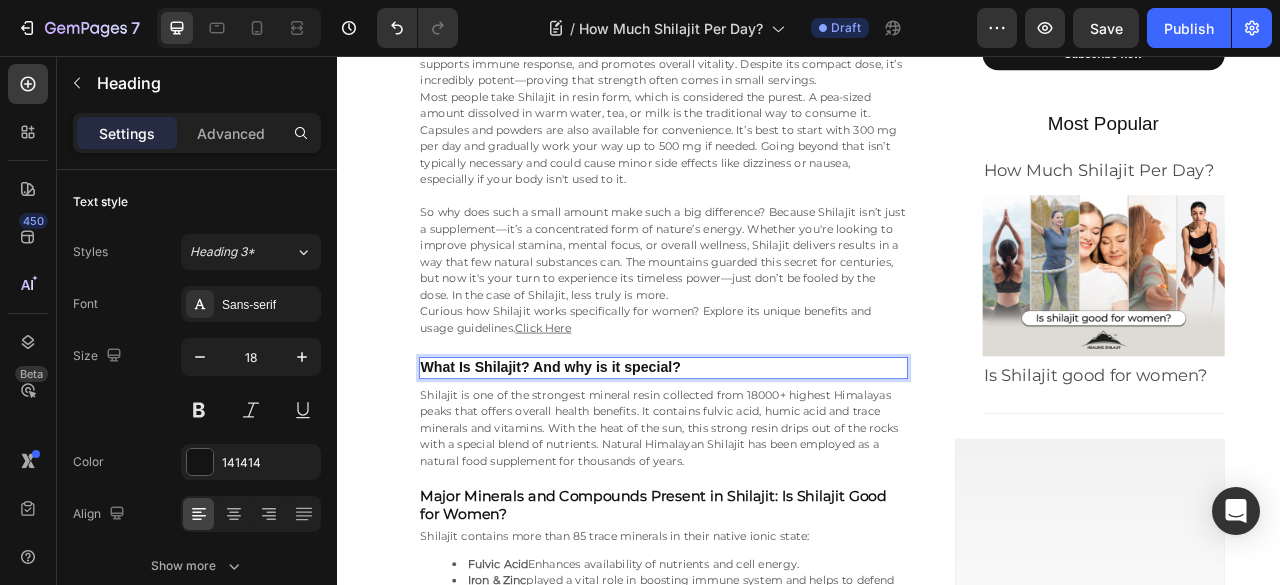 scroll, scrollTop: 1114, scrollLeft: 0, axis: vertical 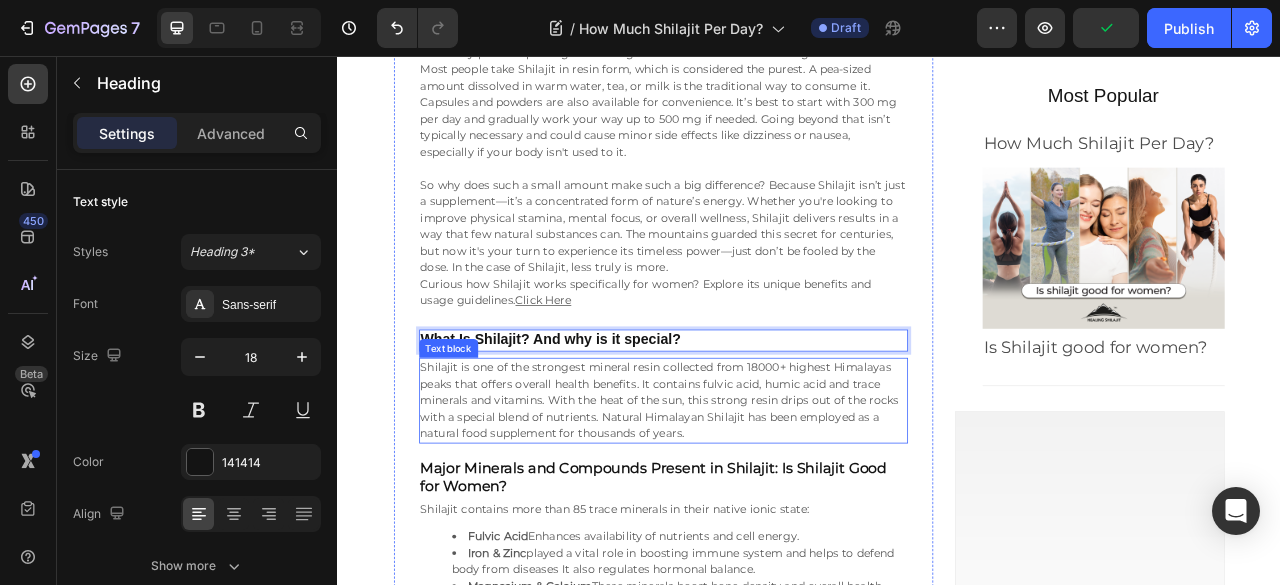 click on "Shilajit is one of the strongest mineral resin collected from 18000+ highest Himalayas peaks that offers overall health benefits. It contains fulvic acid, humic acid and trace minerals and vitamins. With the heat of the sun, this strong resin drips out of the rocks with a special blend of nutrients. Natural Himalayan Shilajit has been employed as a natural food supplement for thousands of years." at bounding box center [752, 494] 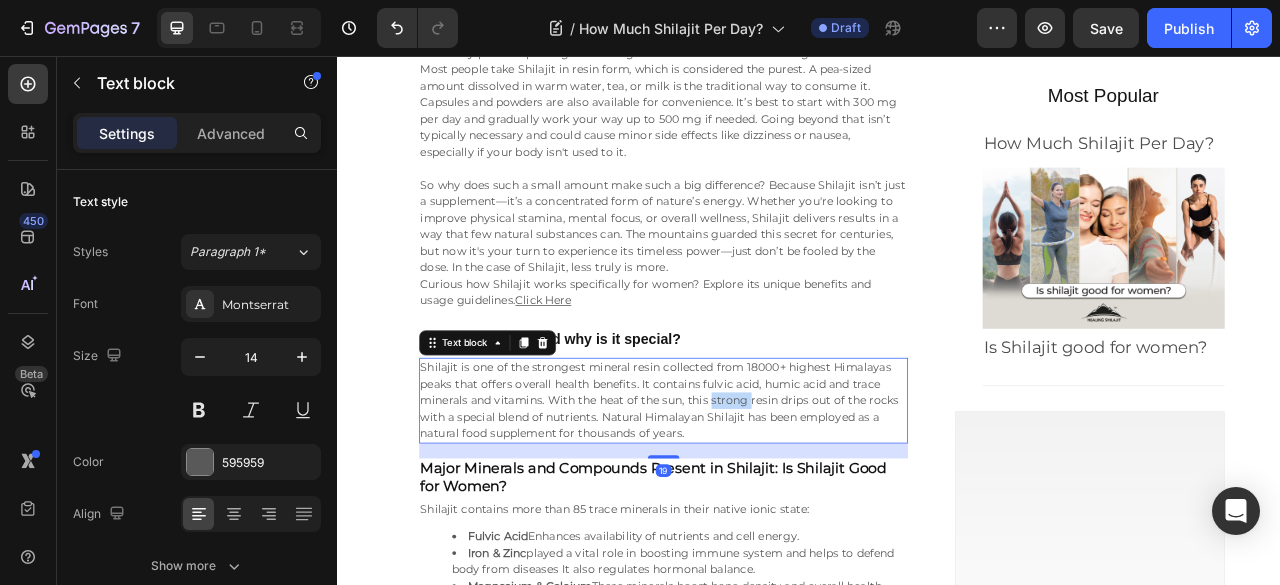 click on "Shilajit is one of the strongest mineral resin collected from 18000+ highest Himalayas peaks that offers overall health benefits. It contains fulvic acid, humic acid and trace minerals and vitamins. With the heat of the sun, this strong resin drips out of the rocks with a special blend of nutrients. Natural Himalayan Shilajit has been employed as a natural food supplement for thousands of years." at bounding box center [752, 494] 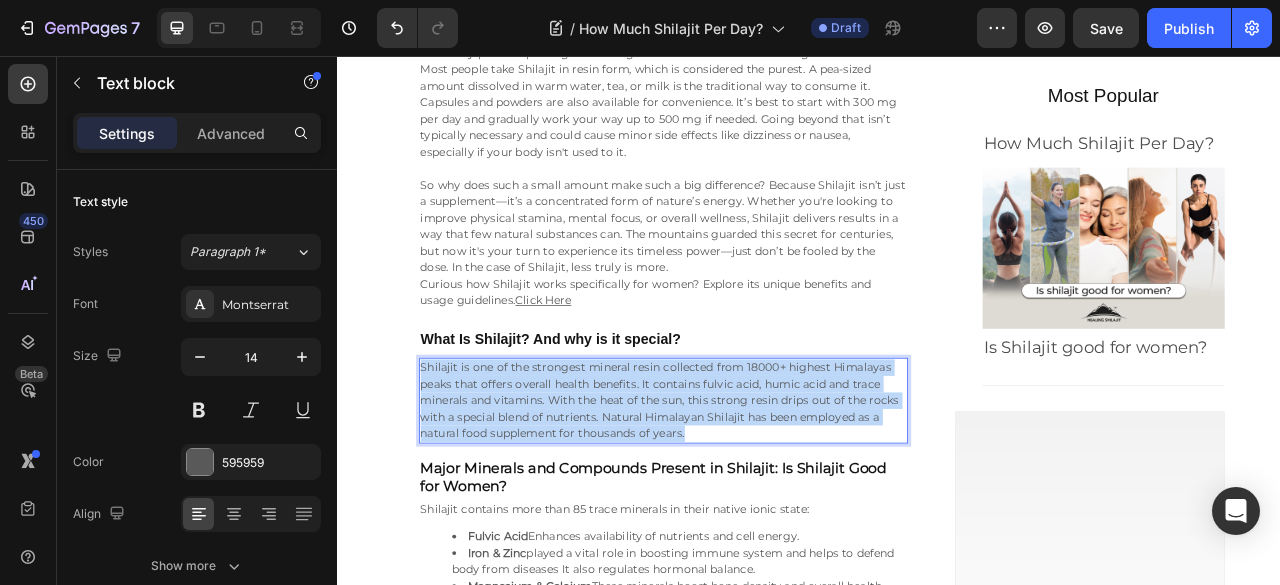 click on "Shilajit is one of the strongest mineral resin collected from 18000+ highest Himalayas peaks that offers overall health benefits. It contains fulvic acid, humic acid and trace minerals and vitamins. With the heat of the sun, this strong resin drips out of the rocks with a special blend of nutrients. Natural Himalayan Shilajit has been employed as a natural food supplement for thousands of years." at bounding box center [752, 494] 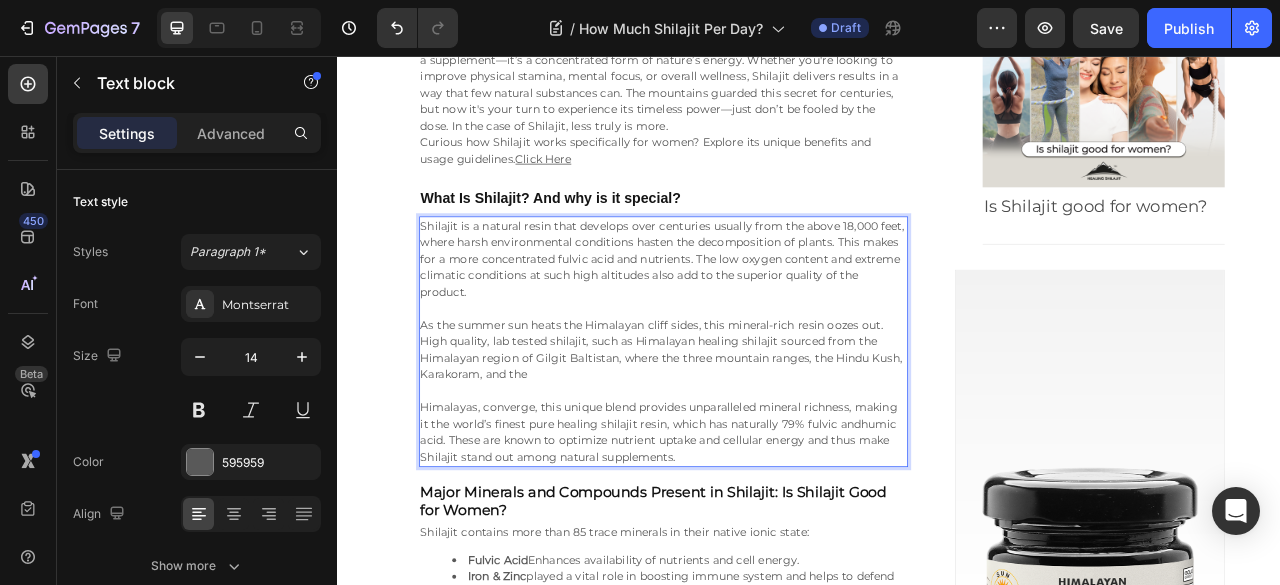 scroll, scrollTop: 1338, scrollLeft: 0, axis: vertical 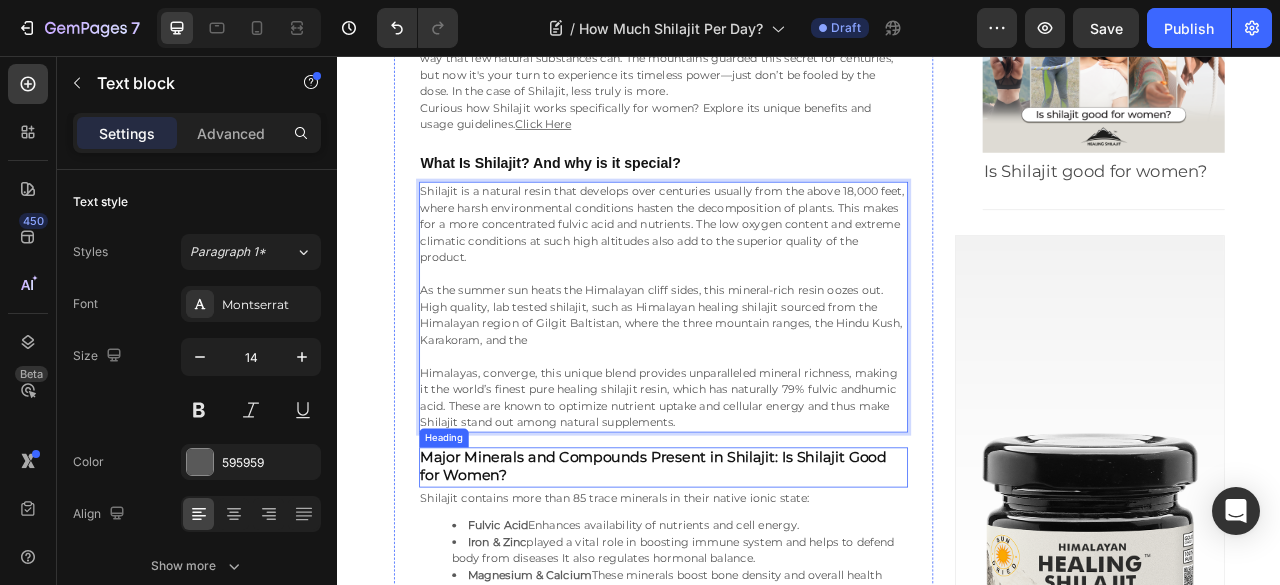 click on "Major Minerals and Compounds Present in Shilajit: Is Shilajit Good for Women?" at bounding box center [739, 578] 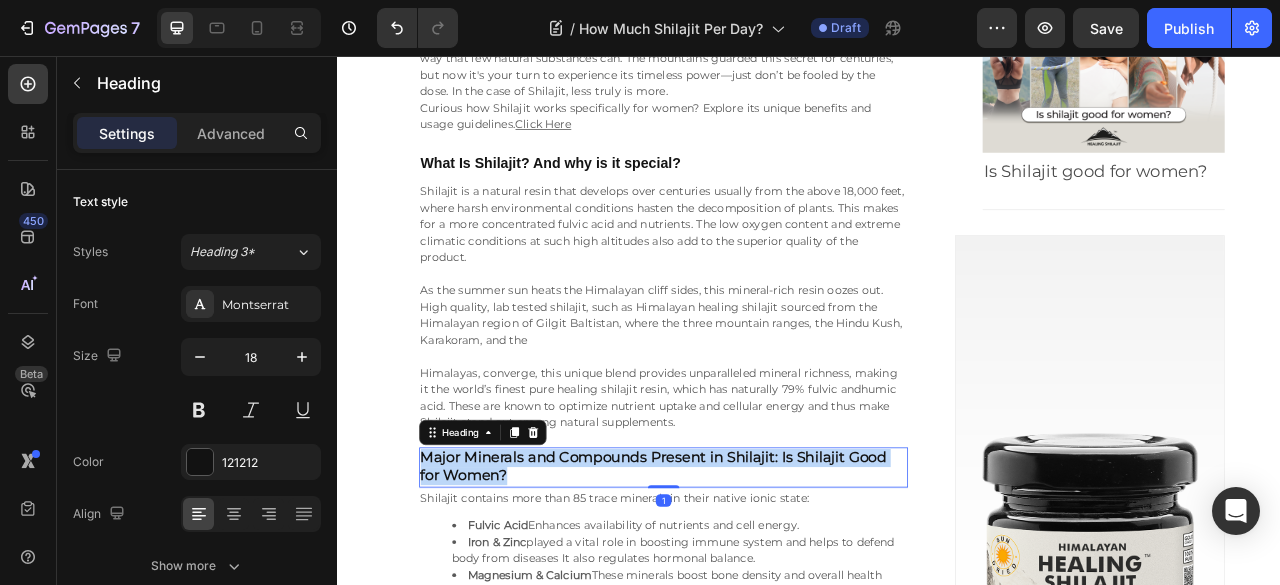 click on "Major Minerals and Compounds Present in Shilajit: Is Shilajit Good for Women?" at bounding box center [739, 578] 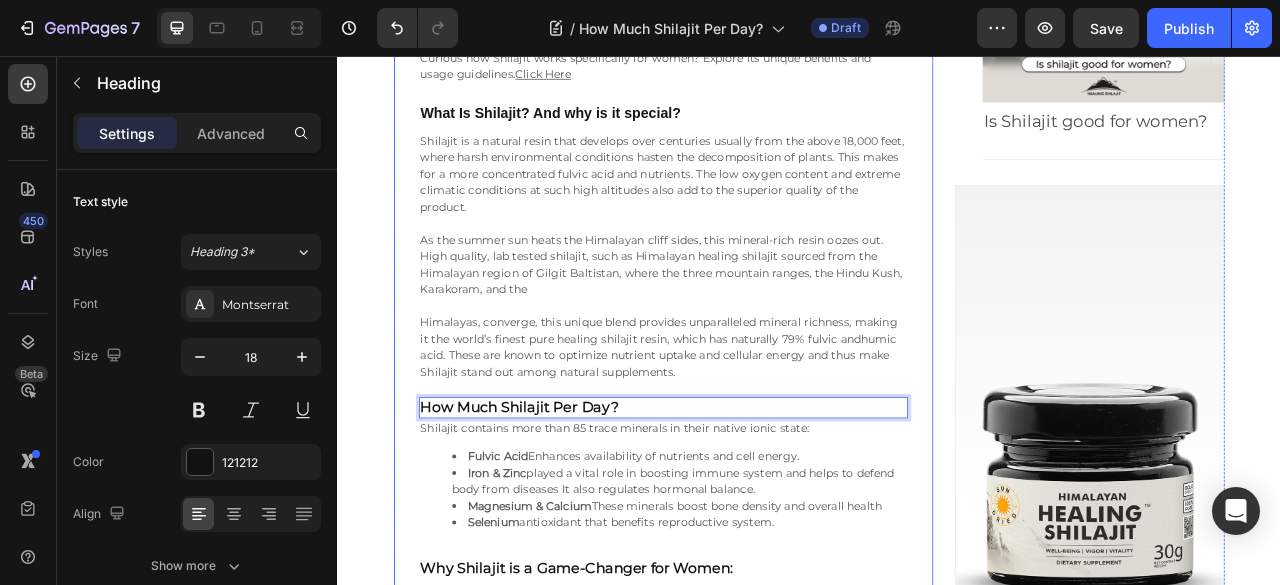 scroll, scrollTop: 1404, scrollLeft: 0, axis: vertical 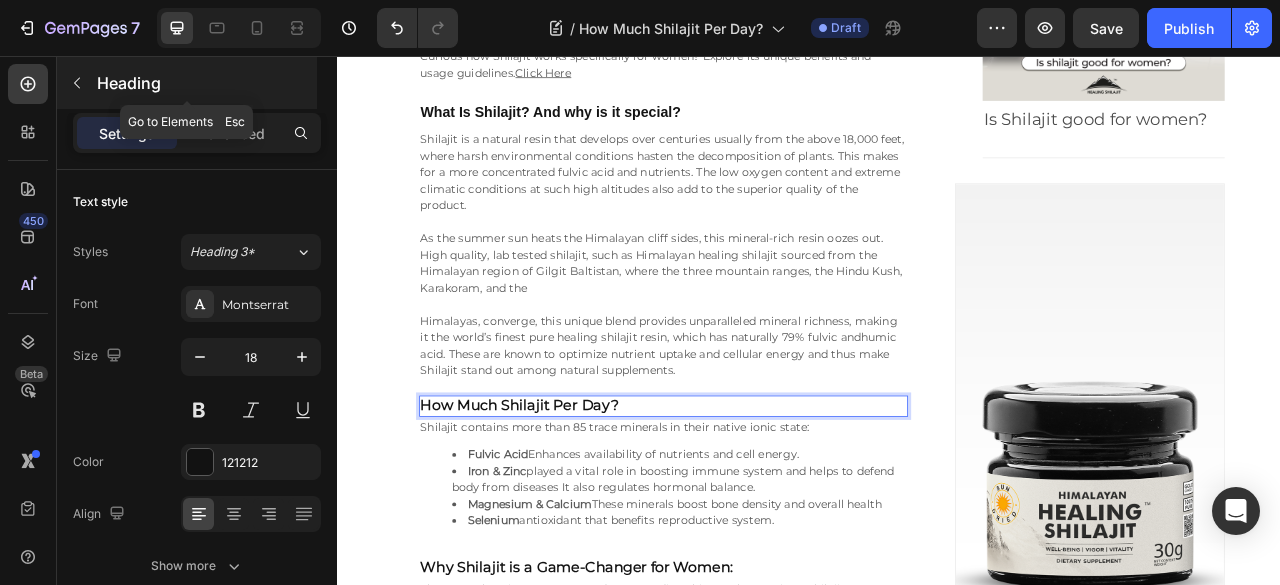 click 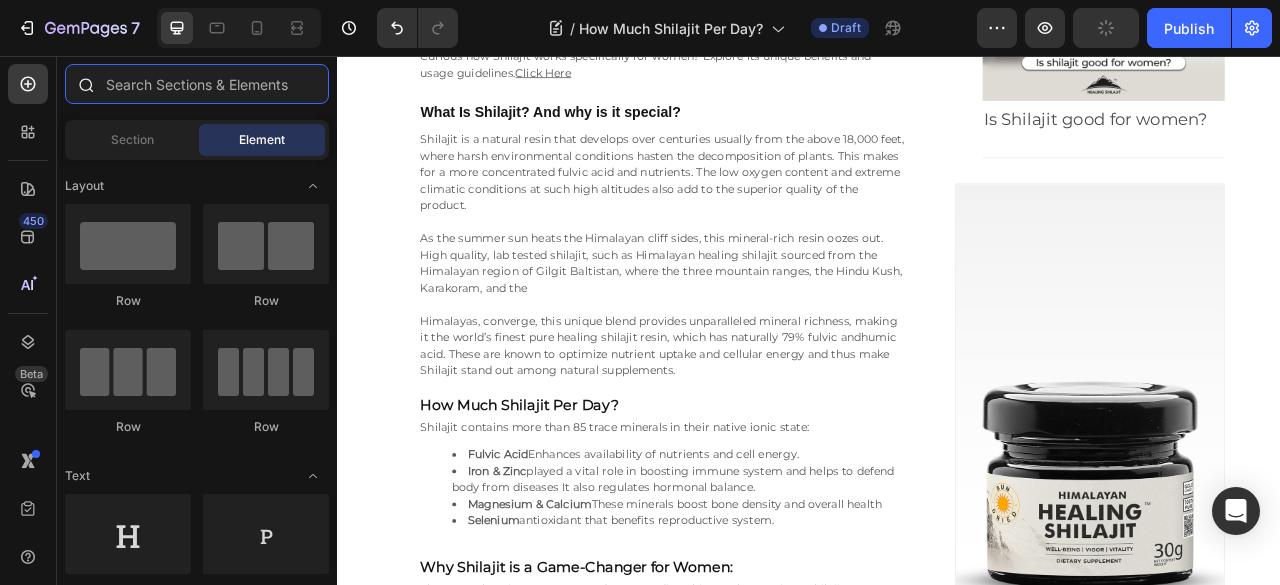 click at bounding box center (197, 84) 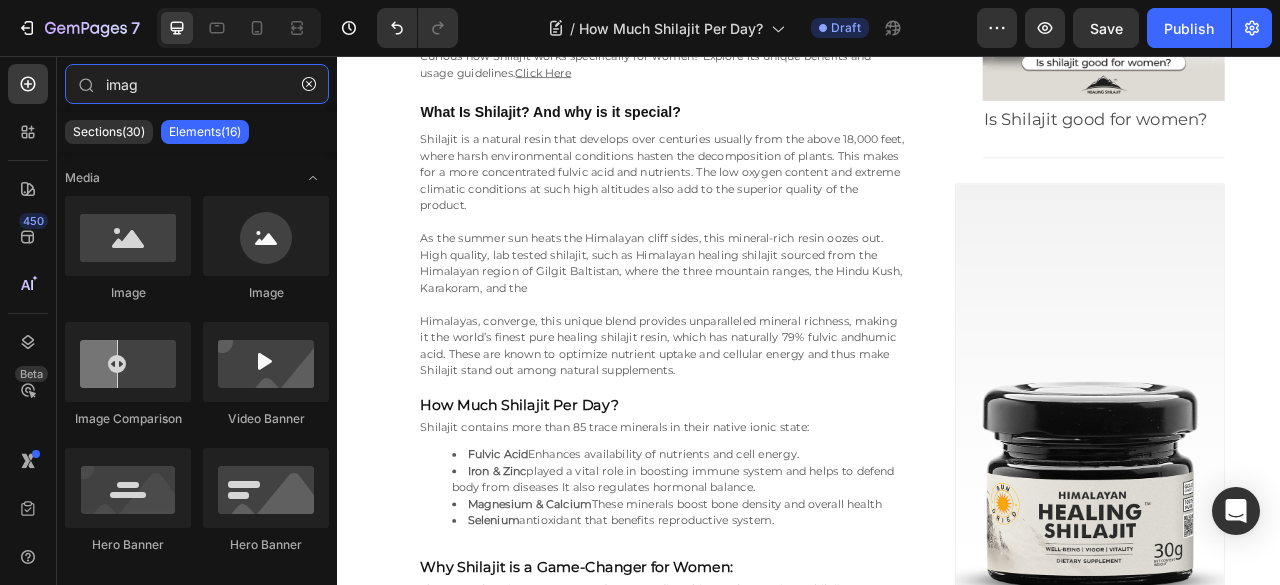 type on "imag" 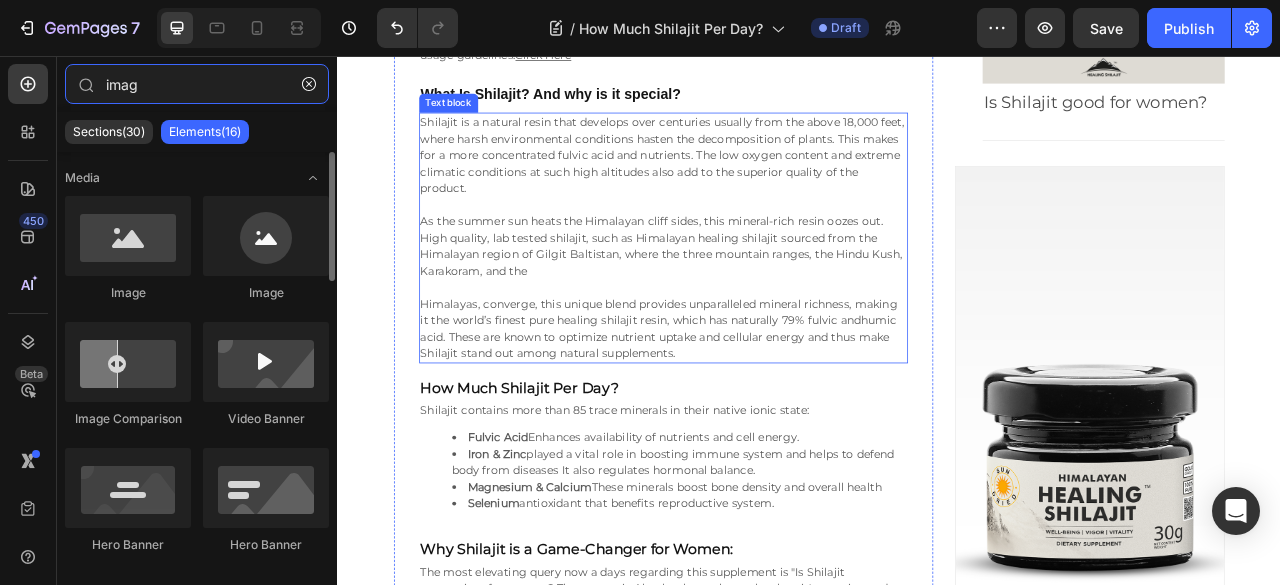 scroll, scrollTop: 1438, scrollLeft: 0, axis: vertical 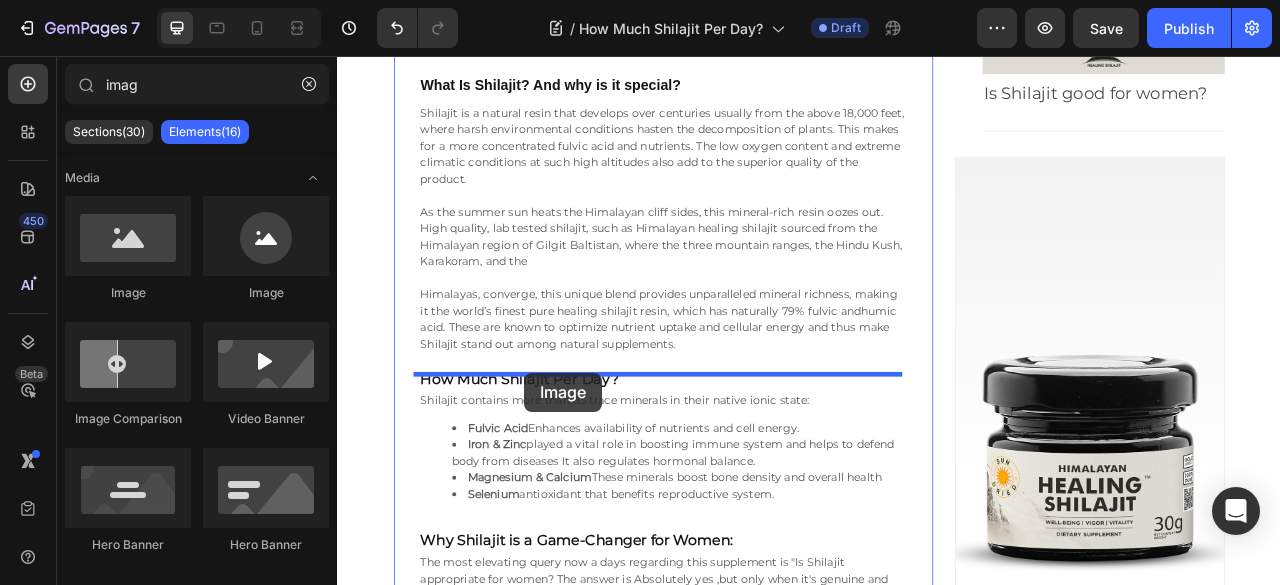 drag, startPoint x: 471, startPoint y: 303, endPoint x: 576, endPoint y: 459, distance: 188.04521 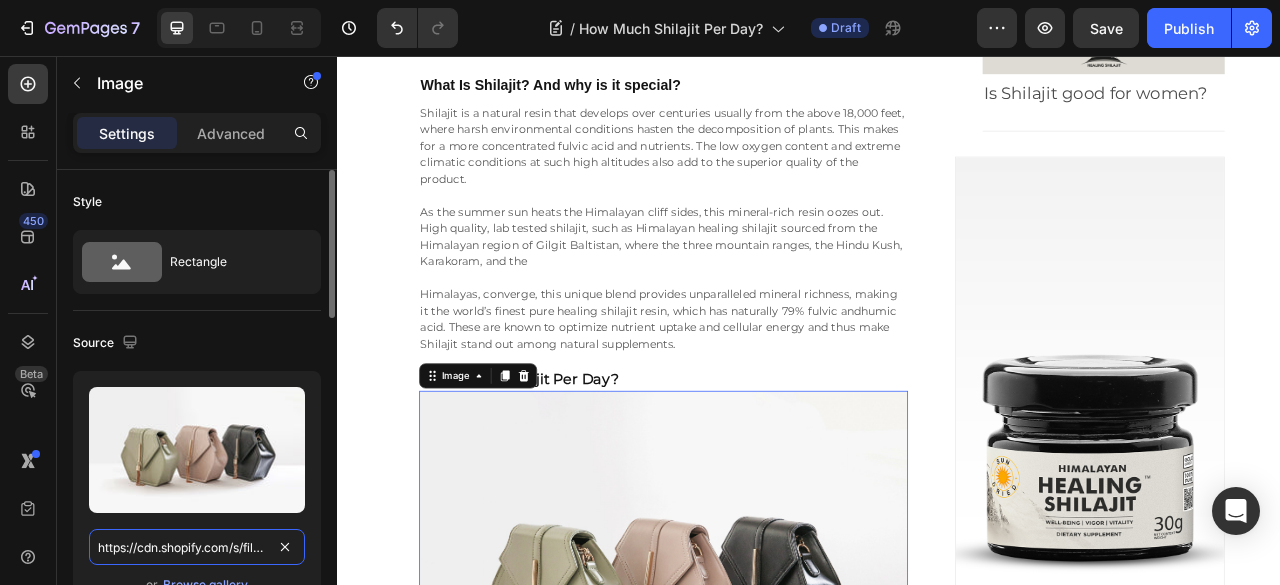 click on "https://cdn.shopify.com/s/files/1/2005/9307/files/image_demo.jpg" at bounding box center [197, 547] 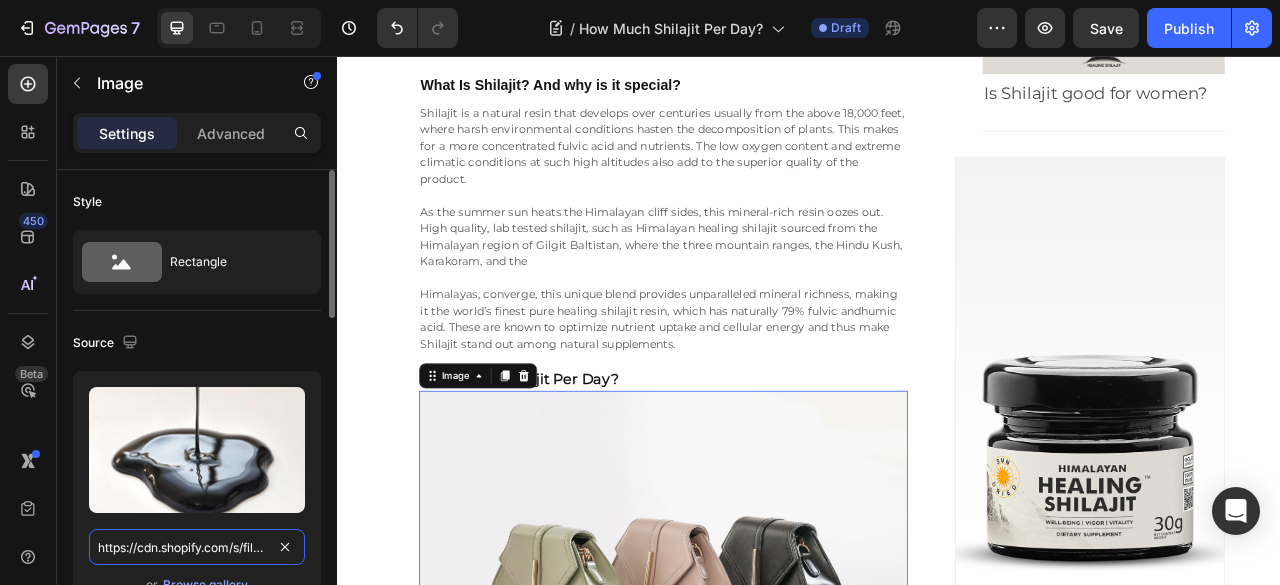 scroll, scrollTop: 0, scrollLeft: 464, axis: horizontal 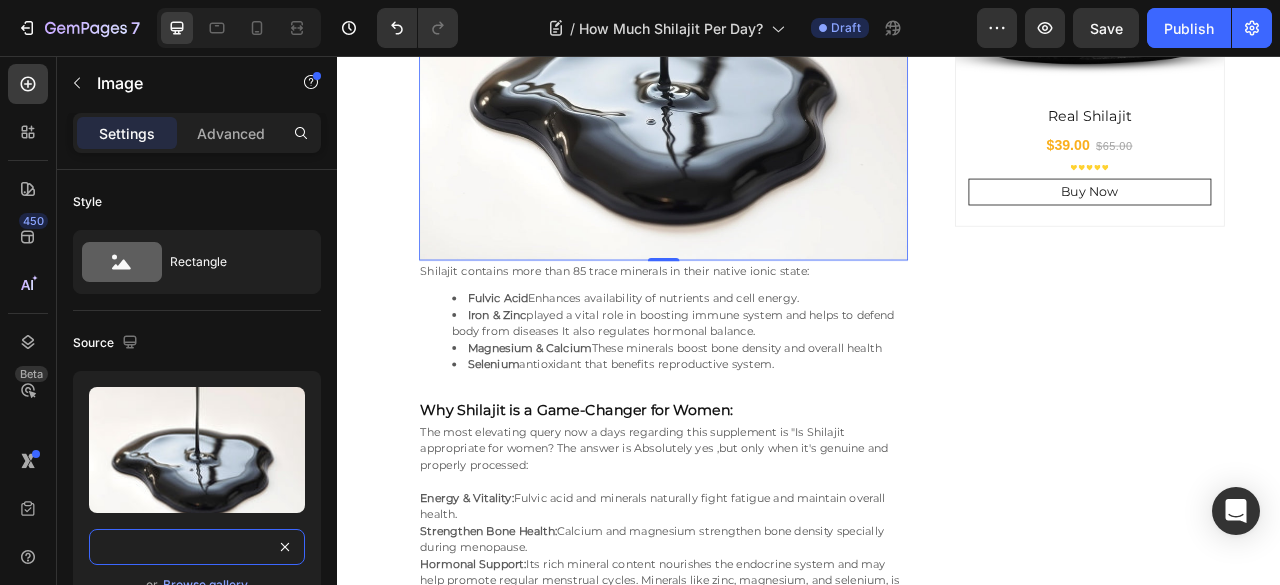 type on "https://cdn.shopify.com/s/files/1/0720/3409/1309/files/an_artistic_repres_image.jpg?v=1753977173&width=933" 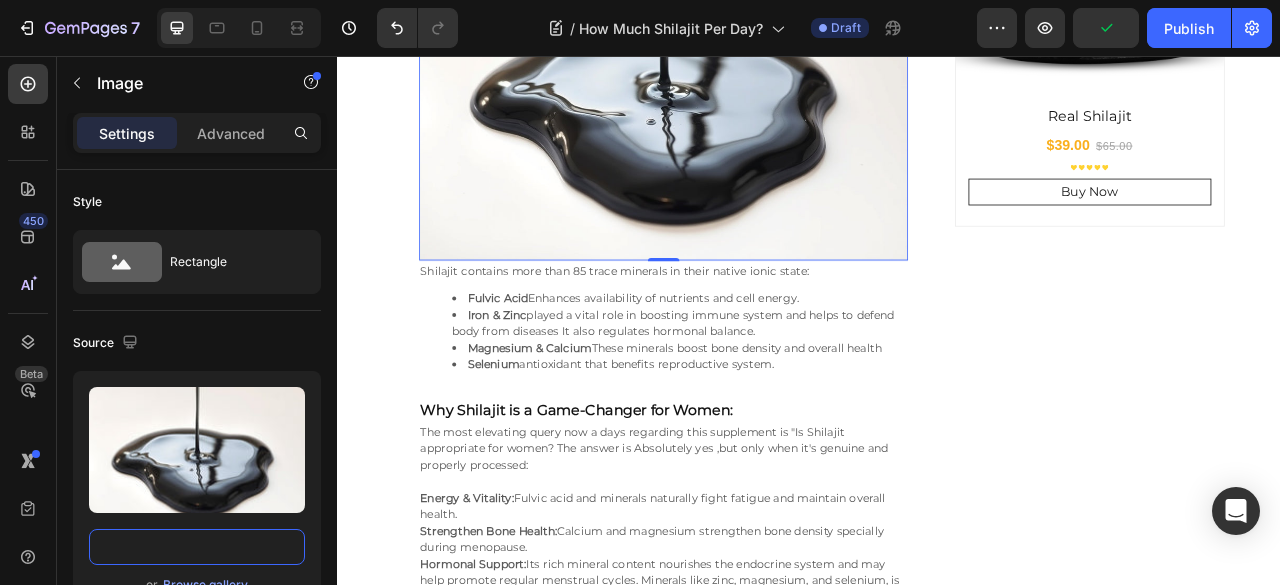 scroll, scrollTop: 0, scrollLeft: 0, axis: both 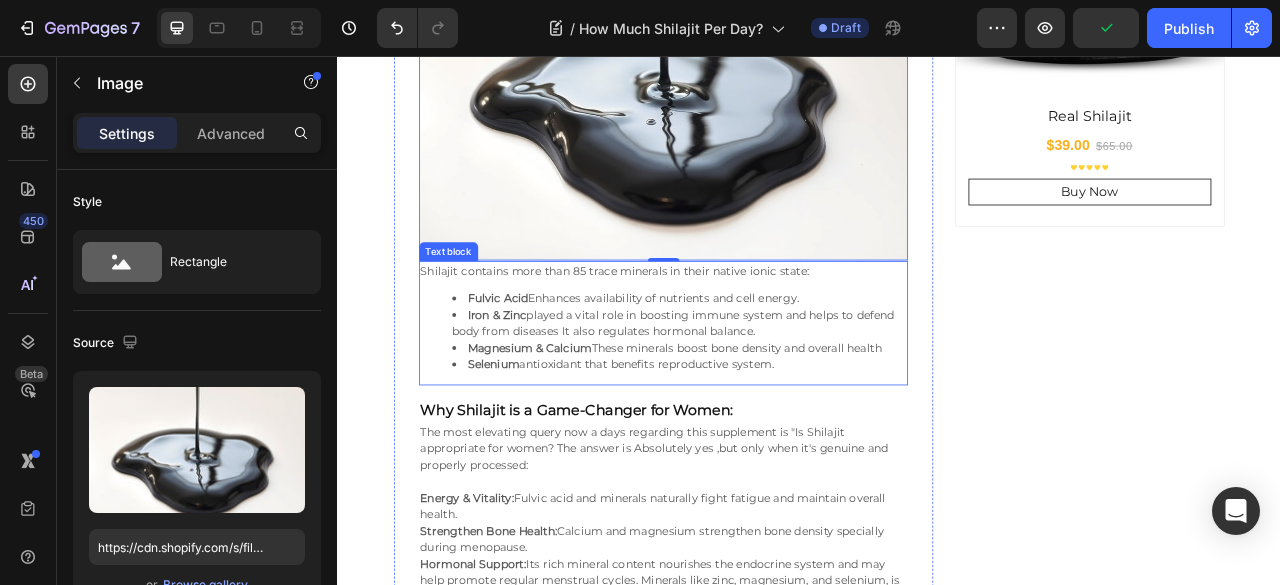 click on "Iron & Zinc" at bounding box center [540, 385] 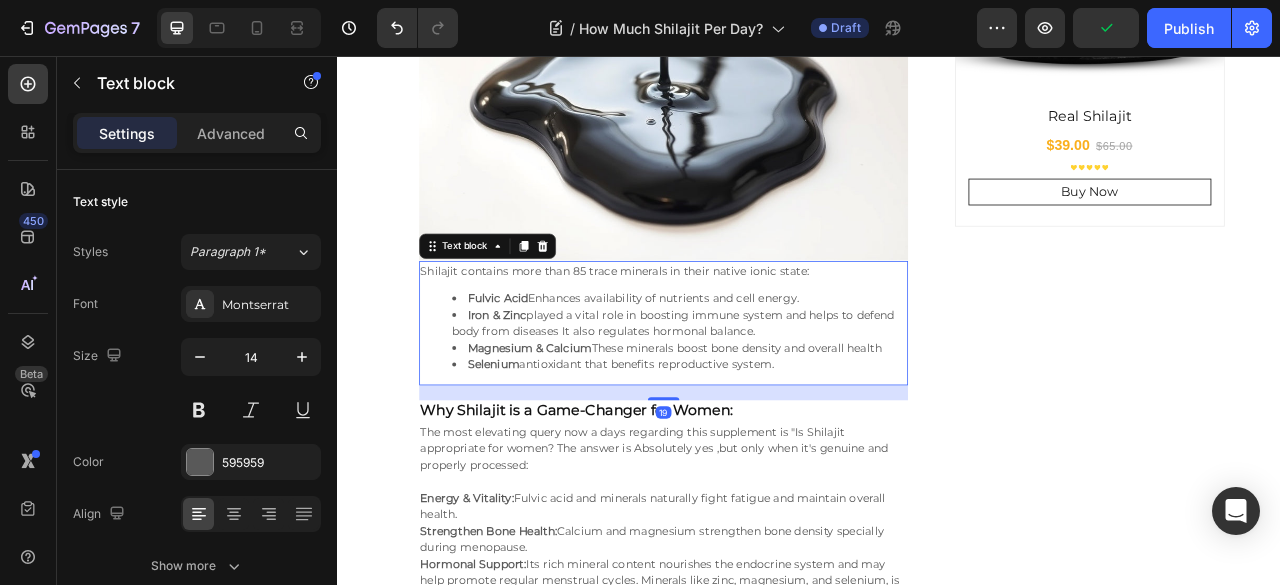 click on "Iron & Zinc" at bounding box center (540, 385) 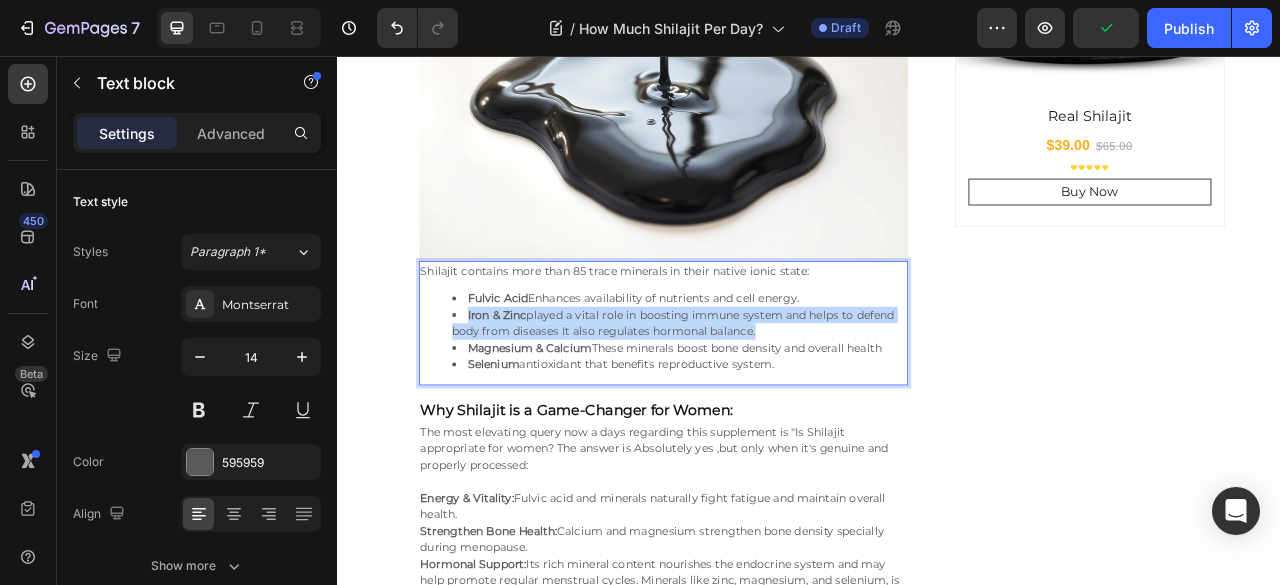 click on "Iron & Zinc" at bounding box center (540, 385) 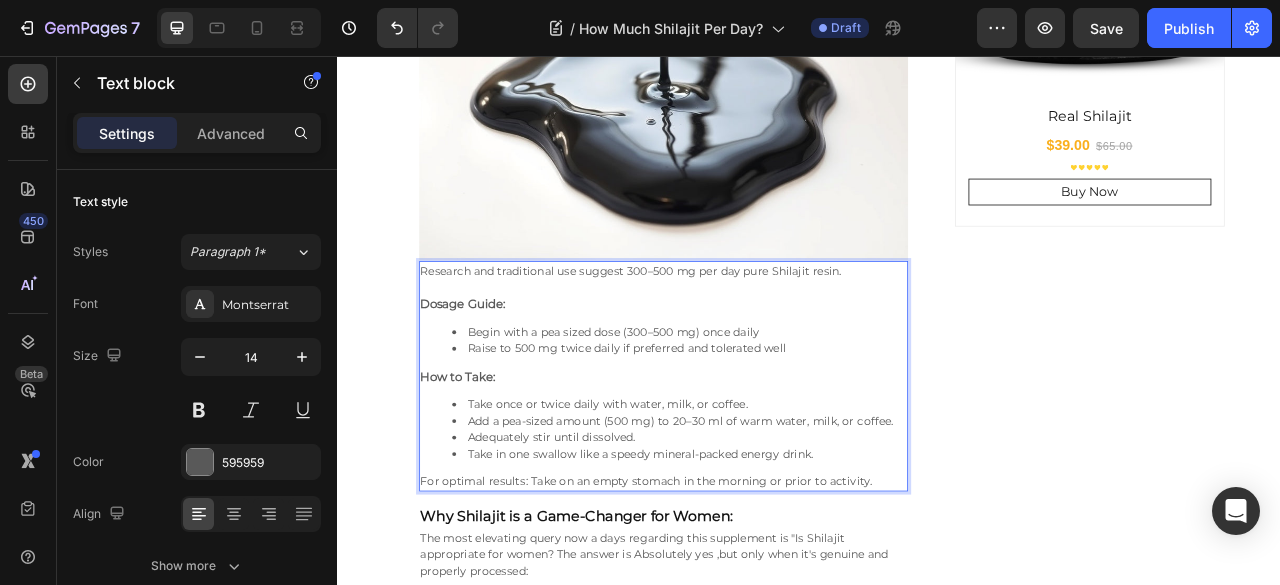 click at bounding box center [752, 350] 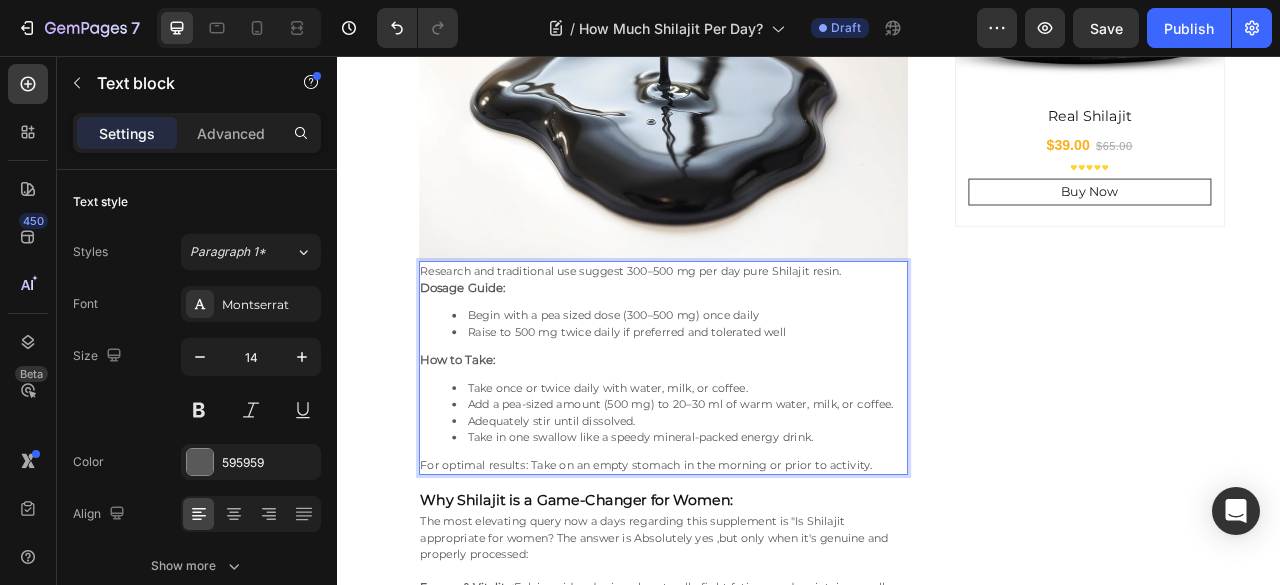 click on "Research and traditional use suggest 300–500 mg per day pure Shilajit resin. Dosage Guide: Begin with a pea sized dose (300–500 mg) once daily Raise to 500 mg twice daily if preferred and tolerated well How to Take: Take once or twice daily with water, milk, or coffee. Add a pea-sized amount (500 mg) to 20–30 ml of warm water, milk, or coffee. Adequately stir until dissolved. Take in one swallow like a speedy mineral-packed energy drink. For optimal results: Take on an empty stomach in the morning or prior to activity." at bounding box center [752, 453] 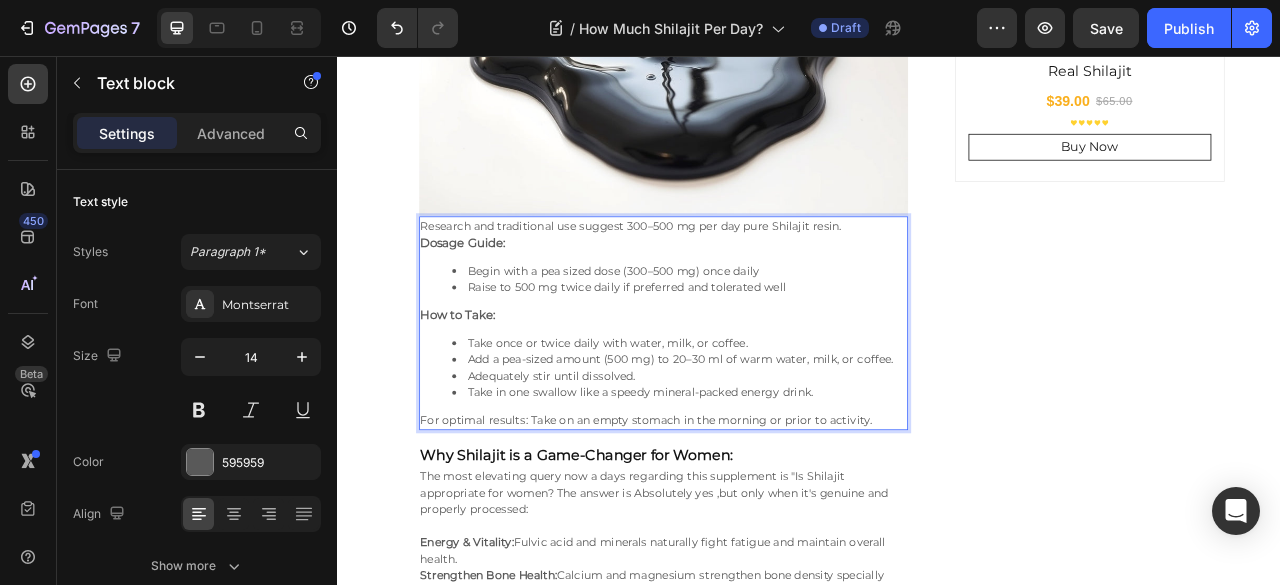 scroll, scrollTop: 2138, scrollLeft: 0, axis: vertical 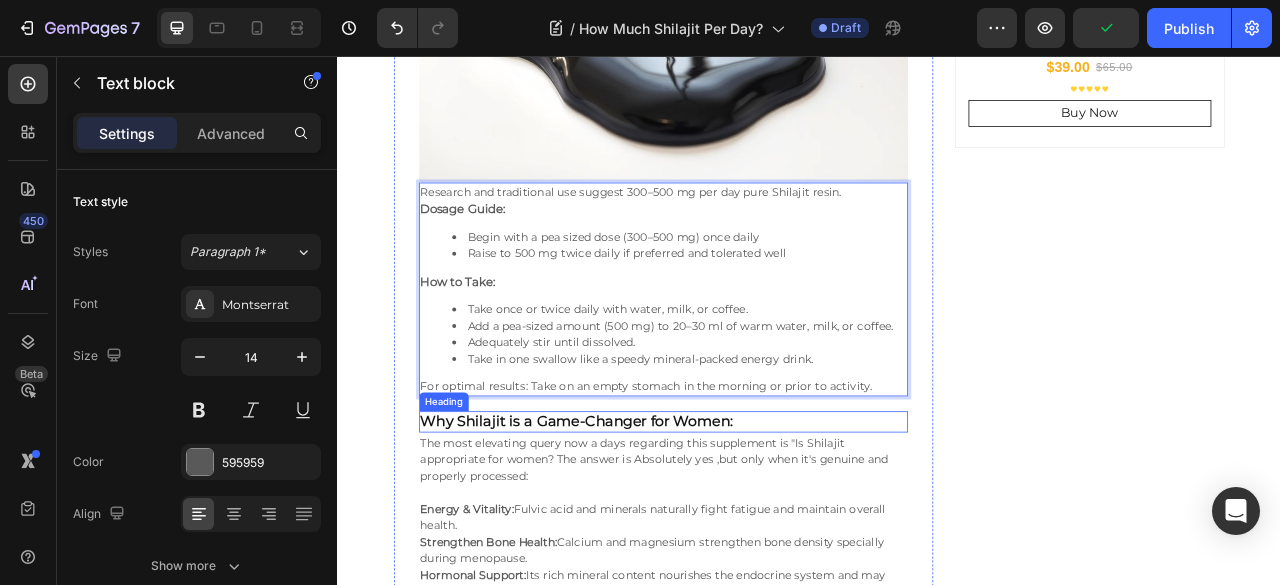 click on "Why Shilajit is a Game-Changer for Women:" at bounding box center [642, 521] 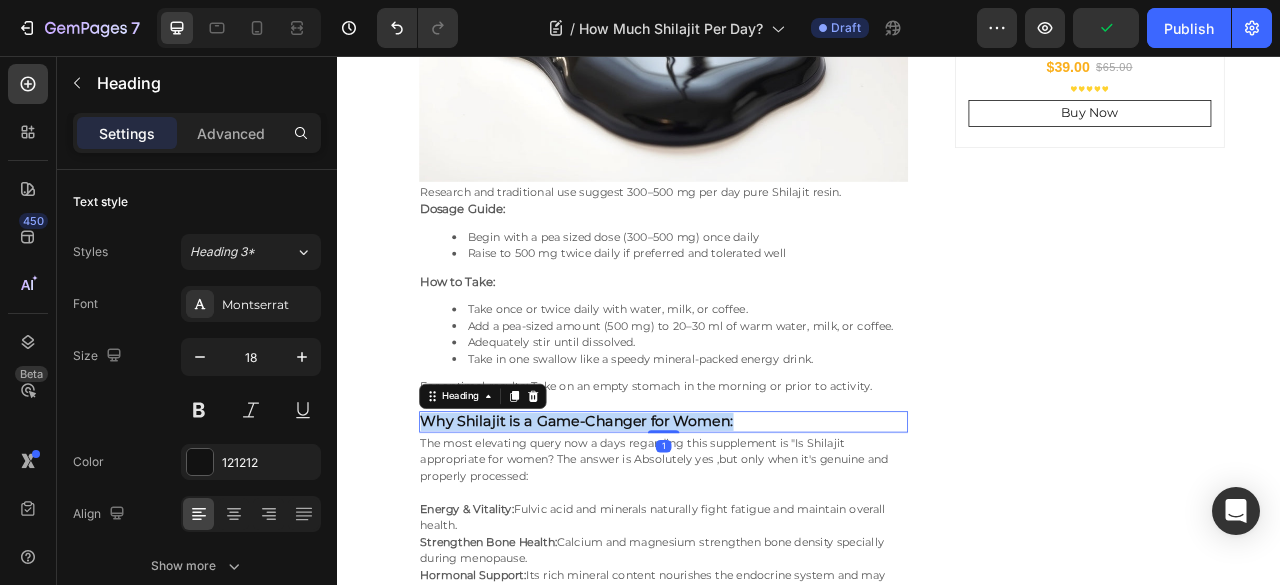 click on "Why Shilajit is a Game-Changer for Women:" at bounding box center (642, 521) 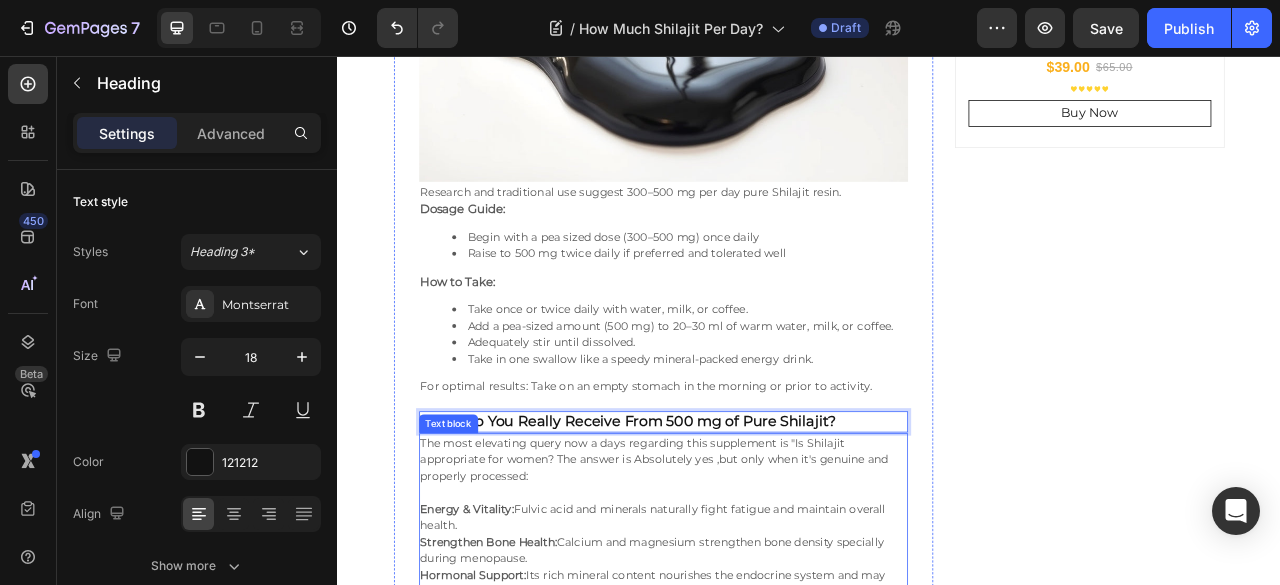 click on "Energy & Vitality:" at bounding box center (502, 632) 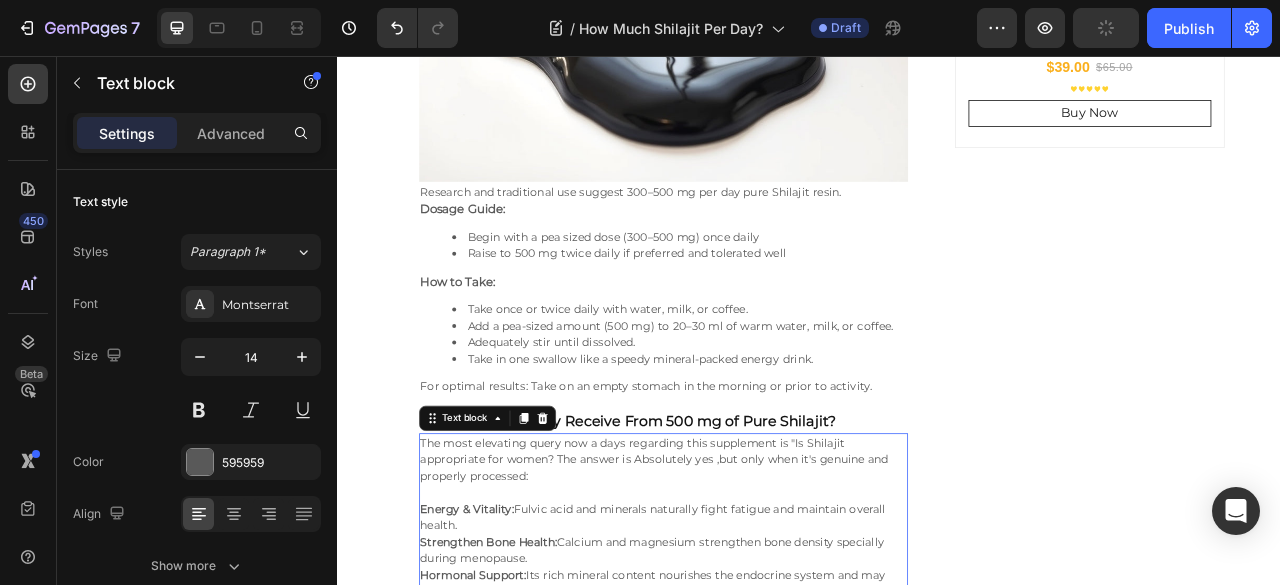 click on "Energy & Vitality:" at bounding box center (502, 632) 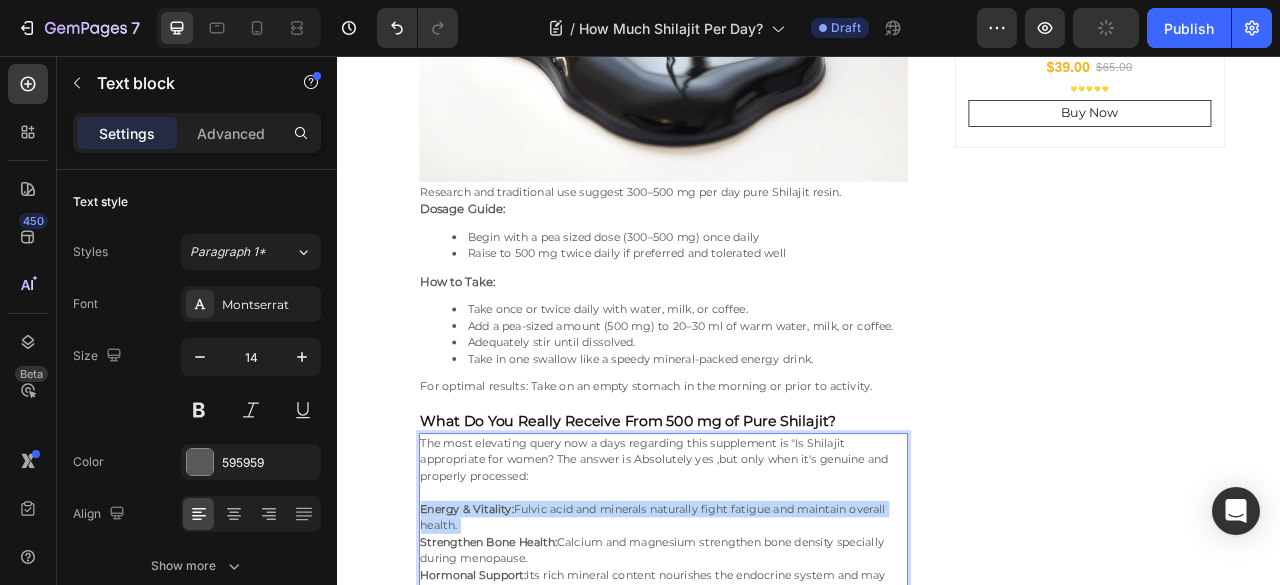 click on "Energy & Vitality:" at bounding box center [502, 632] 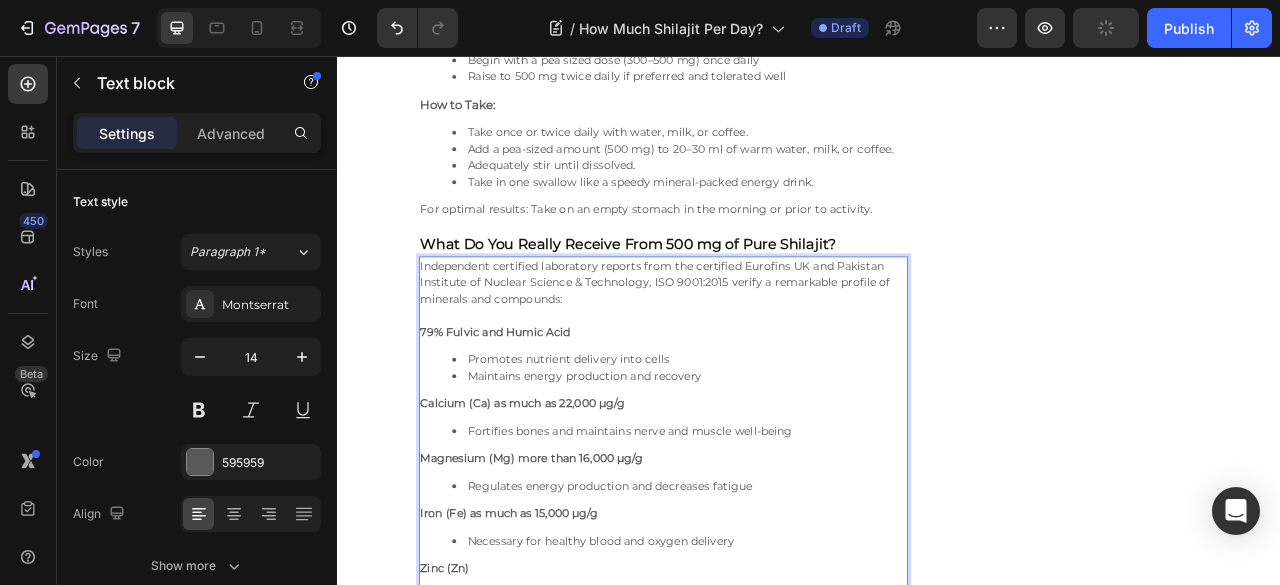 scroll, scrollTop: 2611, scrollLeft: 0, axis: vertical 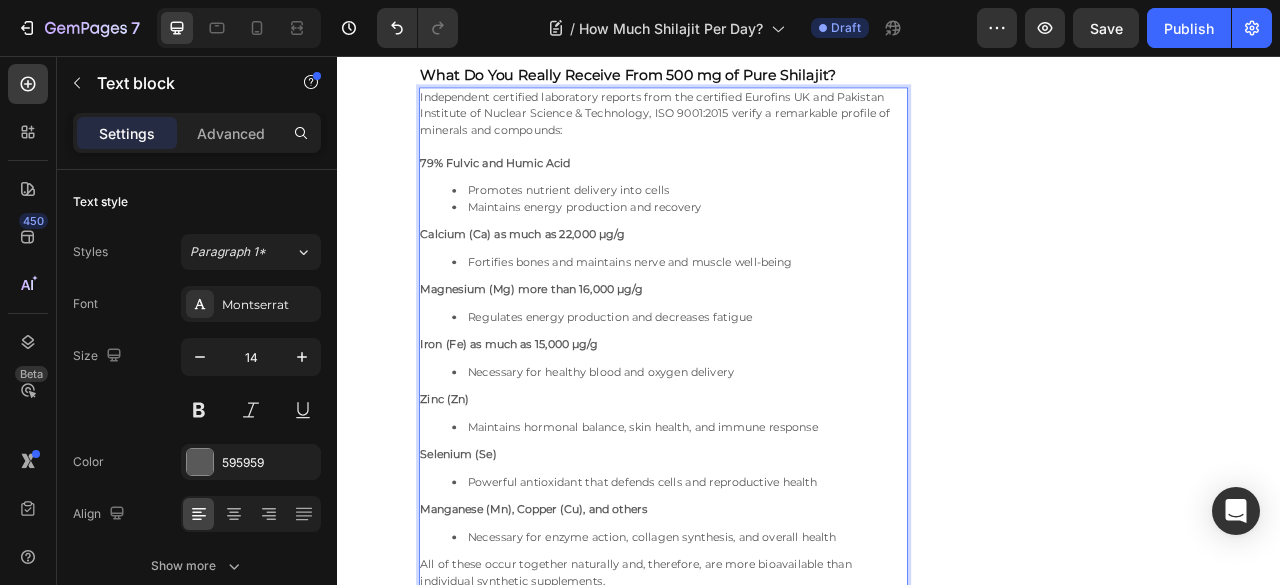 click at bounding box center (752, 171) 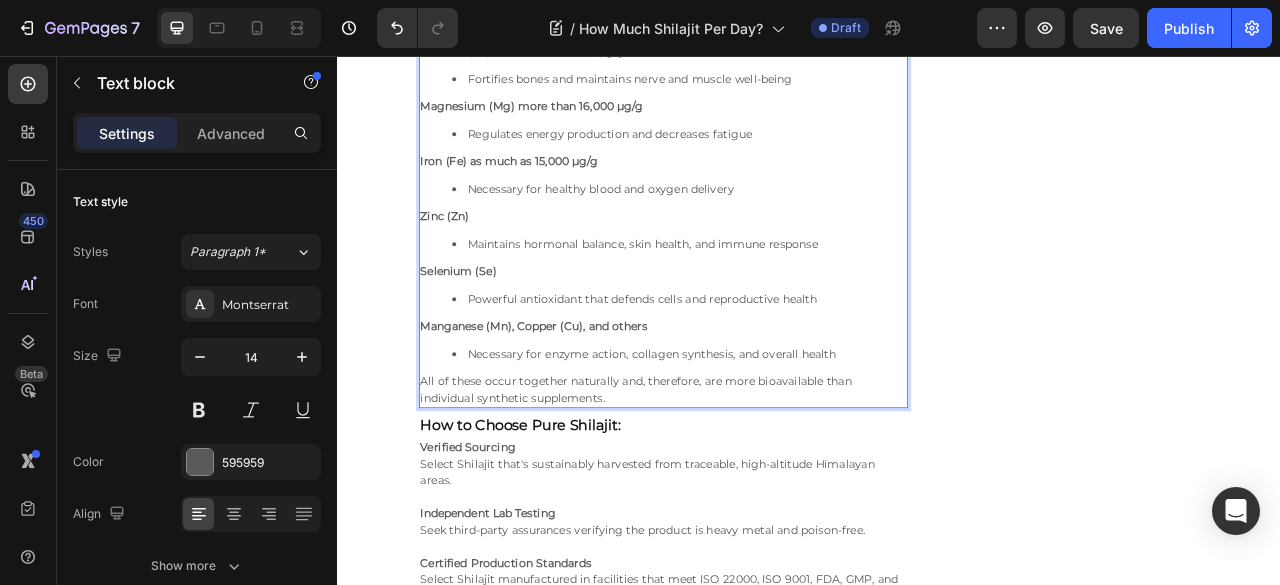 scroll, scrollTop: 2844, scrollLeft: 0, axis: vertical 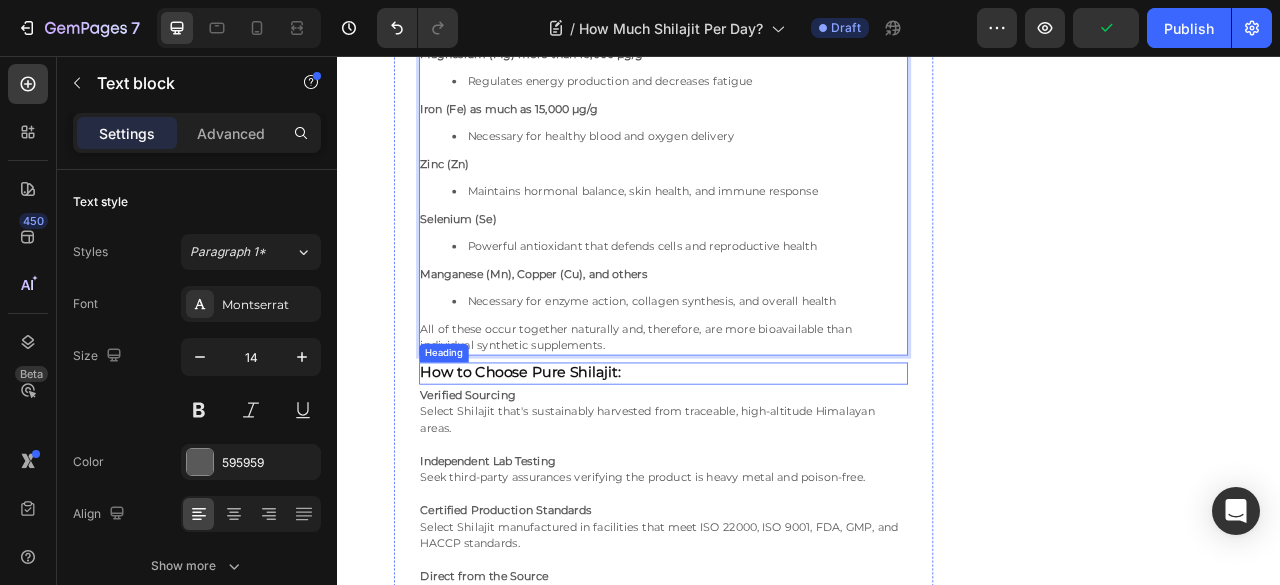 click on "How to Choose Pure Shilajit:" at bounding box center (570, 459) 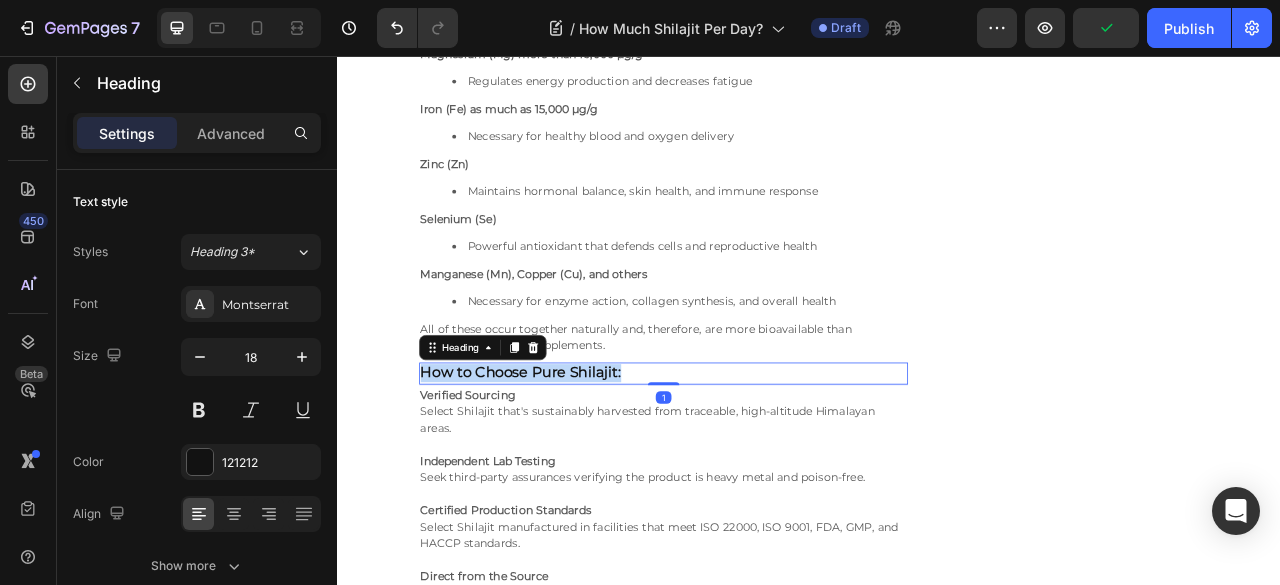 click on "How to Choose Pure Shilajit:" at bounding box center [570, 459] 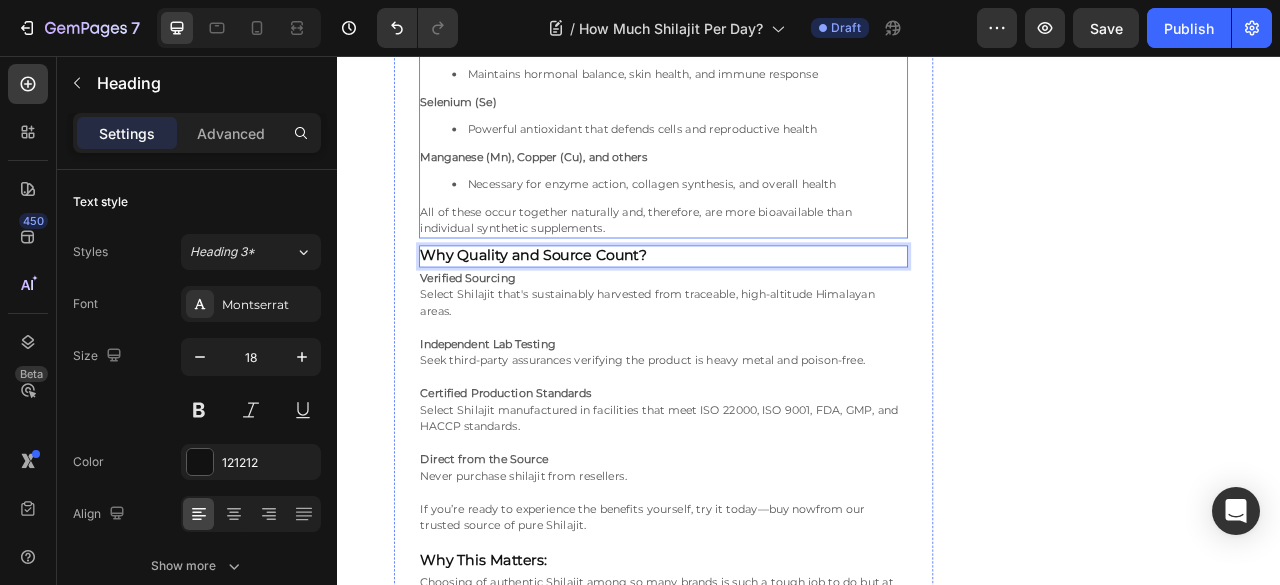 scroll, scrollTop: 3144, scrollLeft: 0, axis: vertical 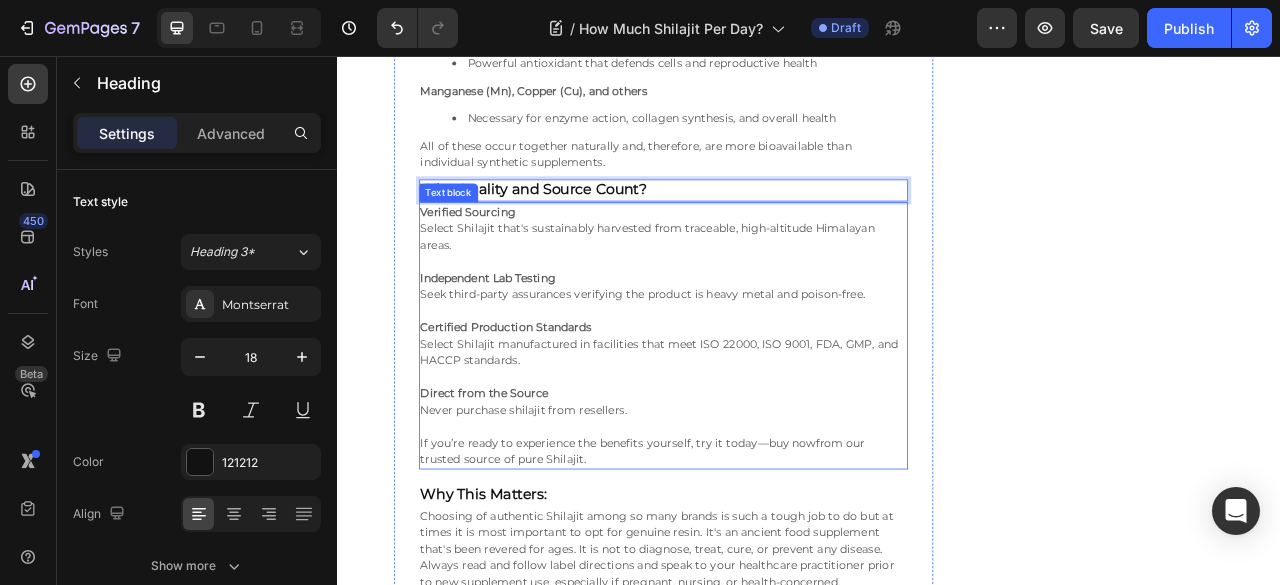 click on "Certified Production Standards" at bounding box center [552, 401] 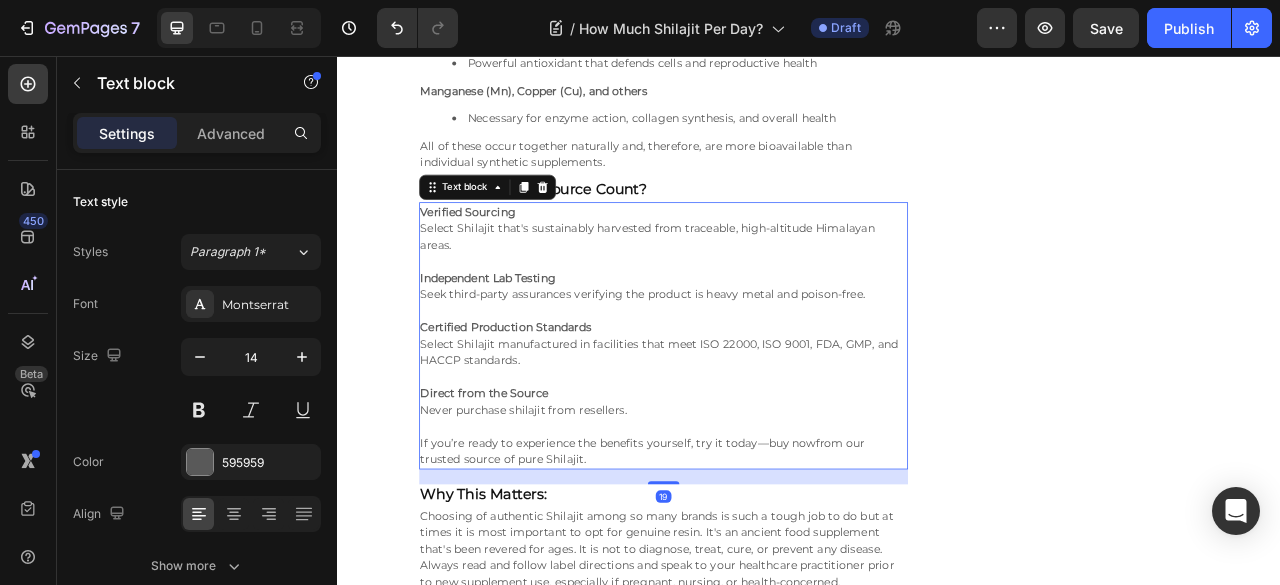 click on "Certified Production Standards" at bounding box center [552, 401] 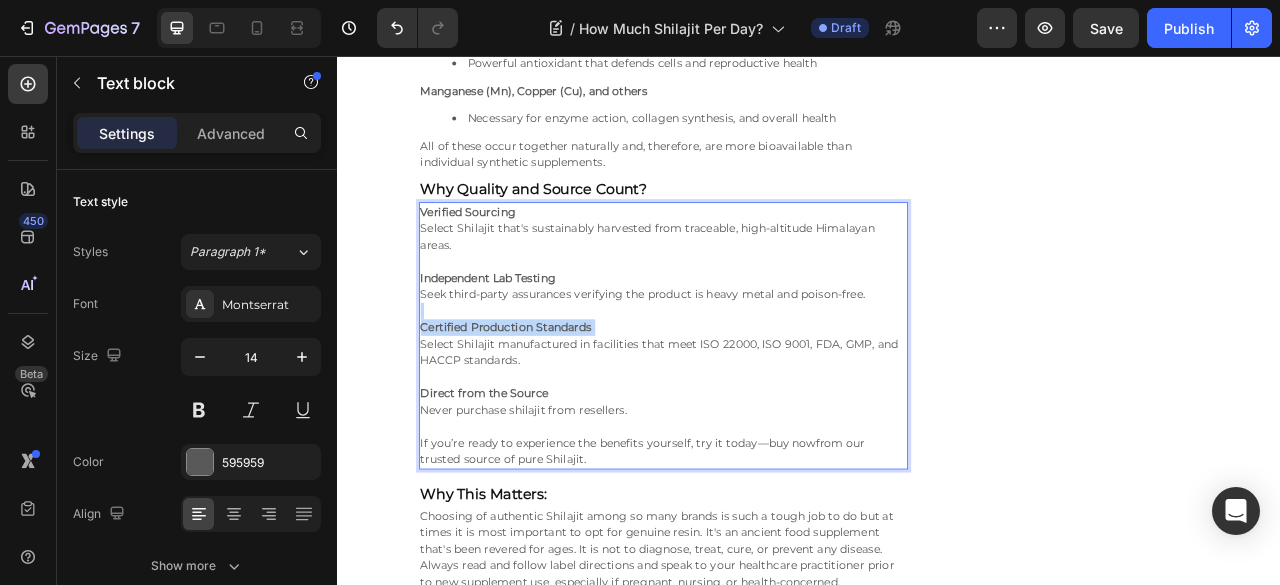 click on "Certified Production Standards" at bounding box center (552, 401) 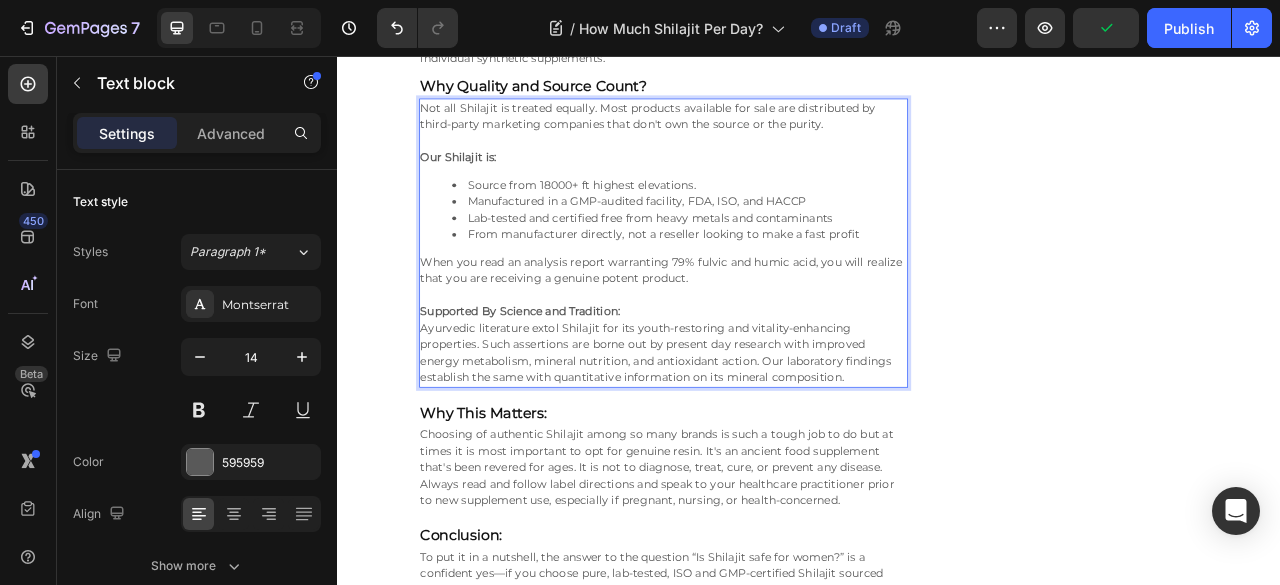 scroll, scrollTop: 3278, scrollLeft: 0, axis: vertical 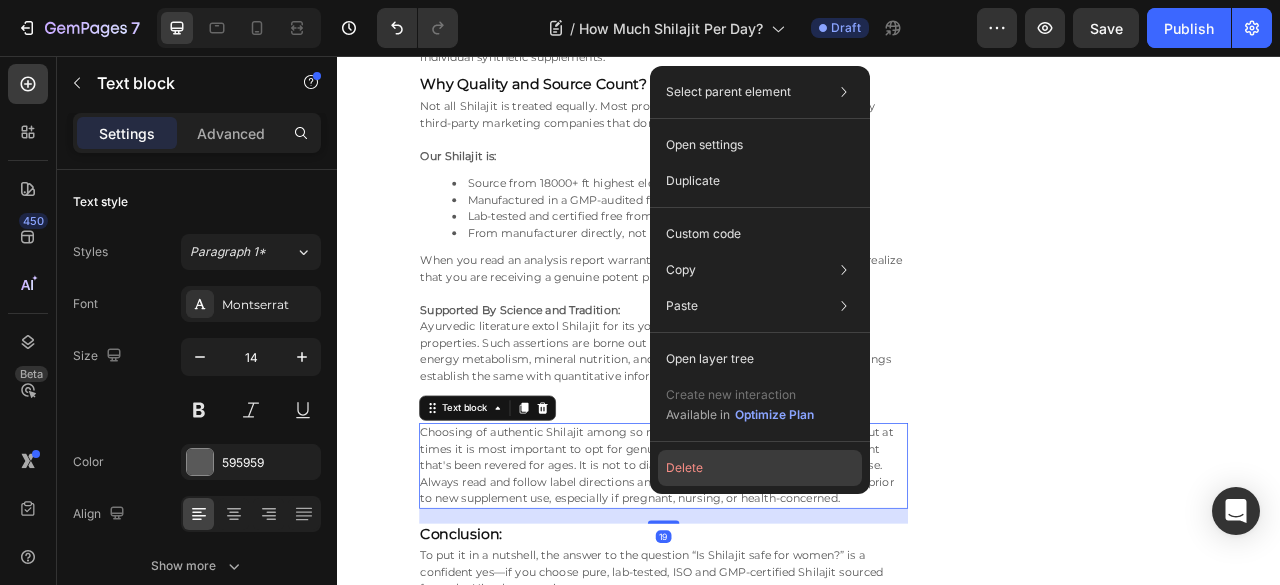 click on "Delete" 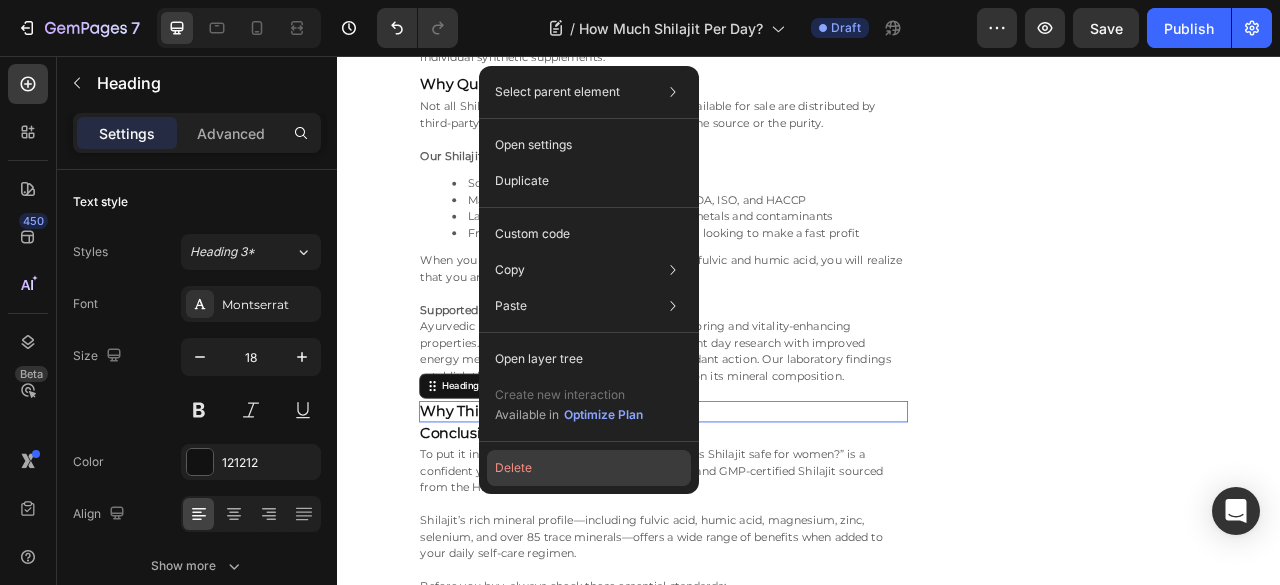 click on "Delete" 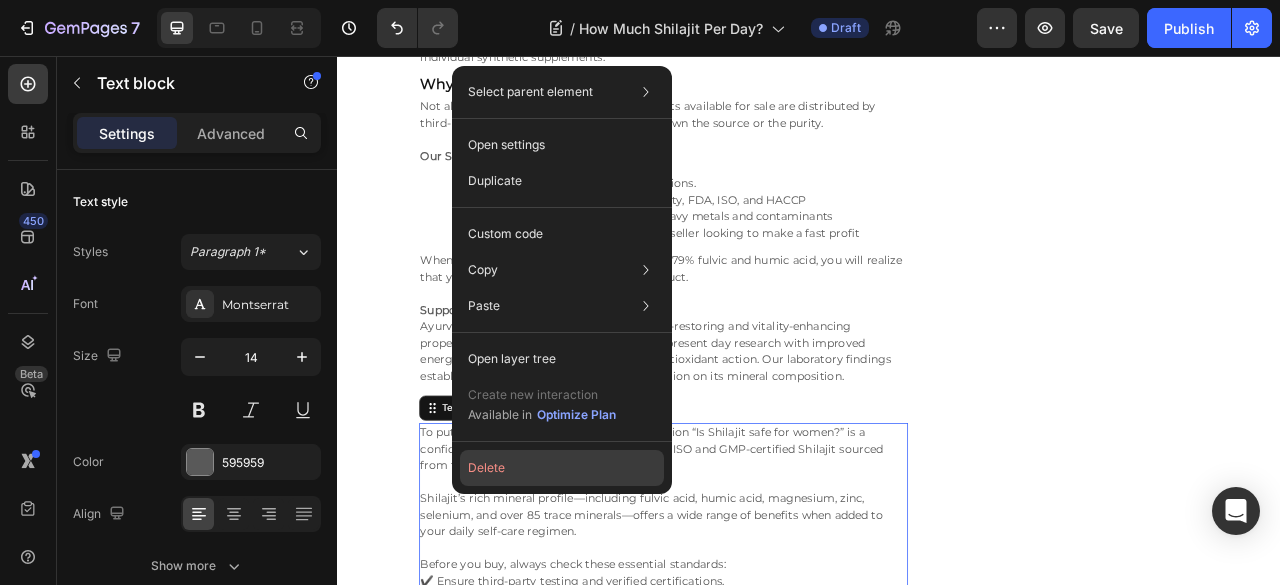 click on "Delete" 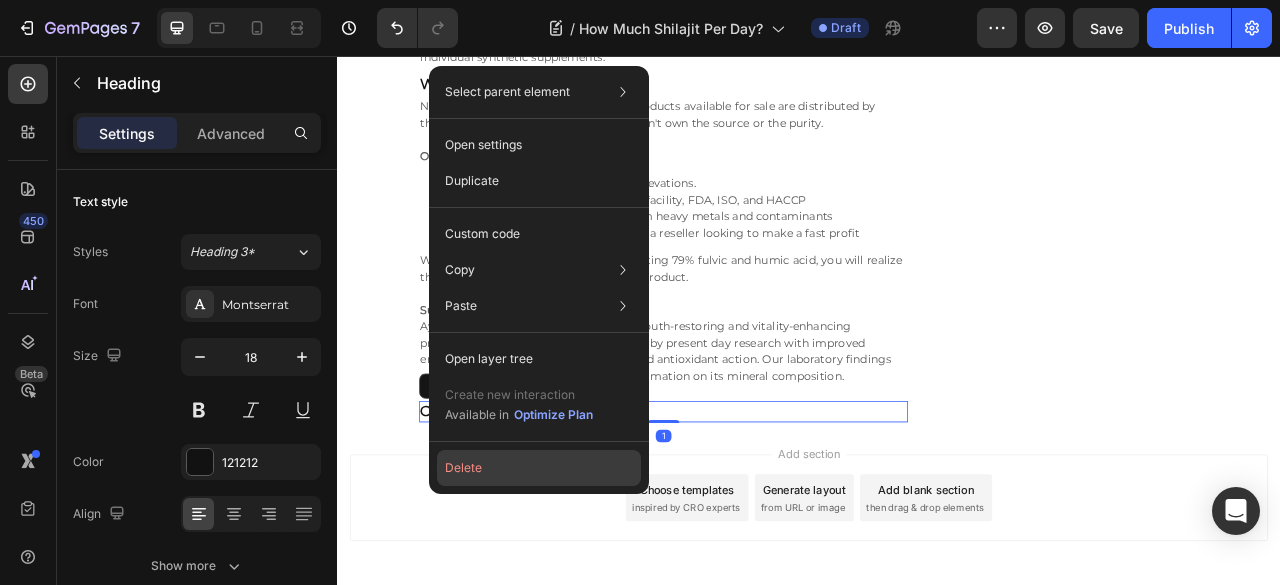 click on "Delete" 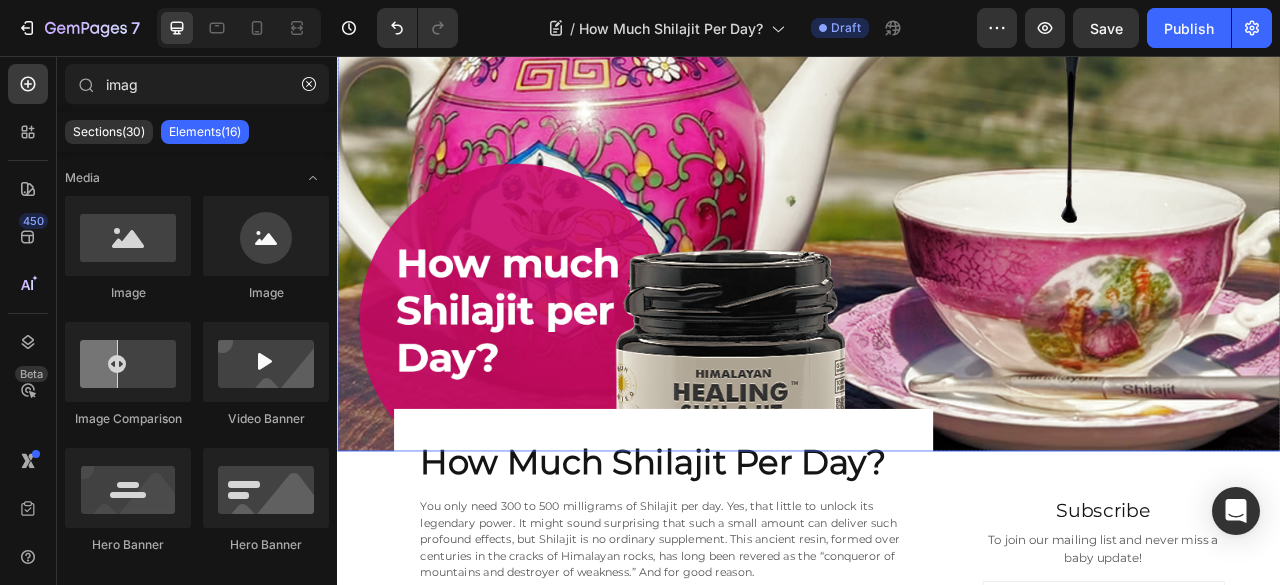 scroll, scrollTop: 333, scrollLeft: 0, axis: vertical 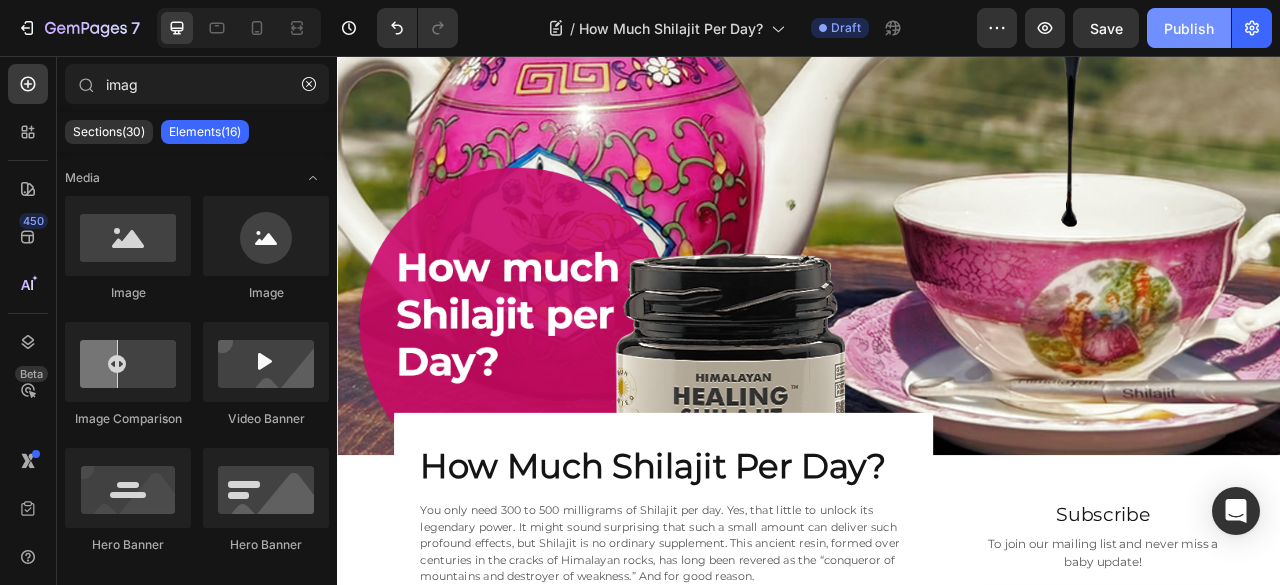 click on "Publish" at bounding box center (1189, 28) 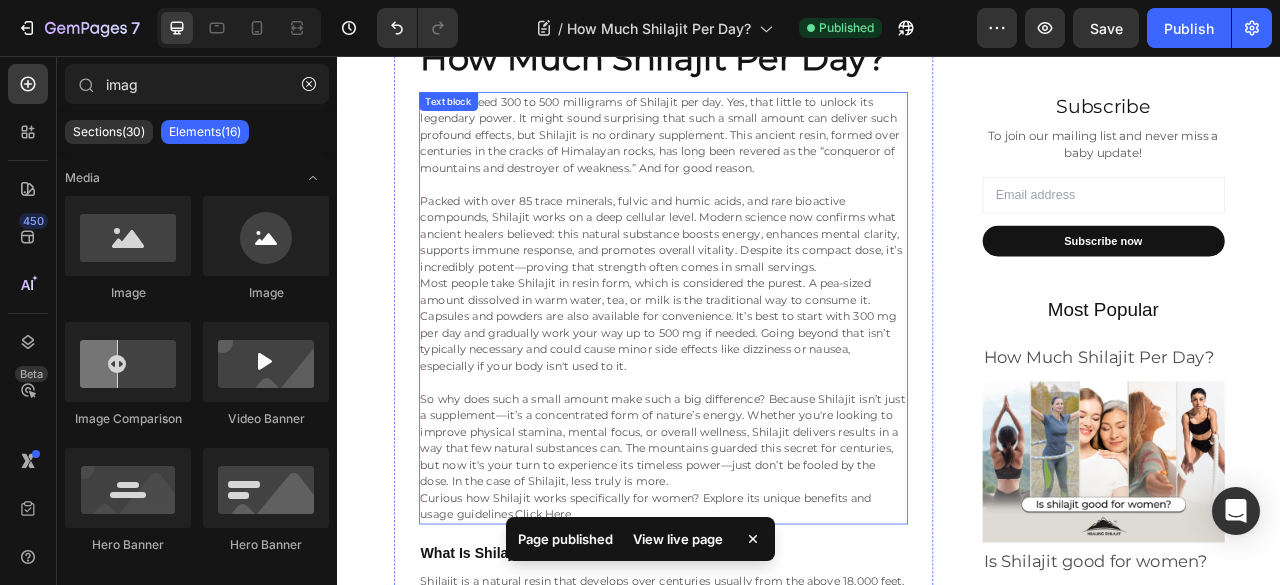 scroll, scrollTop: 733, scrollLeft: 0, axis: vertical 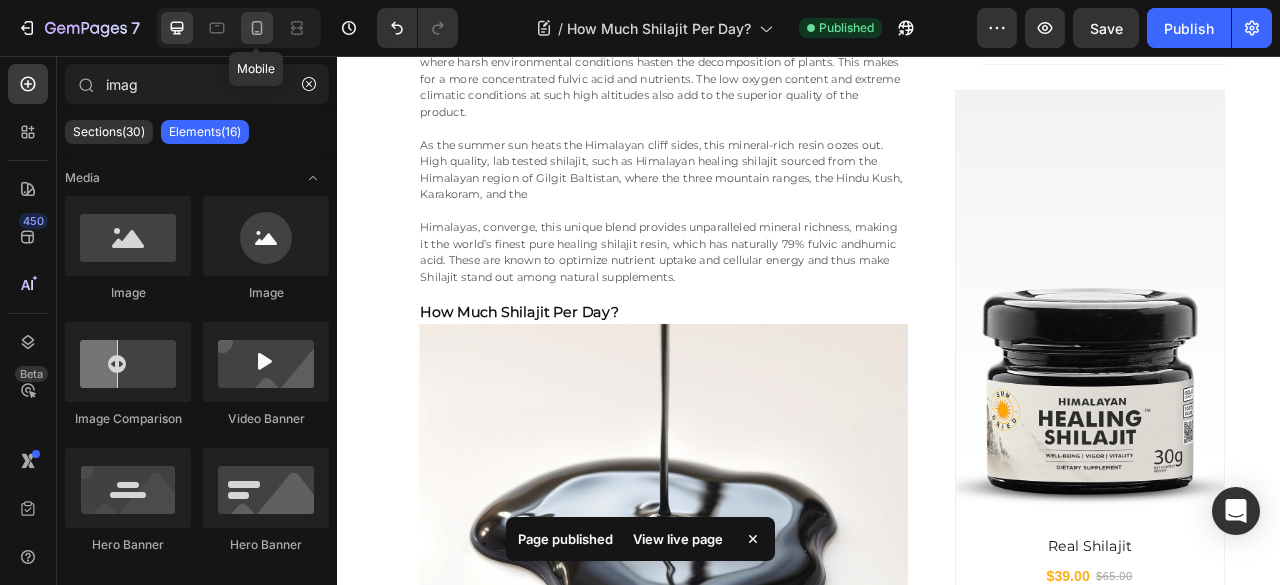 click 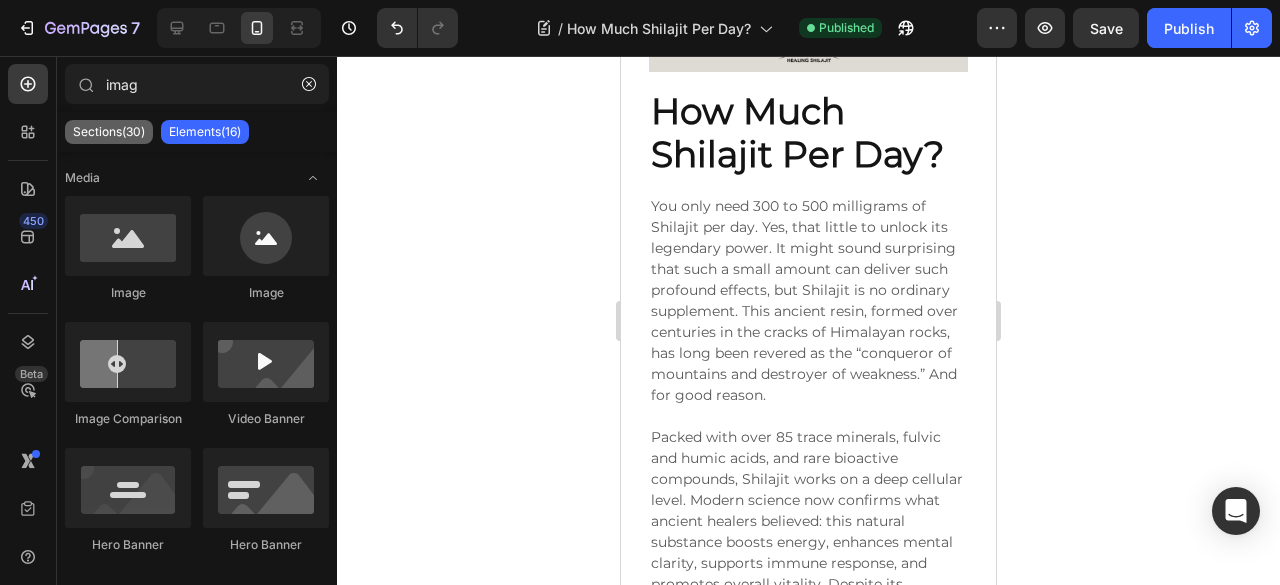 scroll, scrollTop: 433, scrollLeft: 0, axis: vertical 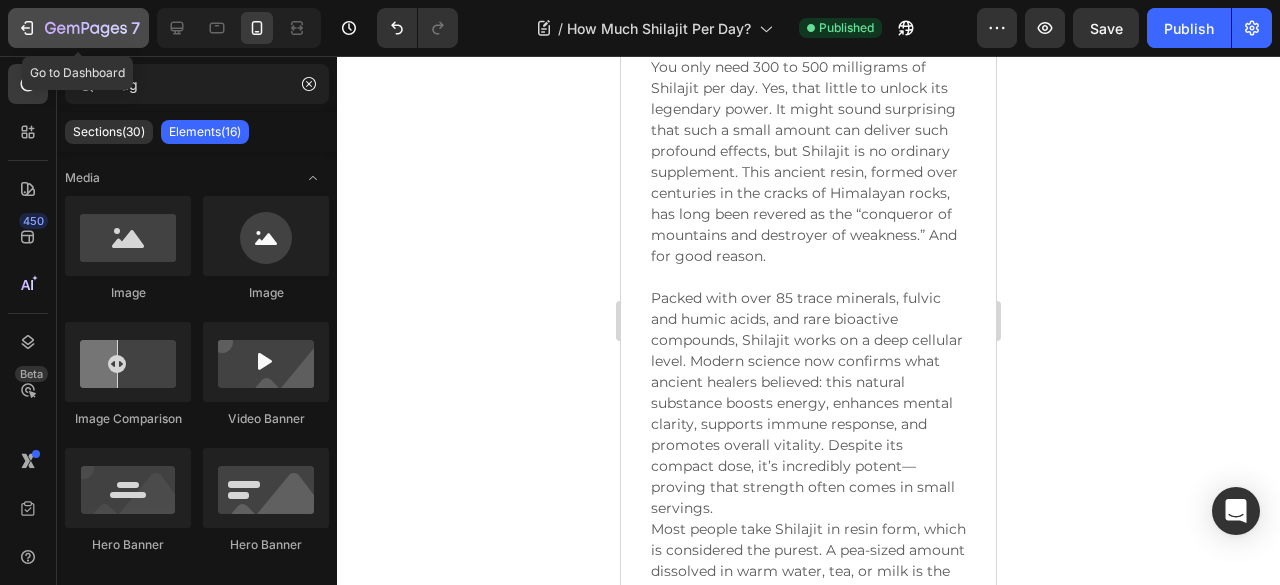 click 